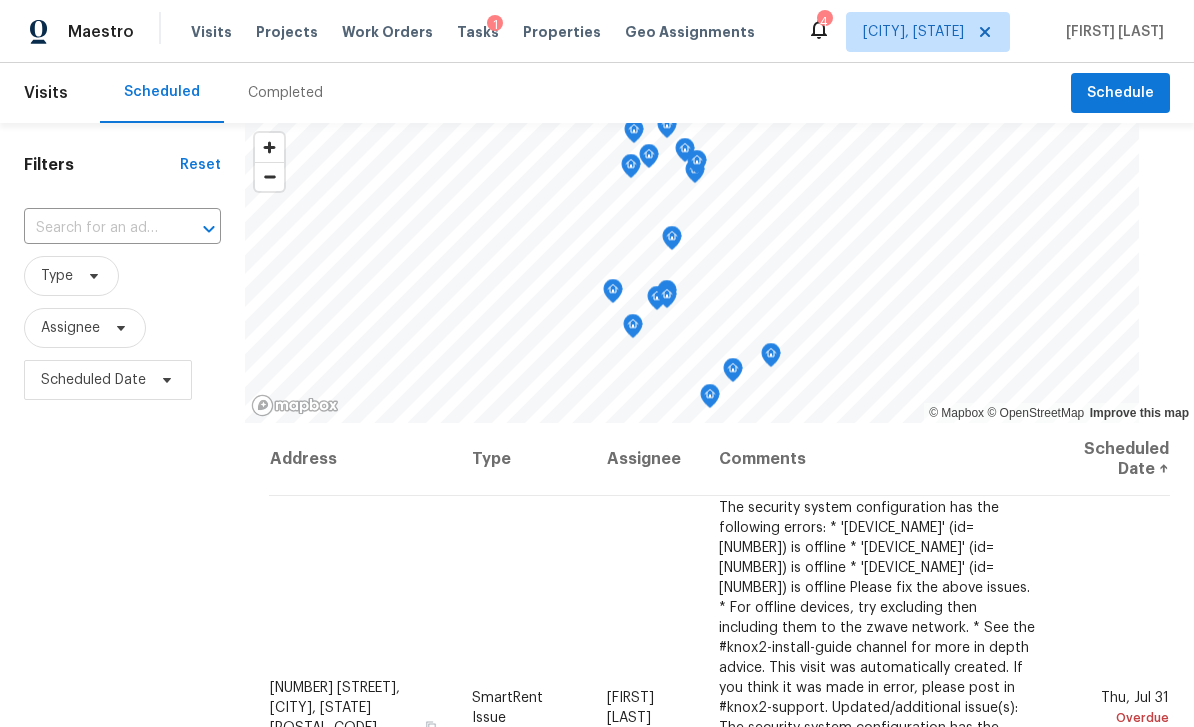 scroll, scrollTop: 0, scrollLeft: 0, axis: both 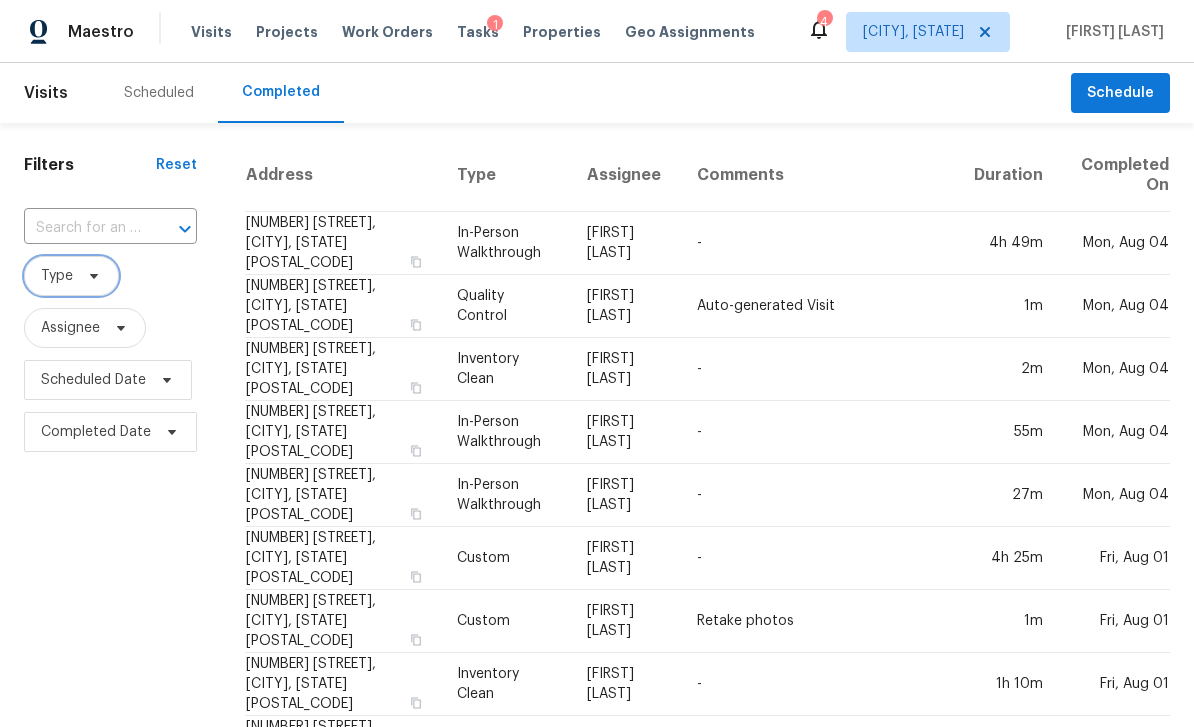 click 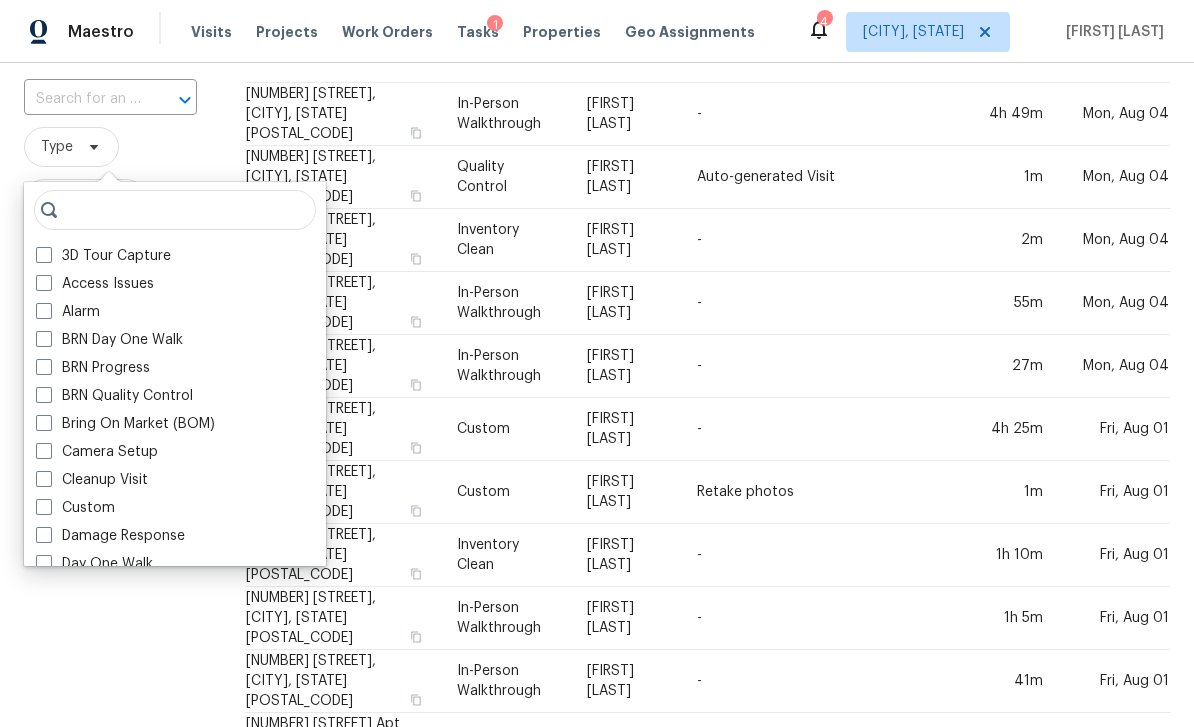 scroll, scrollTop: 128, scrollLeft: 0, axis: vertical 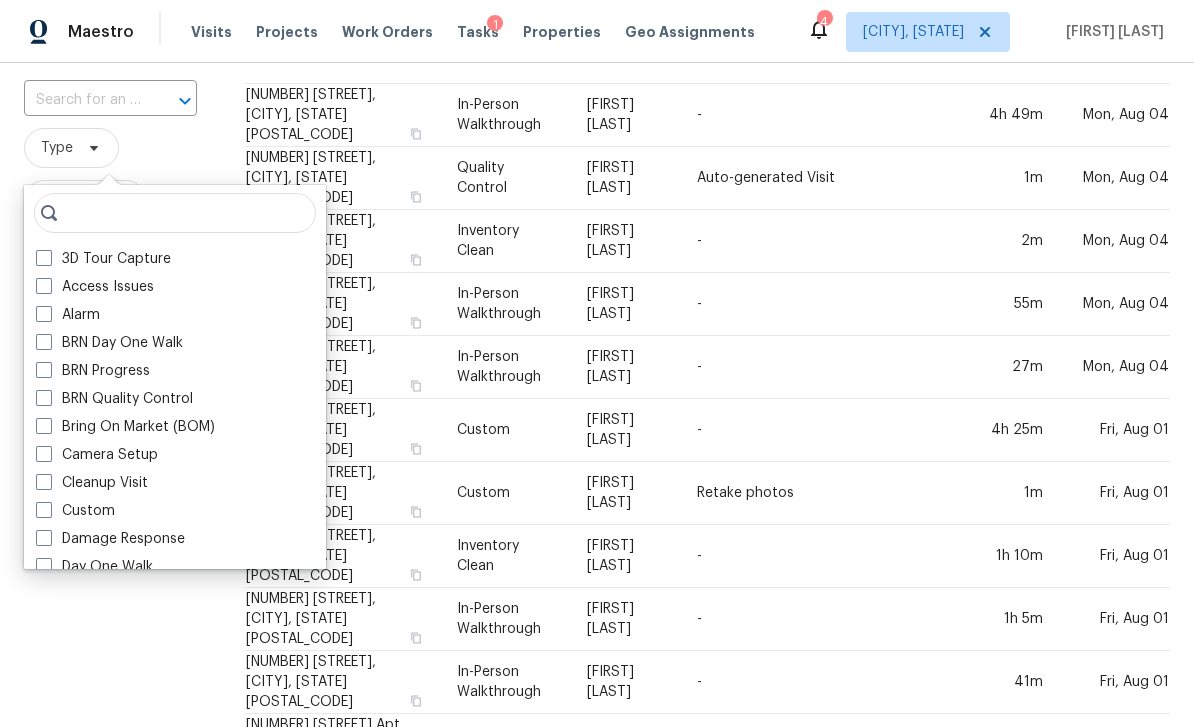 click on "Filters Reset ​ Type Assignee Scheduled Date Completed Date" at bounding box center [110, 856] 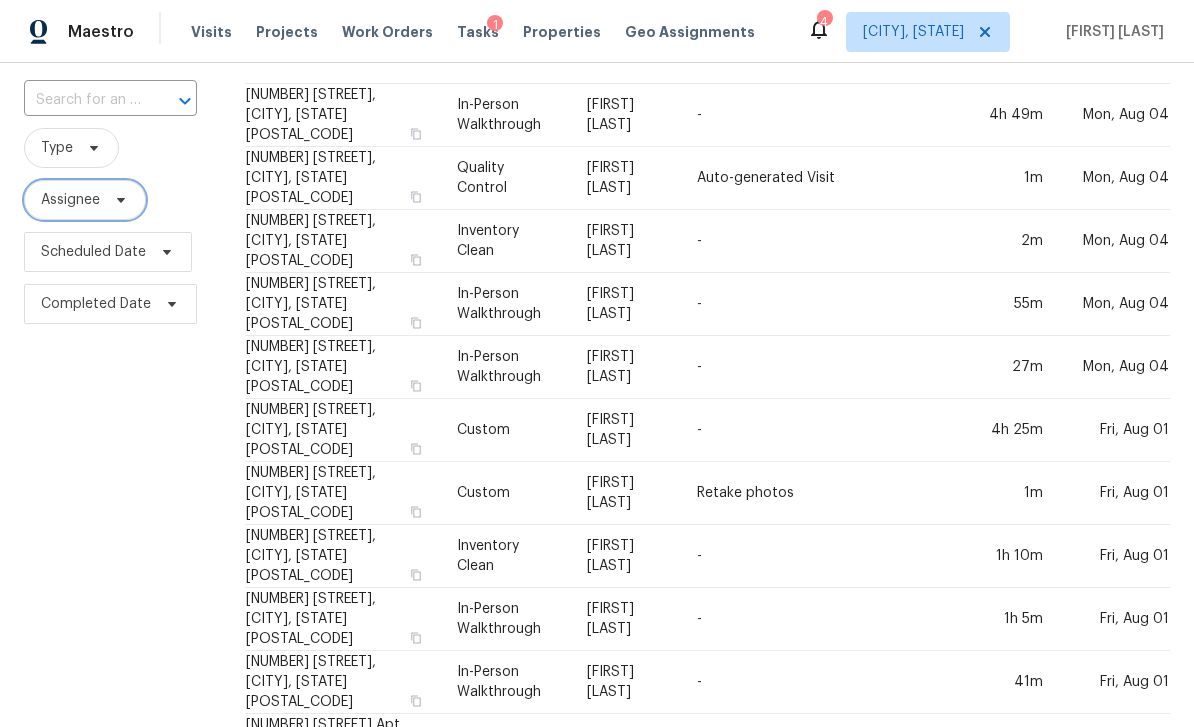 click on "Assignee" at bounding box center (85, 200) 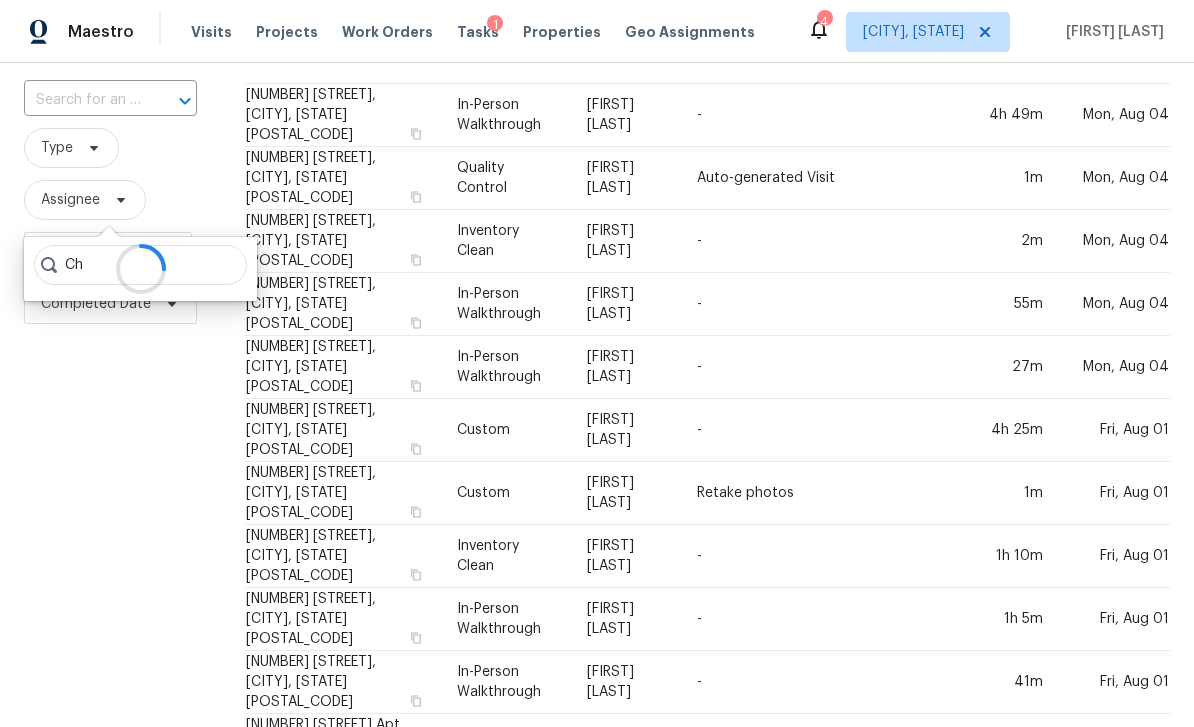 type on "C" 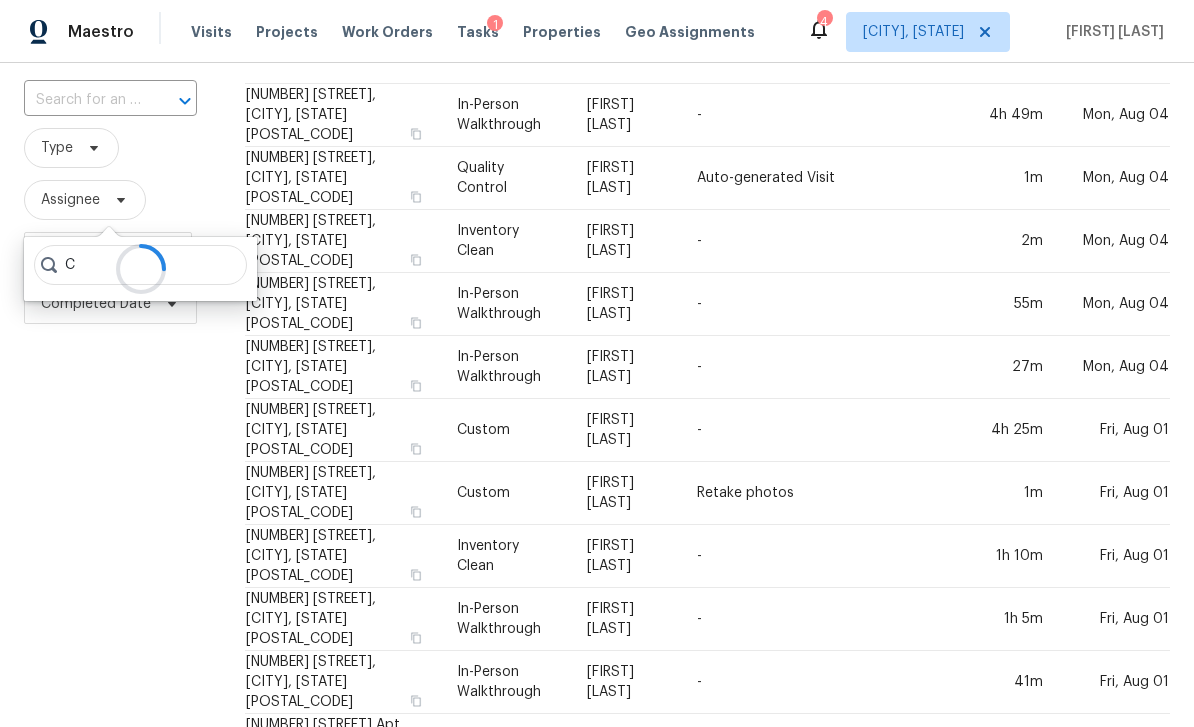 type 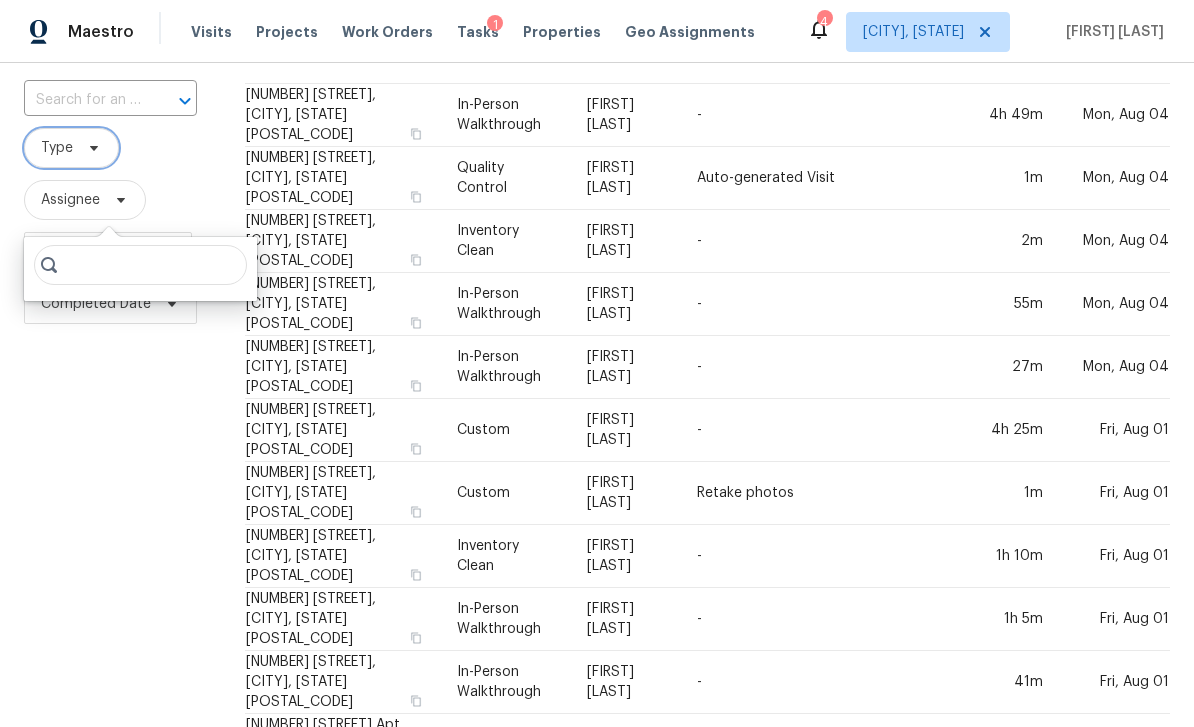 click on "Type" at bounding box center (71, 148) 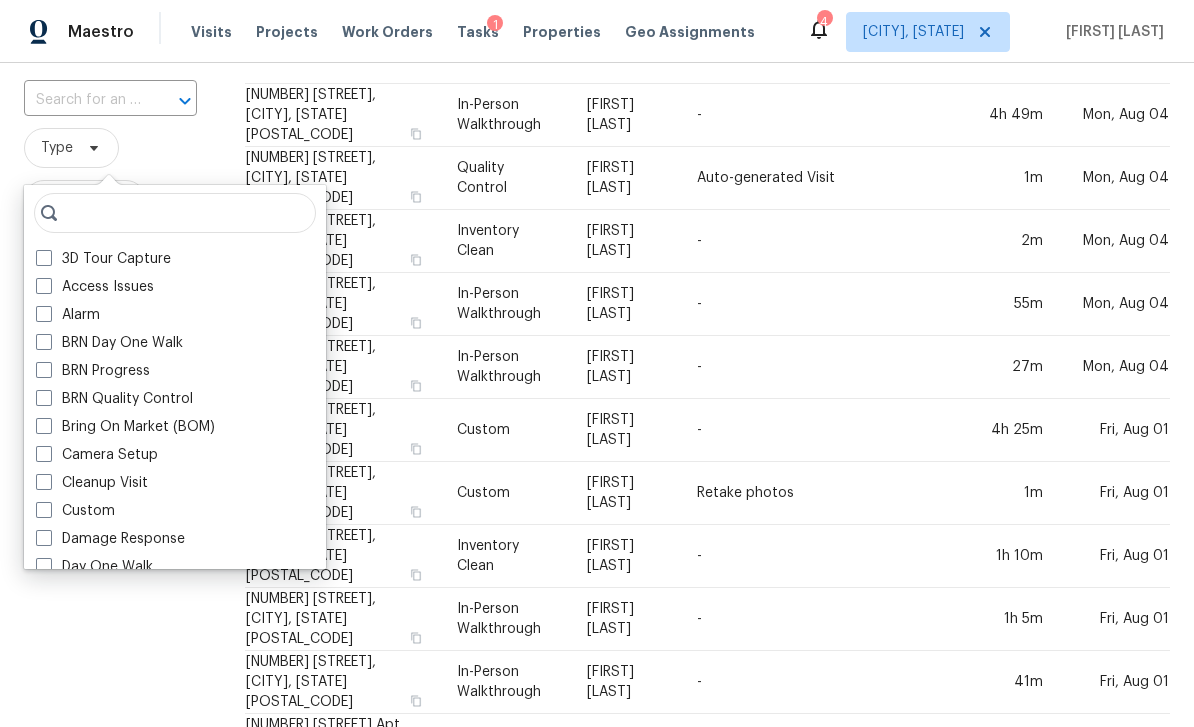click on "Type" at bounding box center [110, 148] 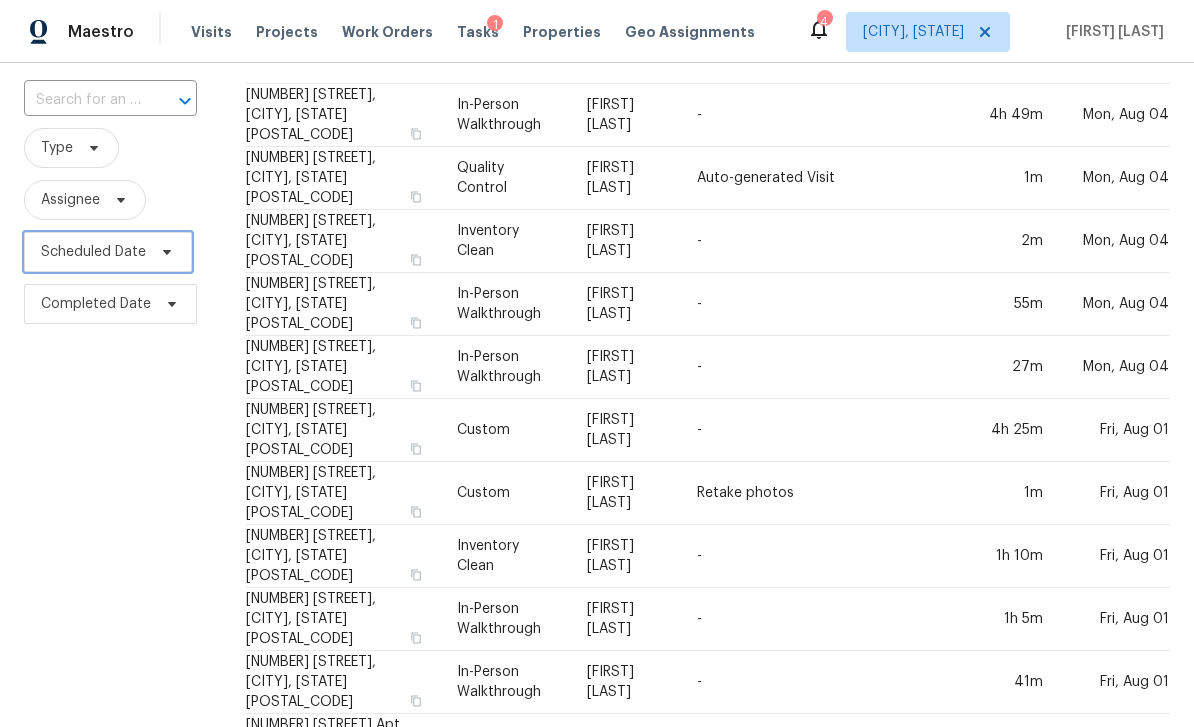click 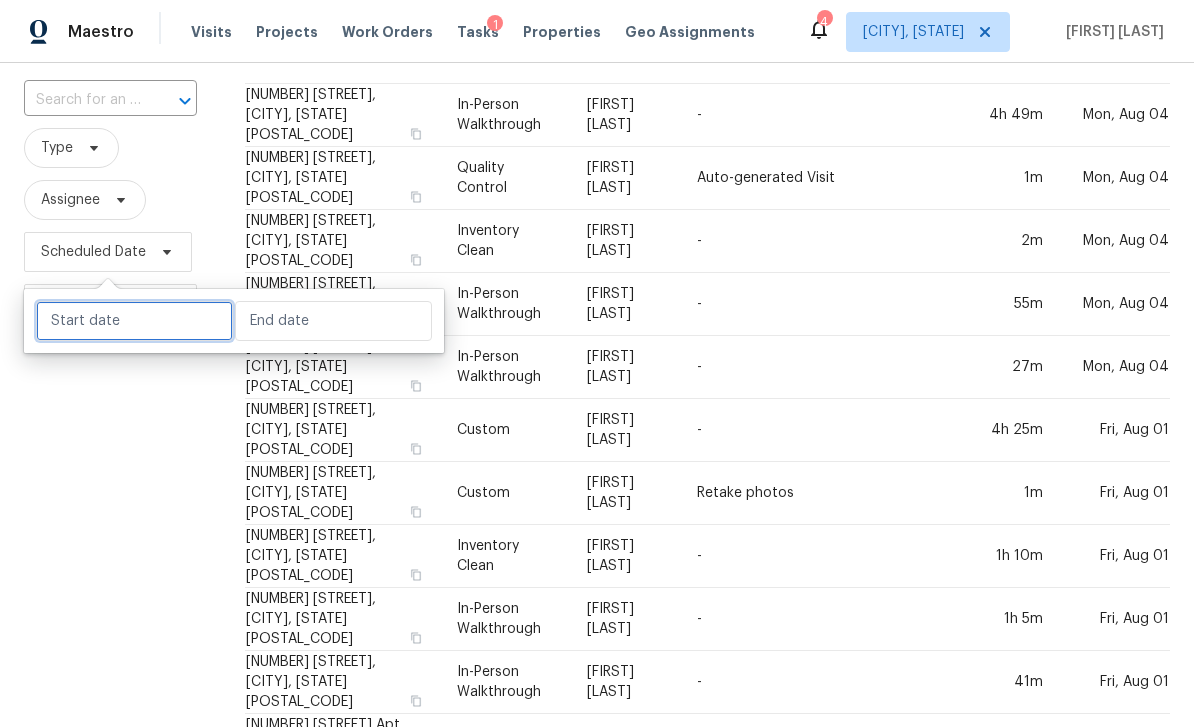 click at bounding box center (134, 321) 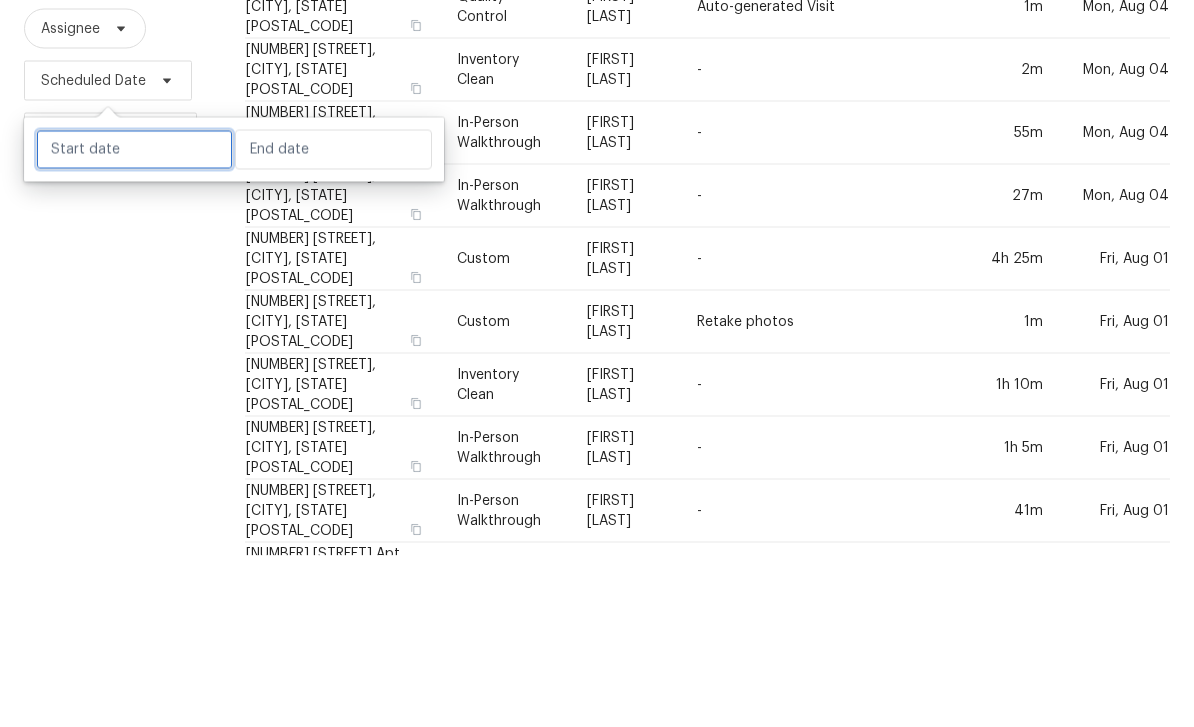 select on "7" 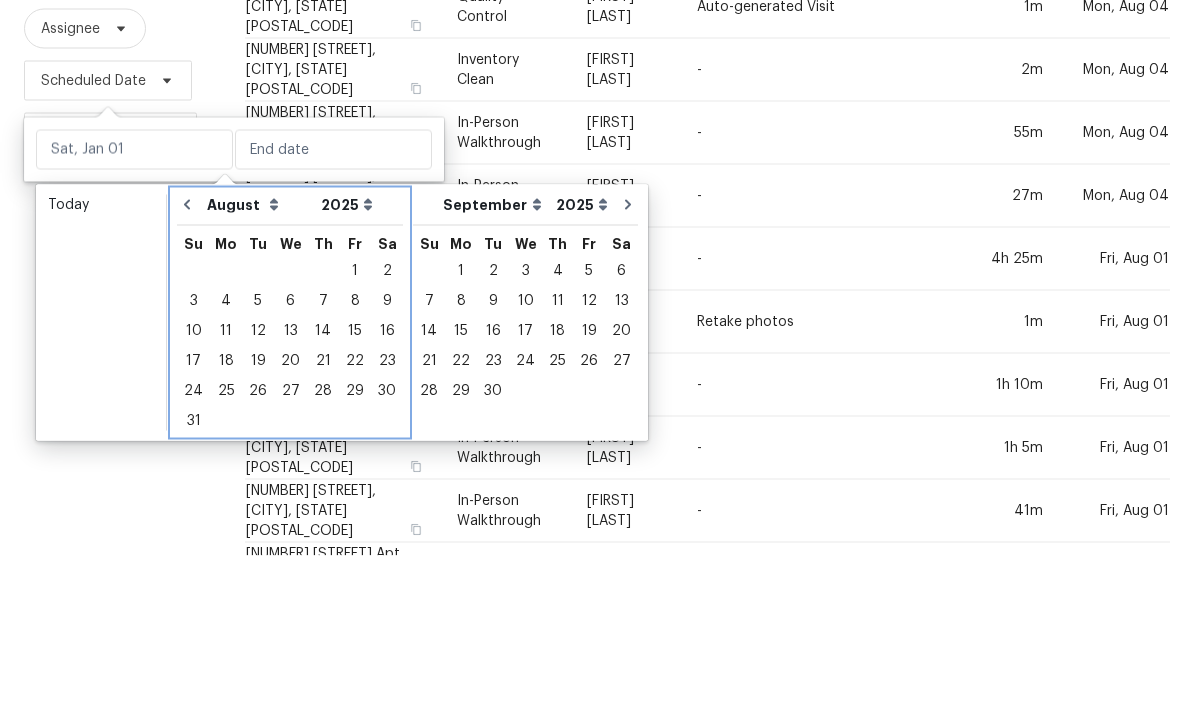 click 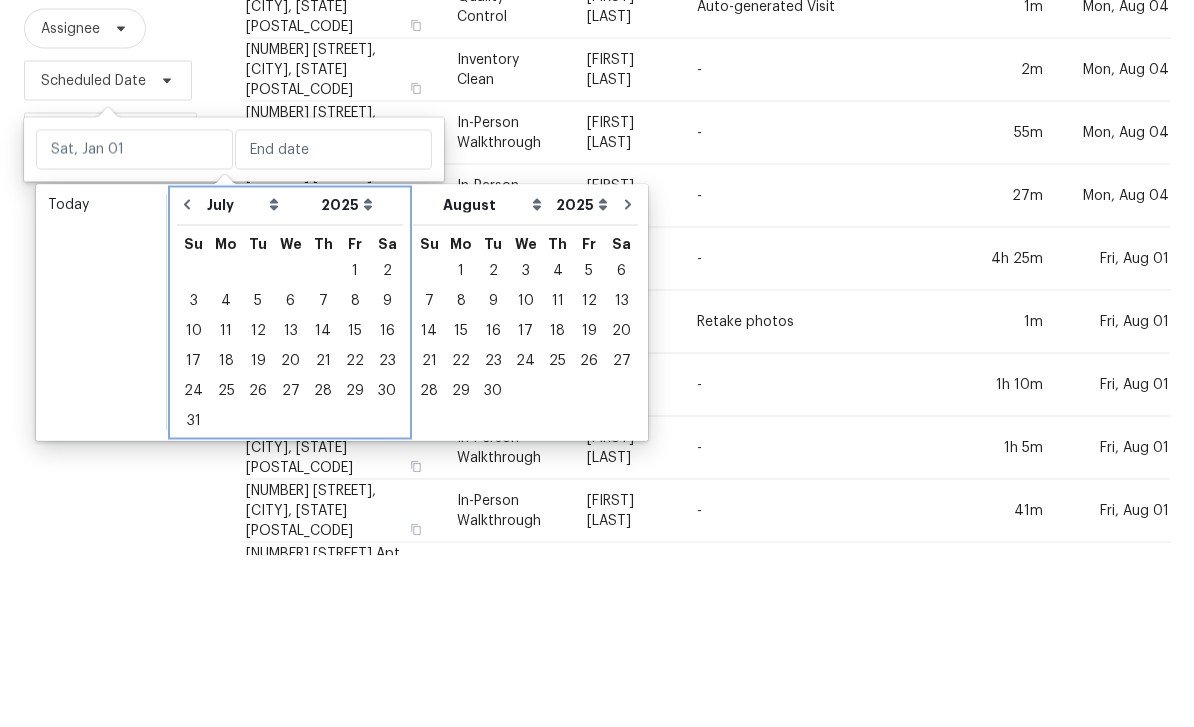 scroll, scrollTop: 64, scrollLeft: 0, axis: vertical 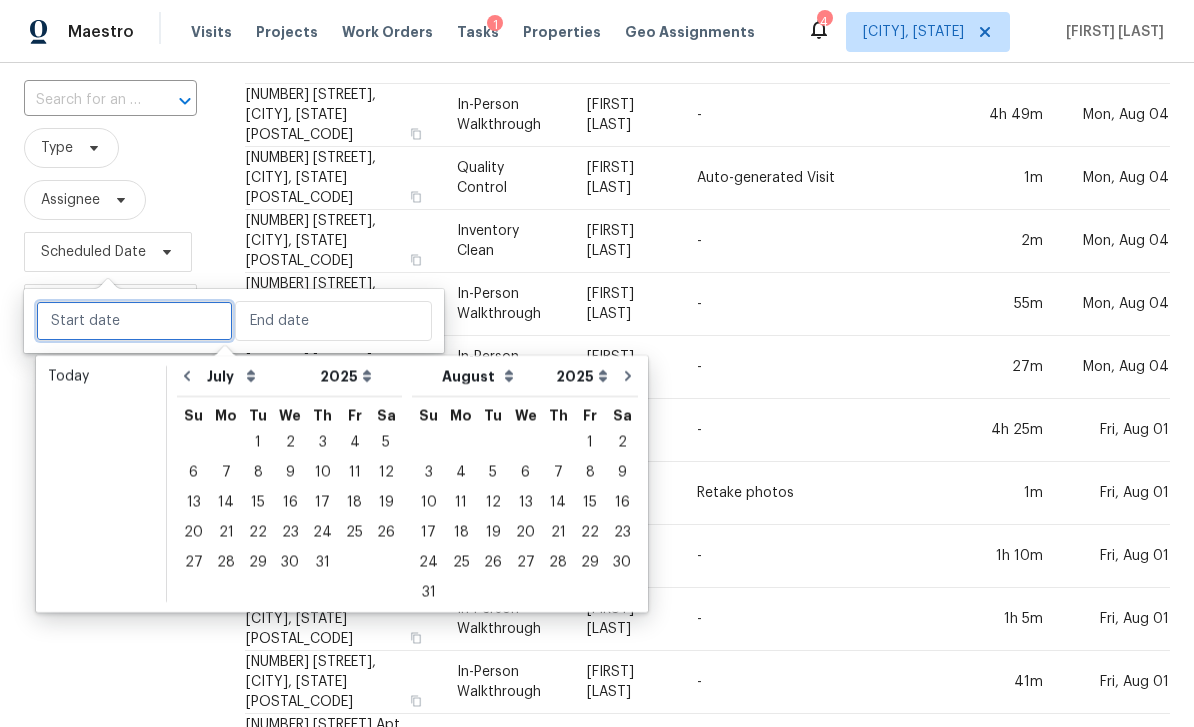 type on "Tue, Jul [DATE]" 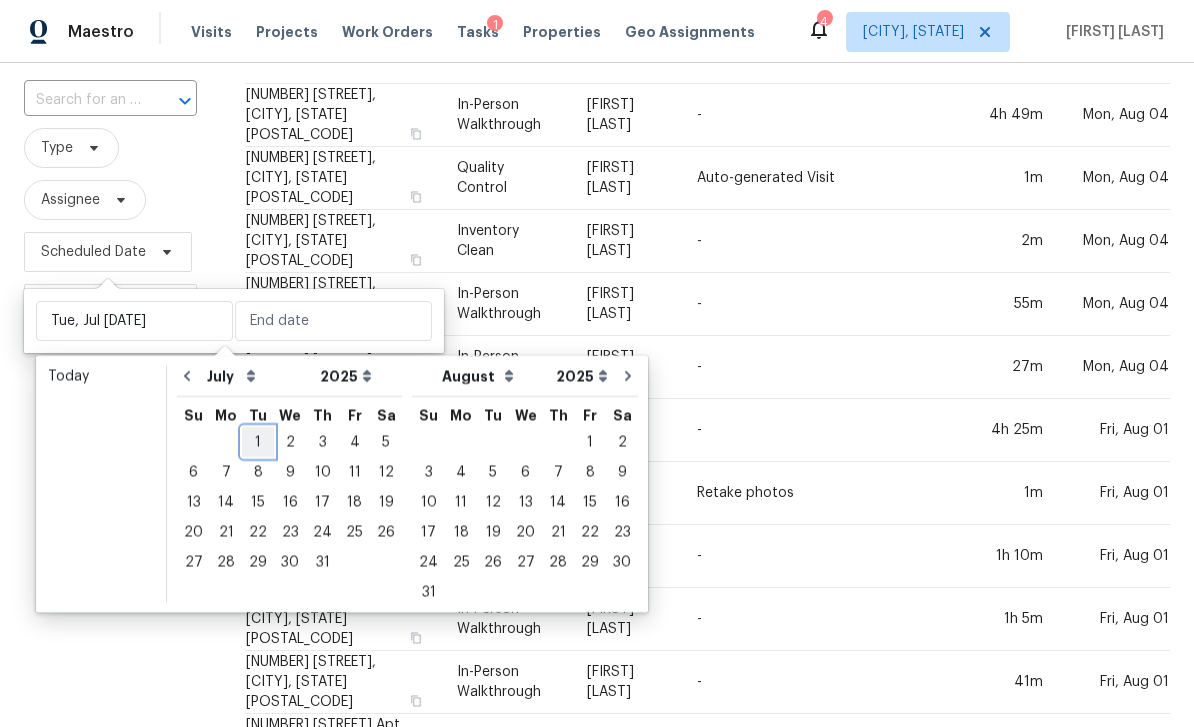click on "29 30 1 2 3 4 5" at bounding box center (289, 442) 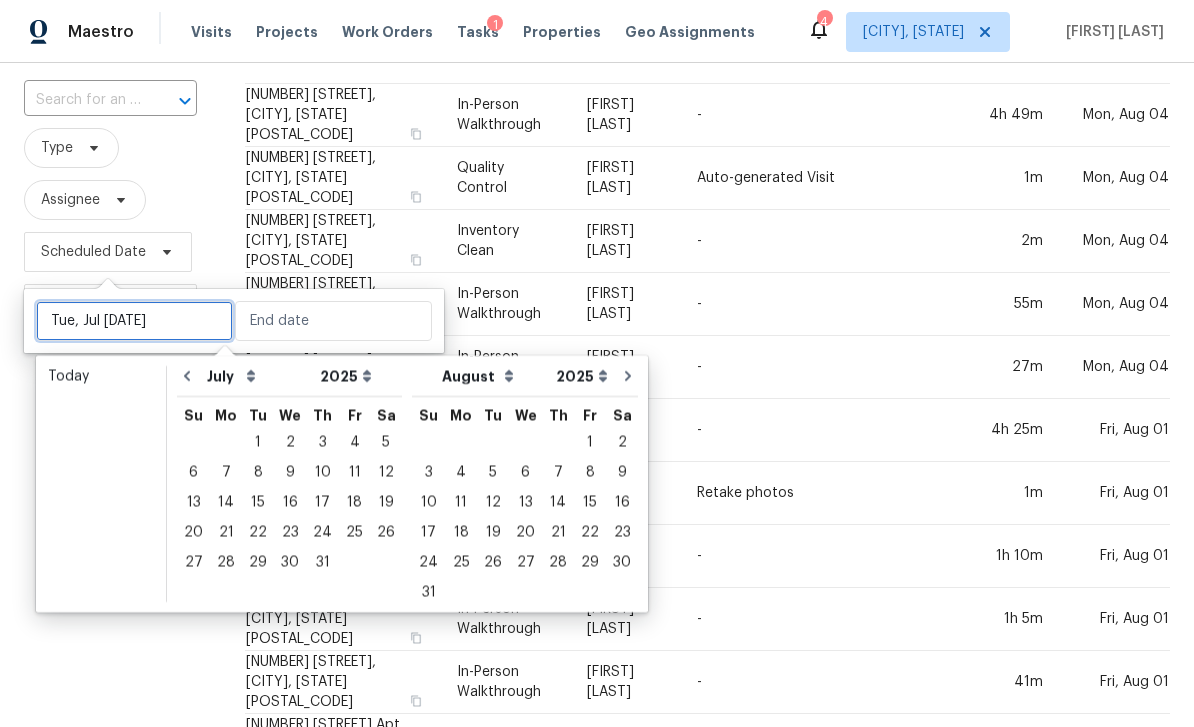 type 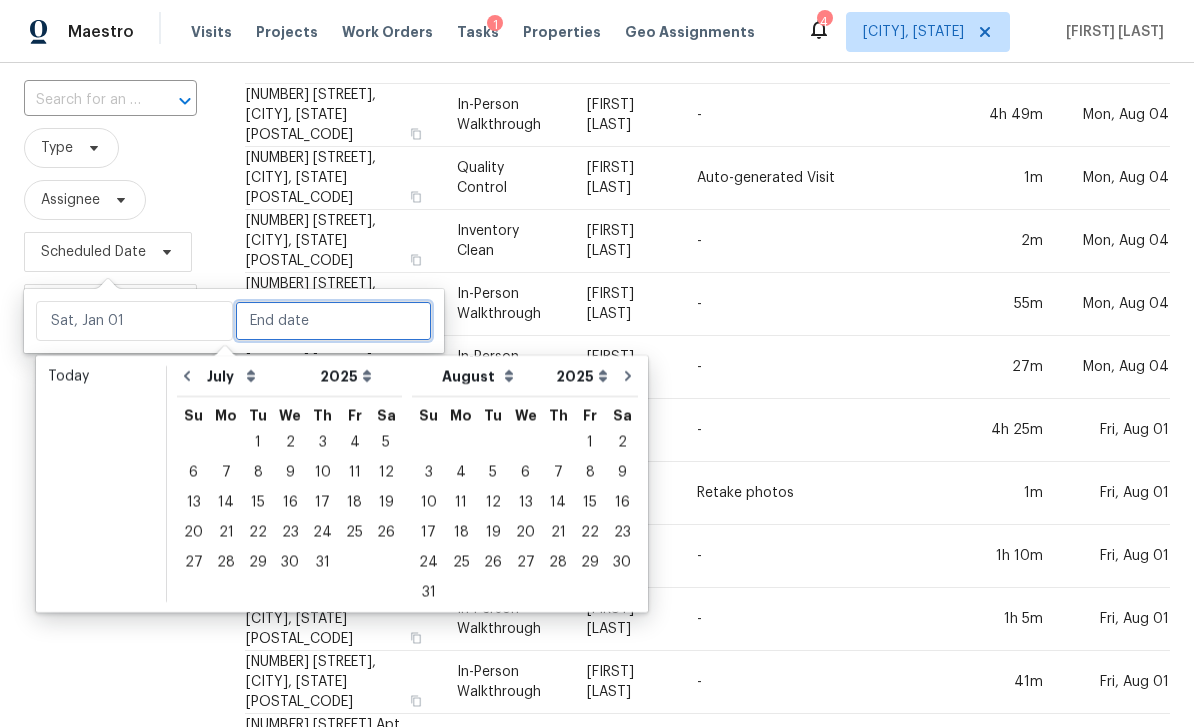 click at bounding box center [333, 321] 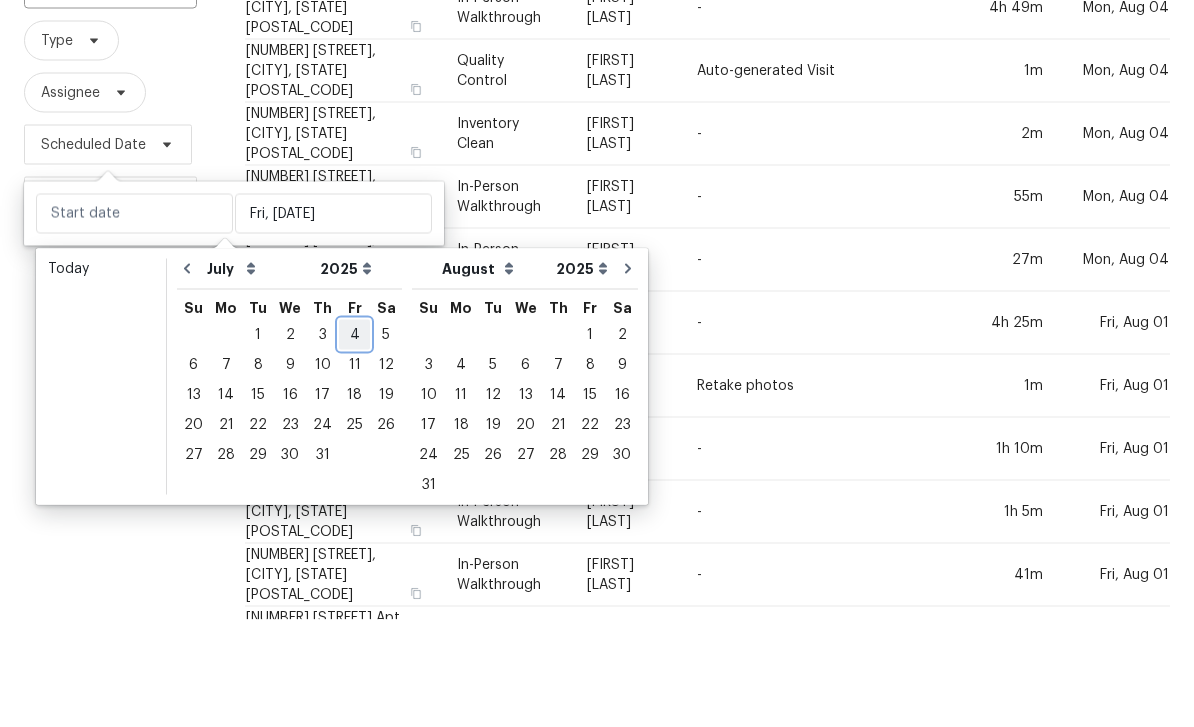 click on "4" at bounding box center [354, 442] 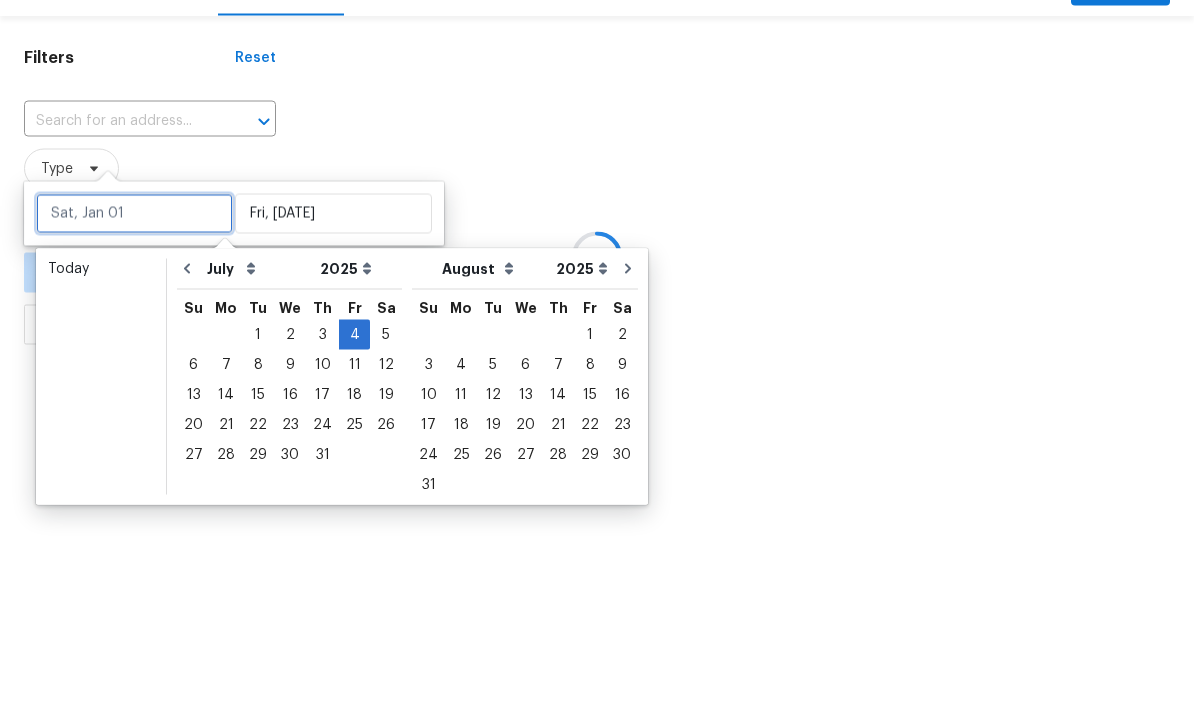 type on "Fri, [DATE]" 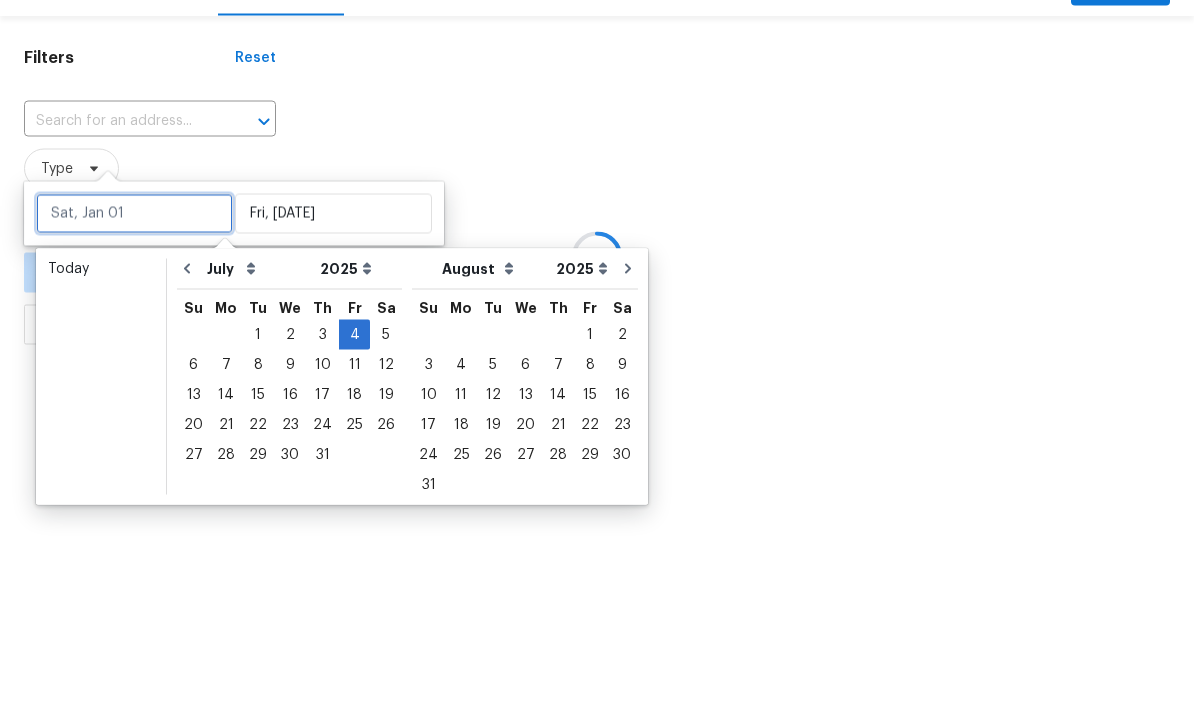 scroll, scrollTop: 0, scrollLeft: 0, axis: both 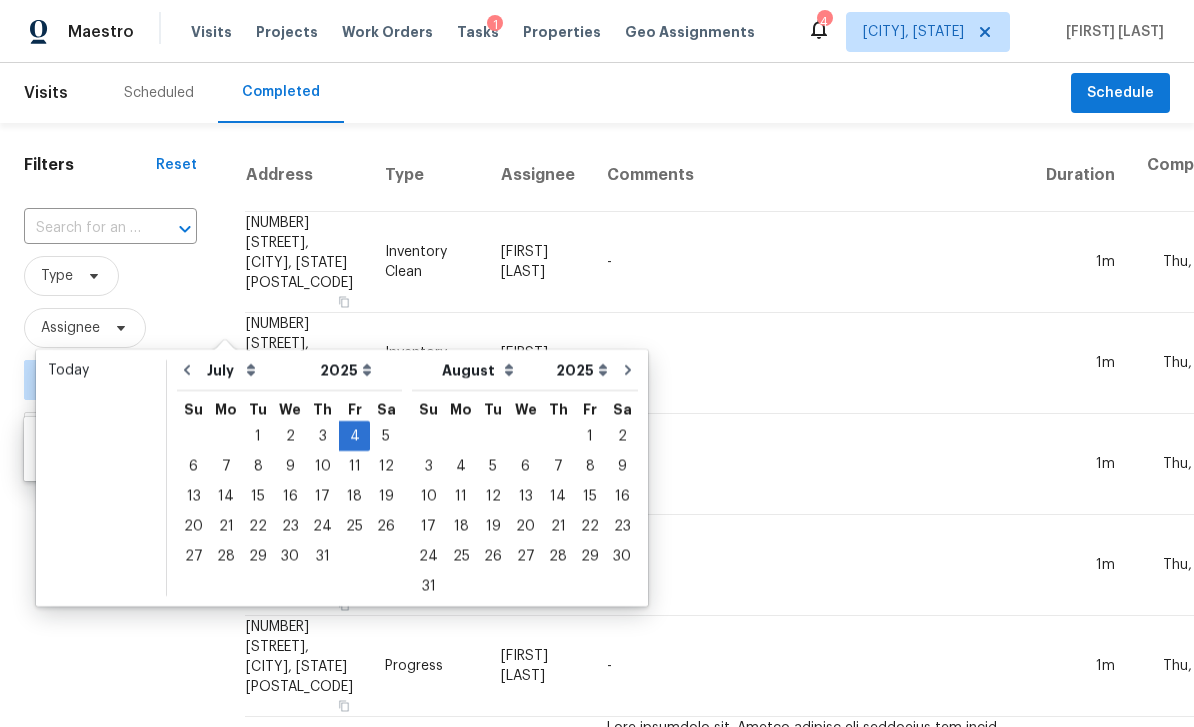 click on "Filters Reset ​ Type Assignee ∞ - Fri, [DATE] Completed Date" at bounding box center [110, 1545] 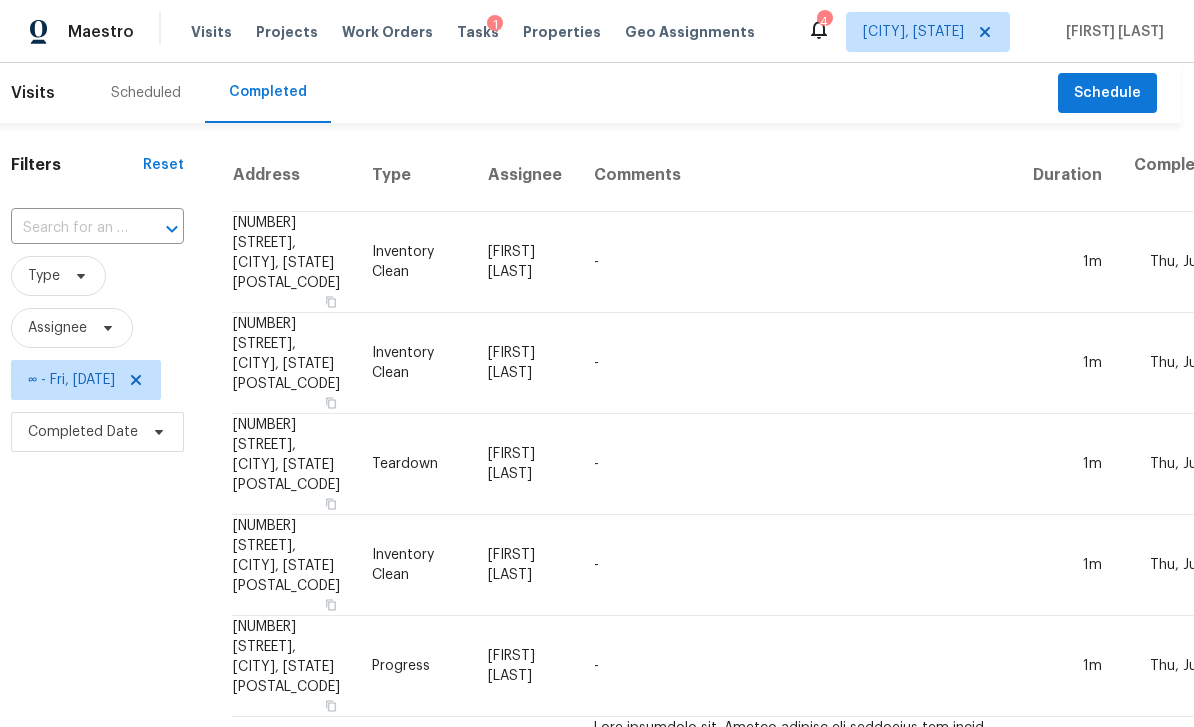 scroll, scrollTop: 0, scrollLeft: 12, axis: horizontal 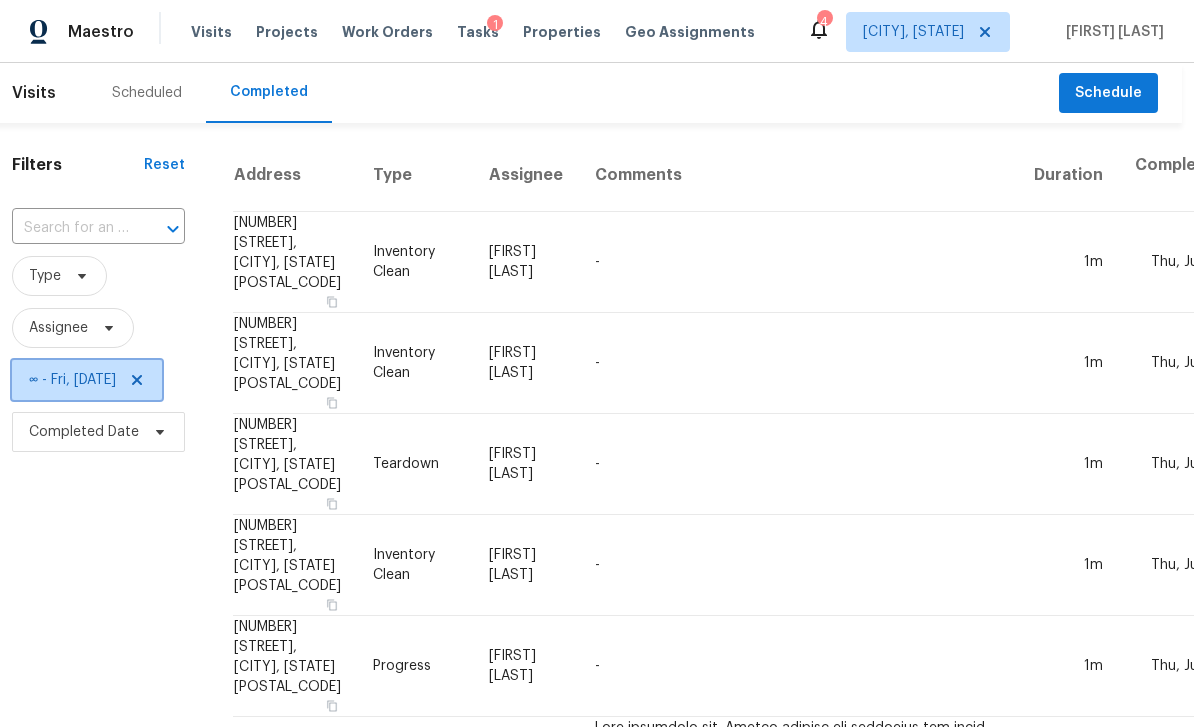 click on "∞ - Fri, [DATE]" at bounding box center [72, 380] 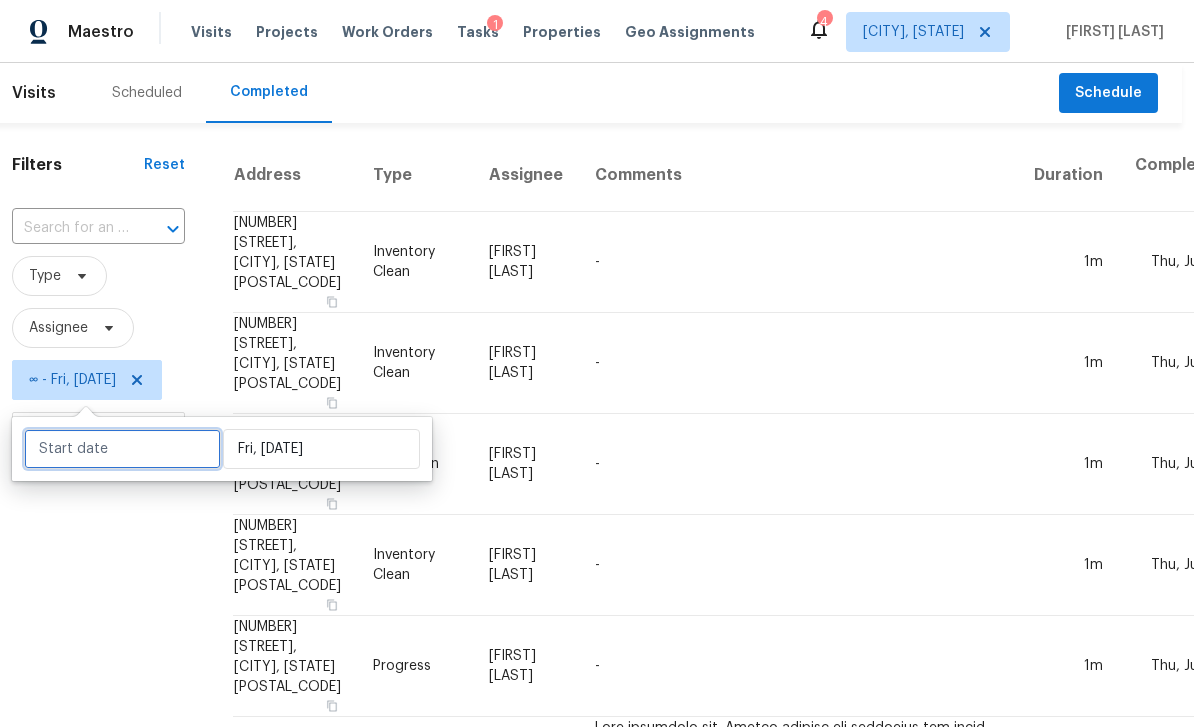 click at bounding box center [122, 449] 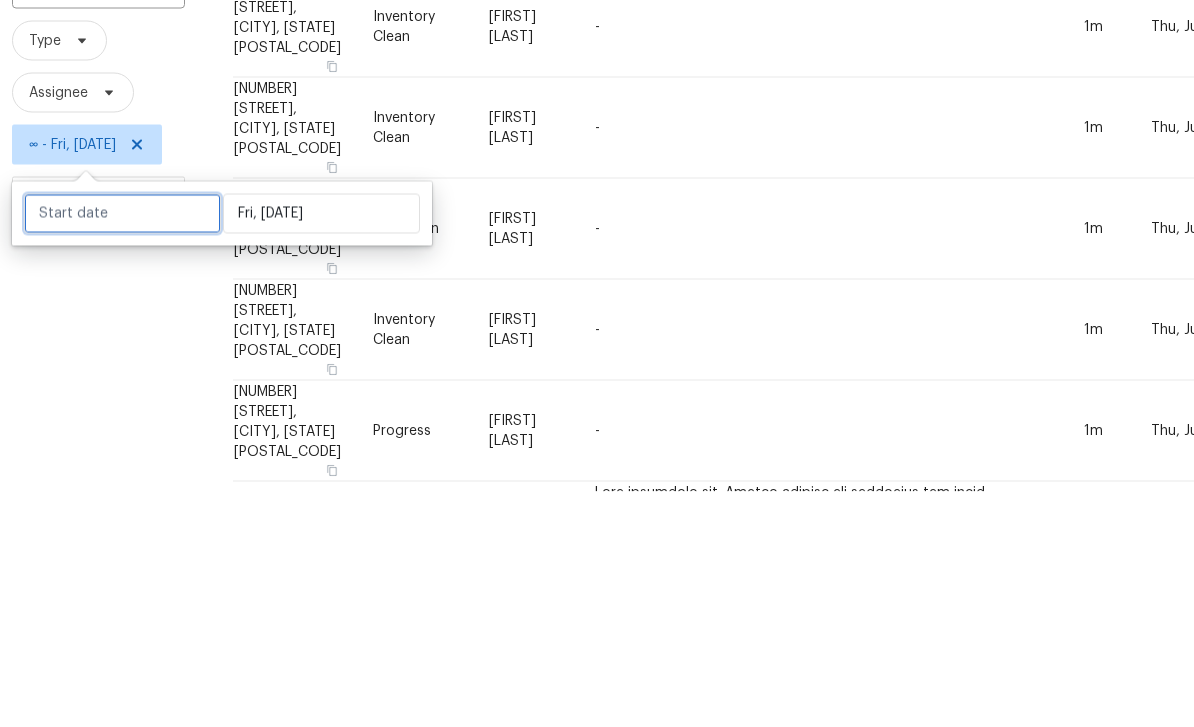 select on "5" 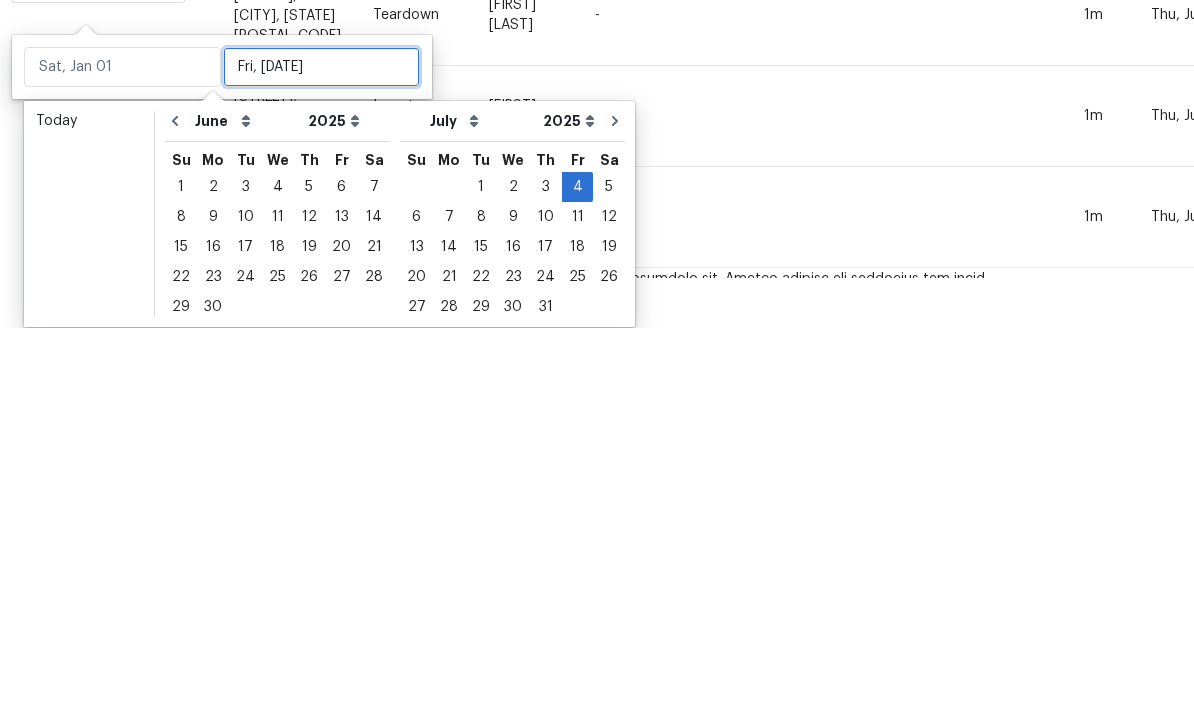 type on "Fri, [DATE]" 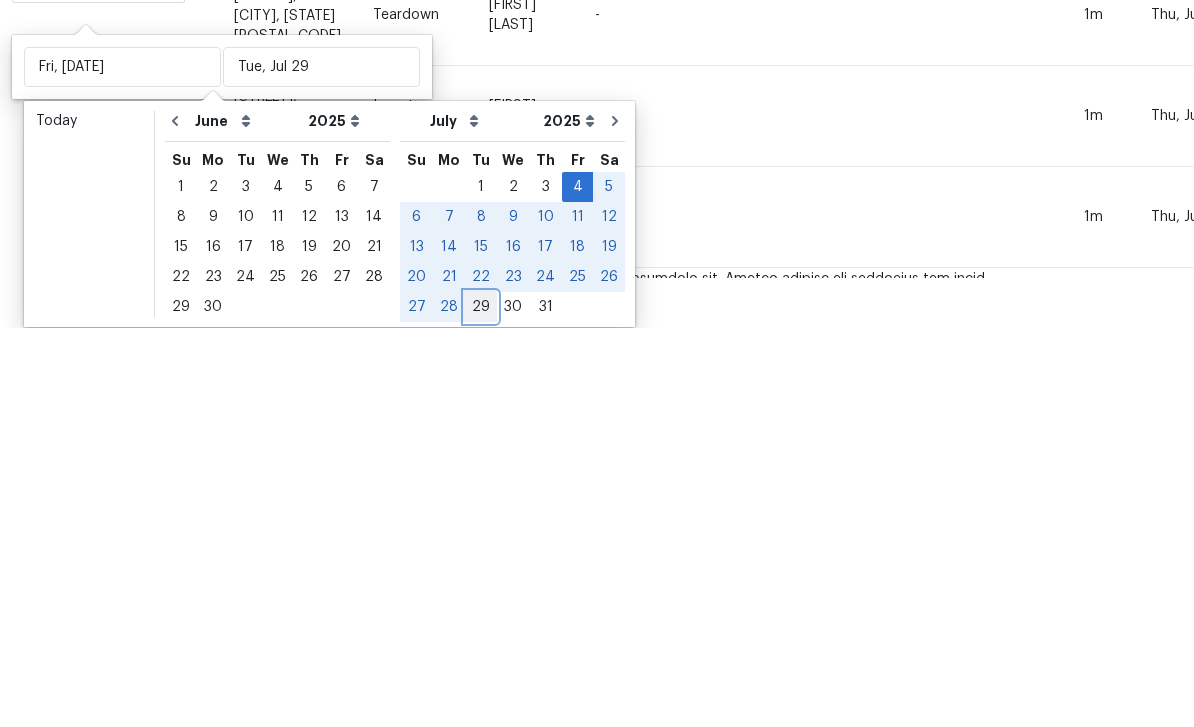 click on "29" at bounding box center (481, 707) 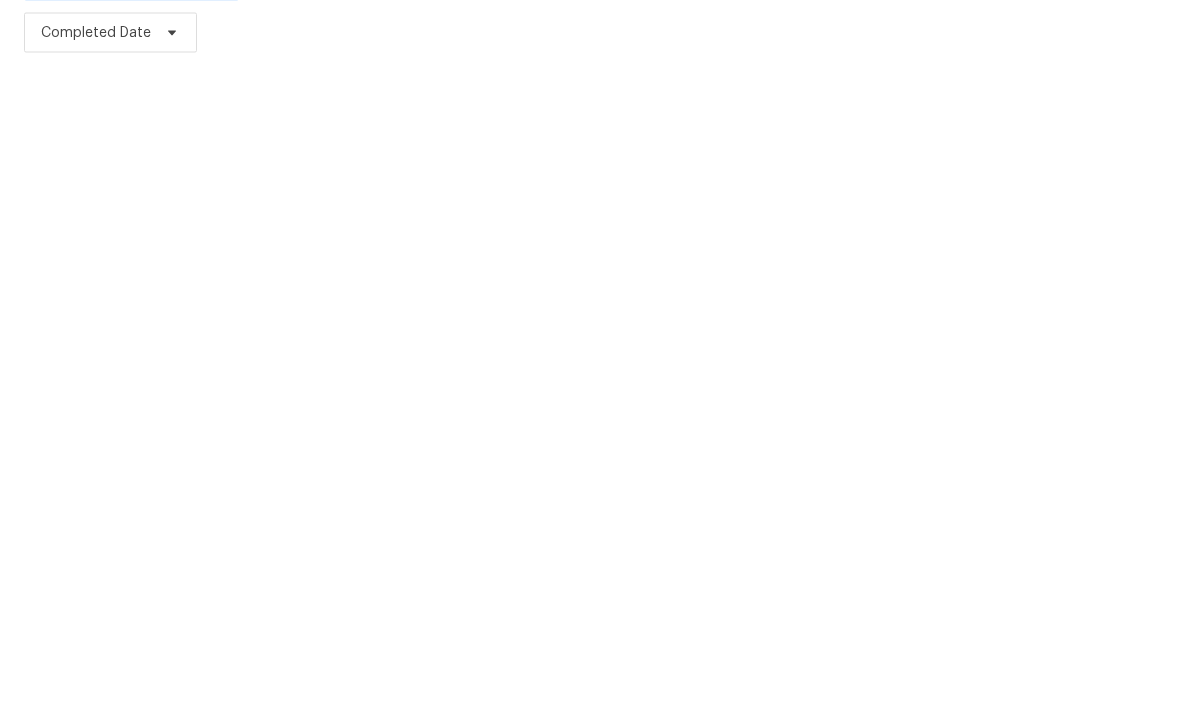 scroll, scrollTop: 0, scrollLeft: 0, axis: both 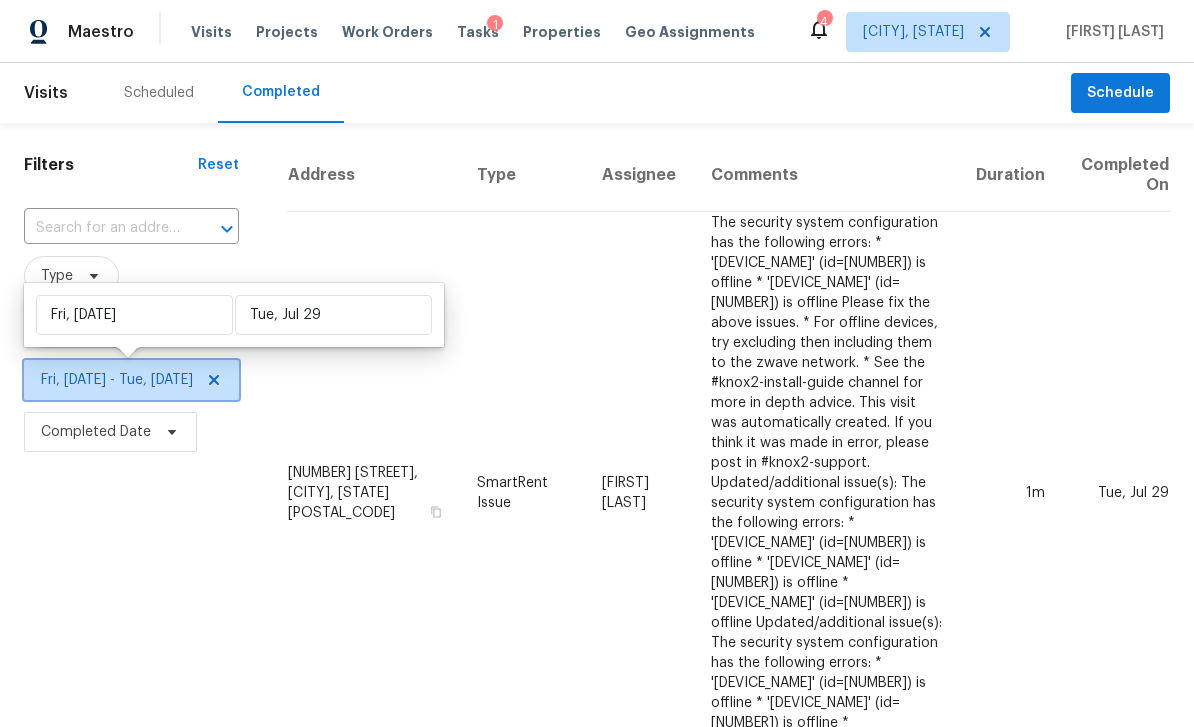click on "Fri, [DATE] - Tue, [DATE]" at bounding box center [117, 380] 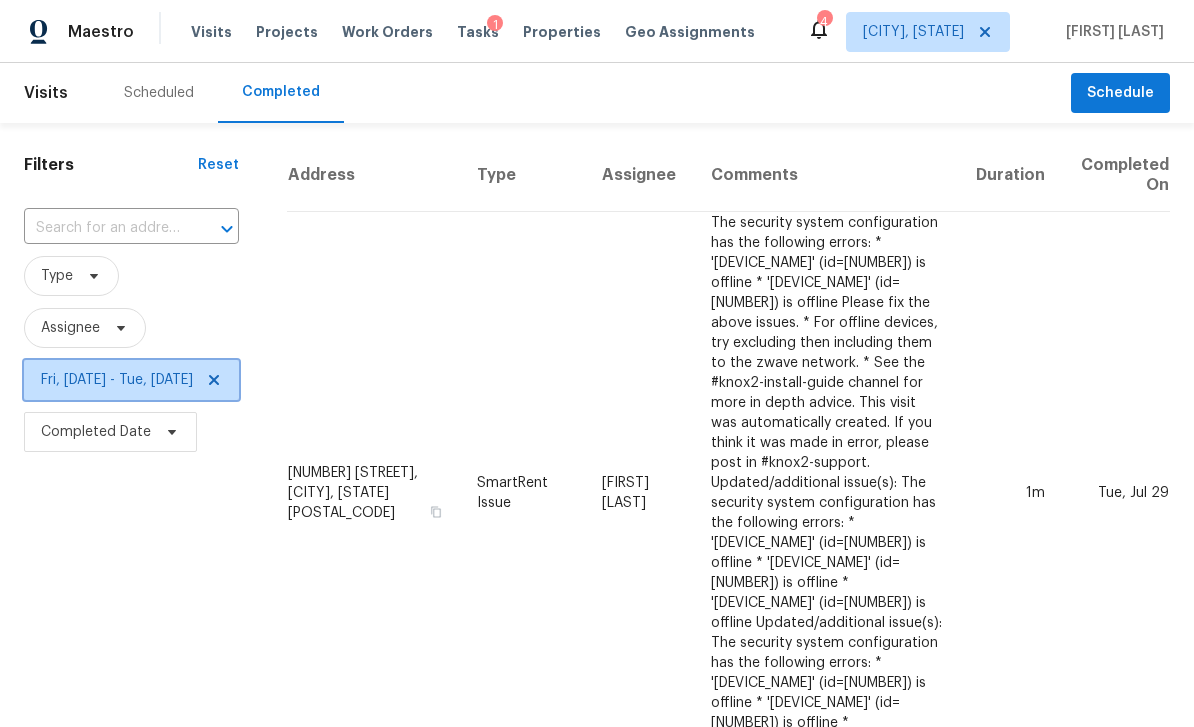 click on "Fri, [DATE] - Tue, [DATE]" at bounding box center [117, 380] 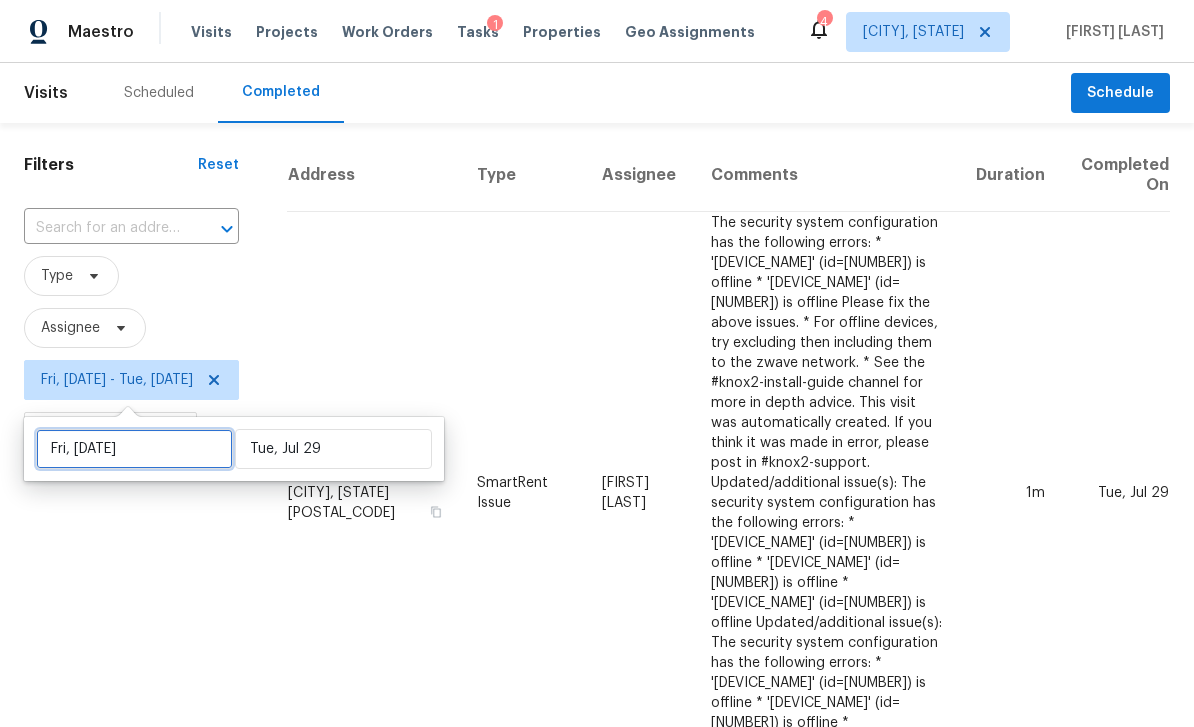 click on "Fri, [DATE]" at bounding box center (134, 449) 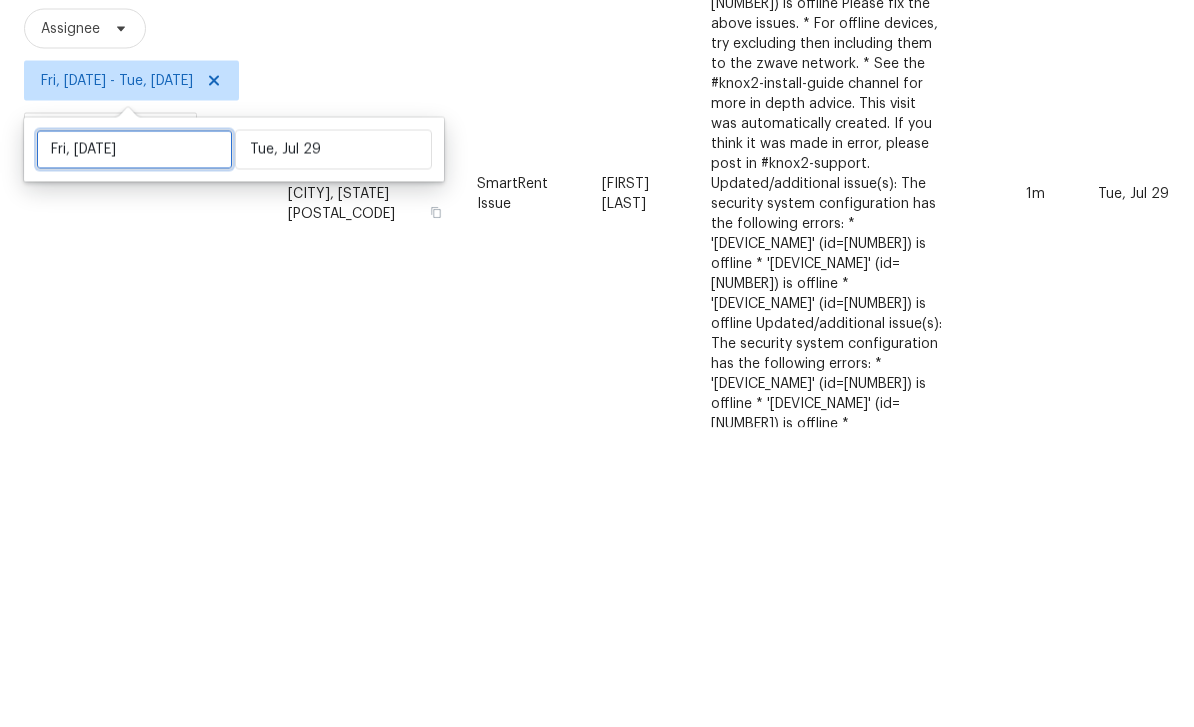 select on "6" 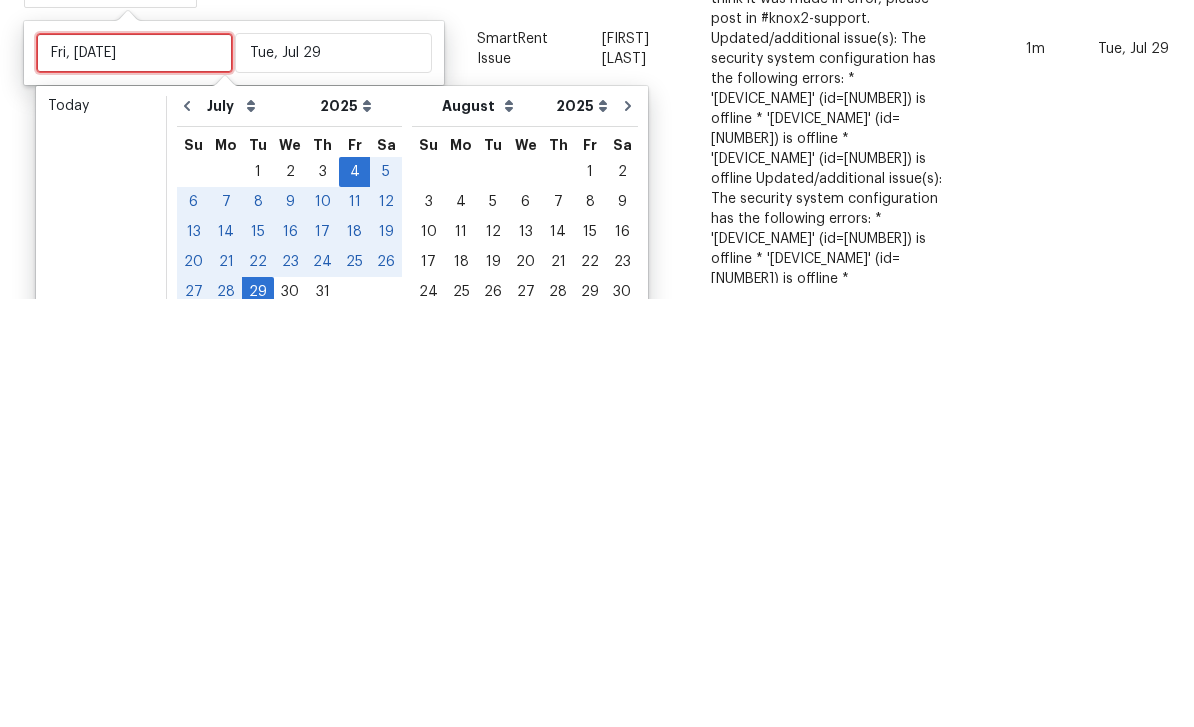 scroll, scrollTop: 26, scrollLeft: 0, axis: vertical 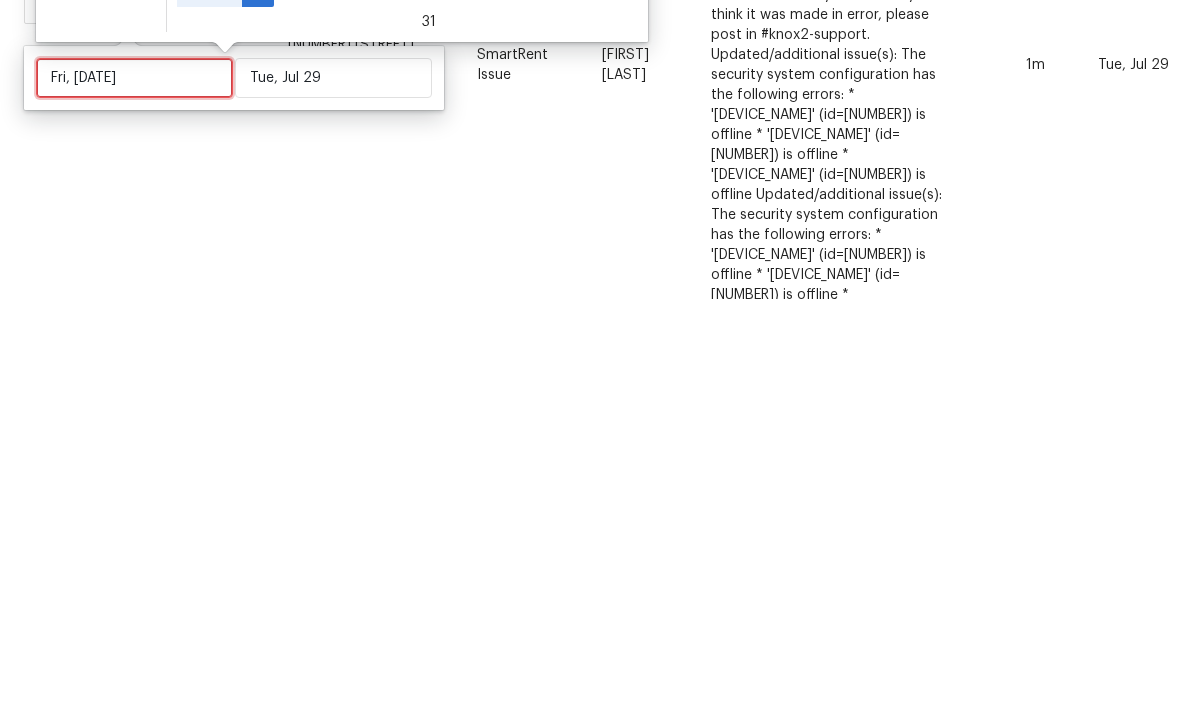 click on "Fri, [DATE]" at bounding box center (134, 506) 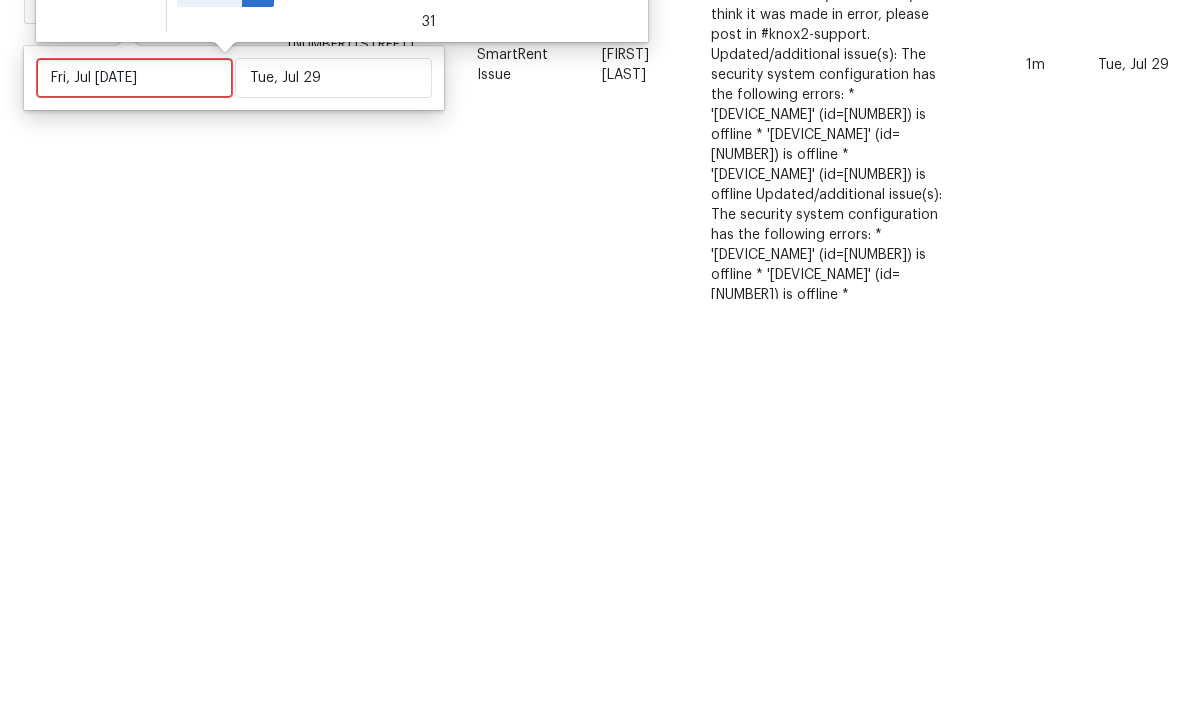 scroll, scrollTop: 64, scrollLeft: 0, axis: vertical 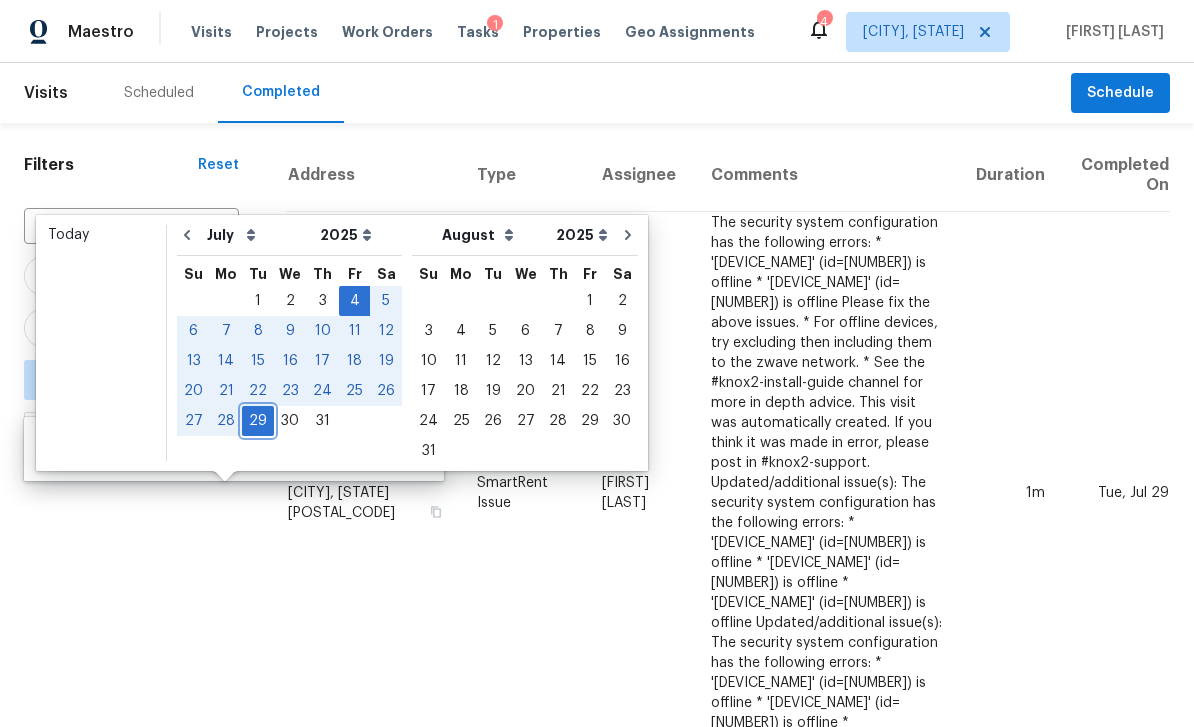 click on "29" at bounding box center (258, 421) 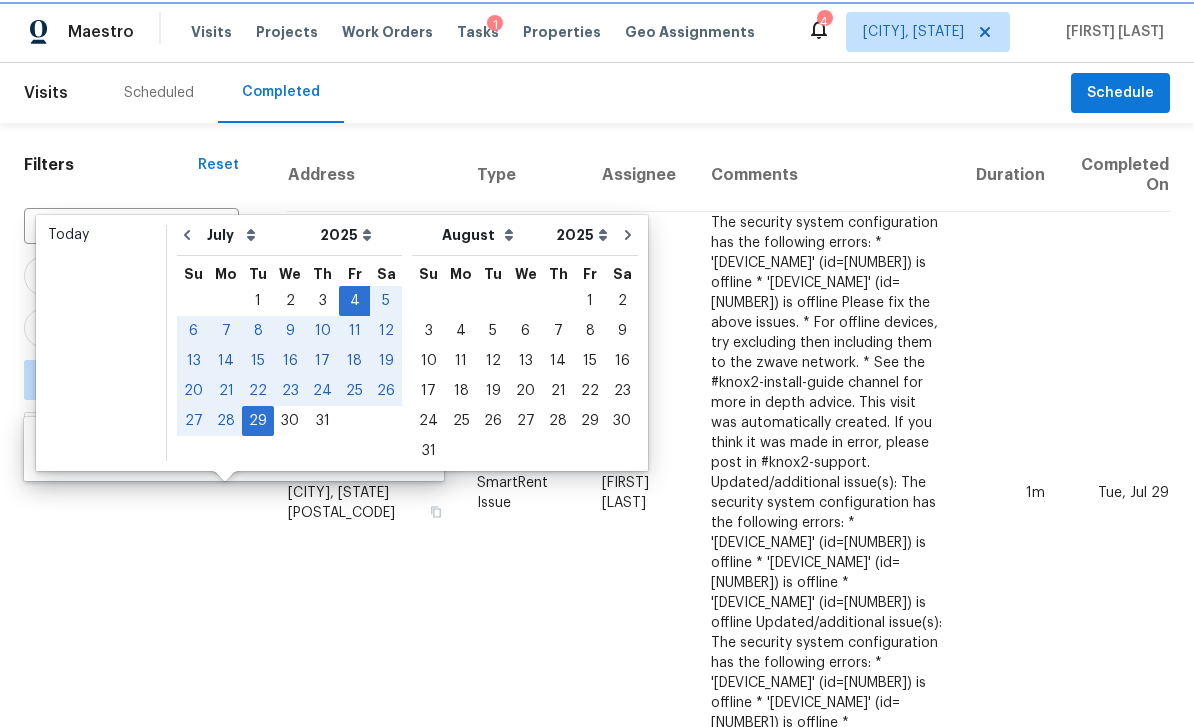 scroll, scrollTop: 0, scrollLeft: 0, axis: both 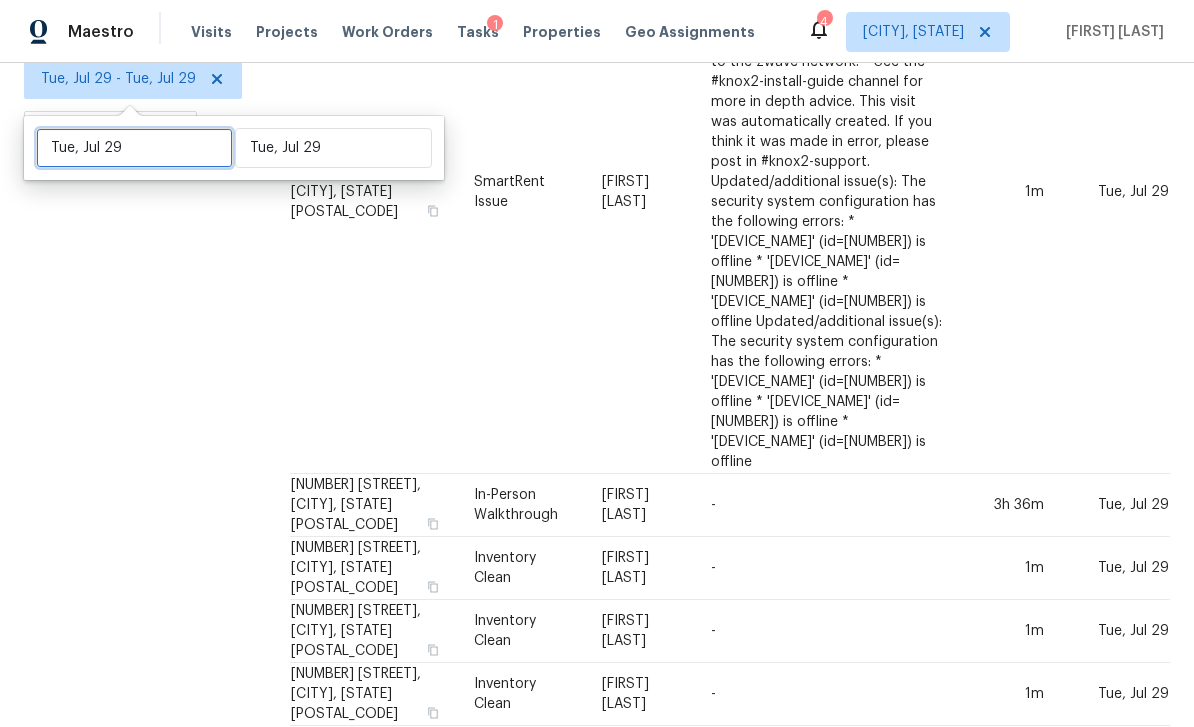 click on "Tue, Jul 29" at bounding box center (134, 148) 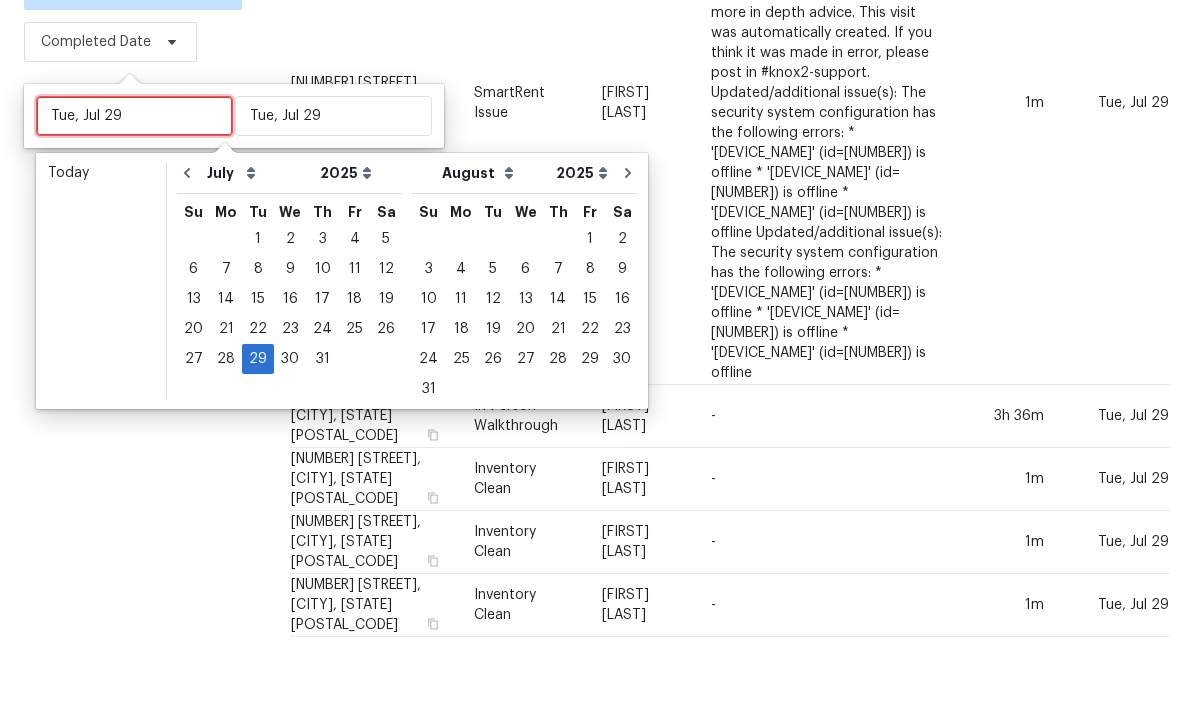 type on "Wed, Jul 30" 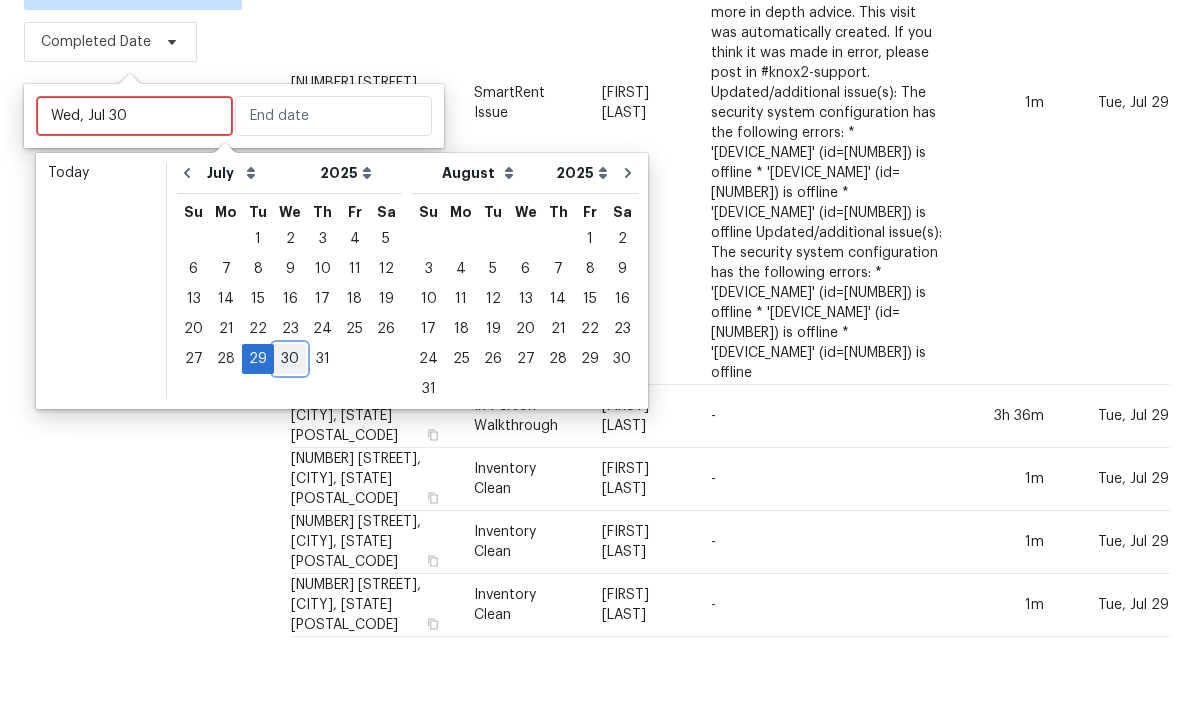 click on "30" at bounding box center (290, 448) 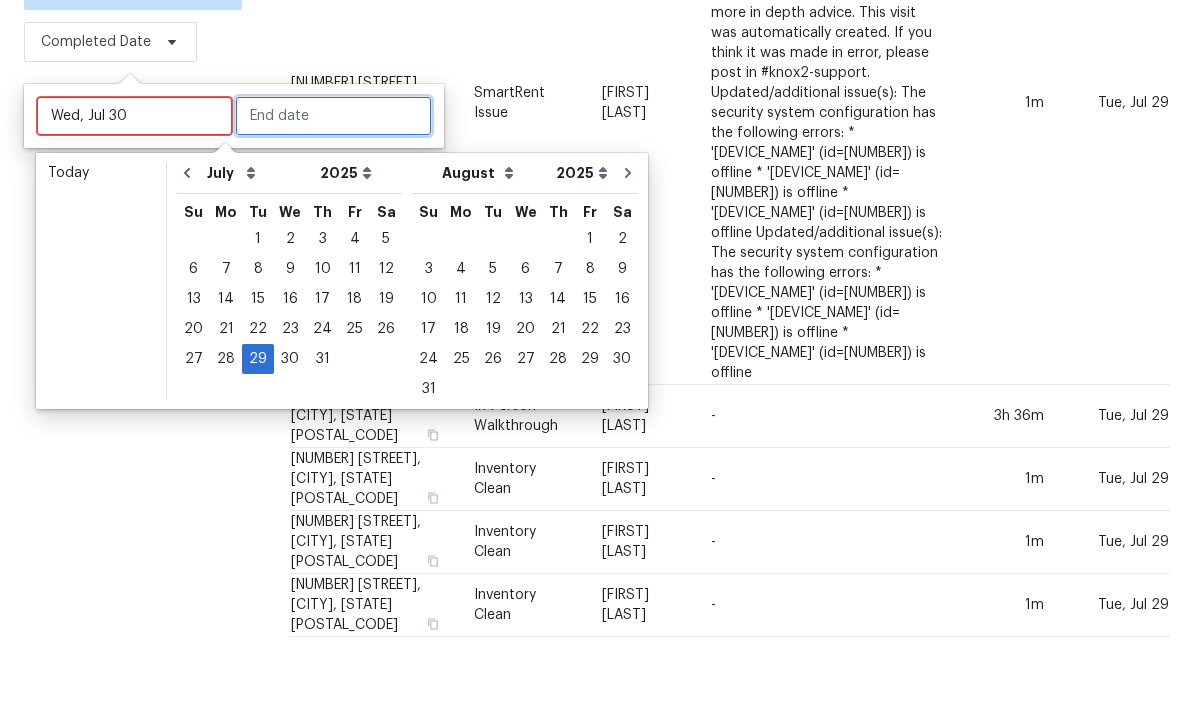 type on "Wed, Jul 30" 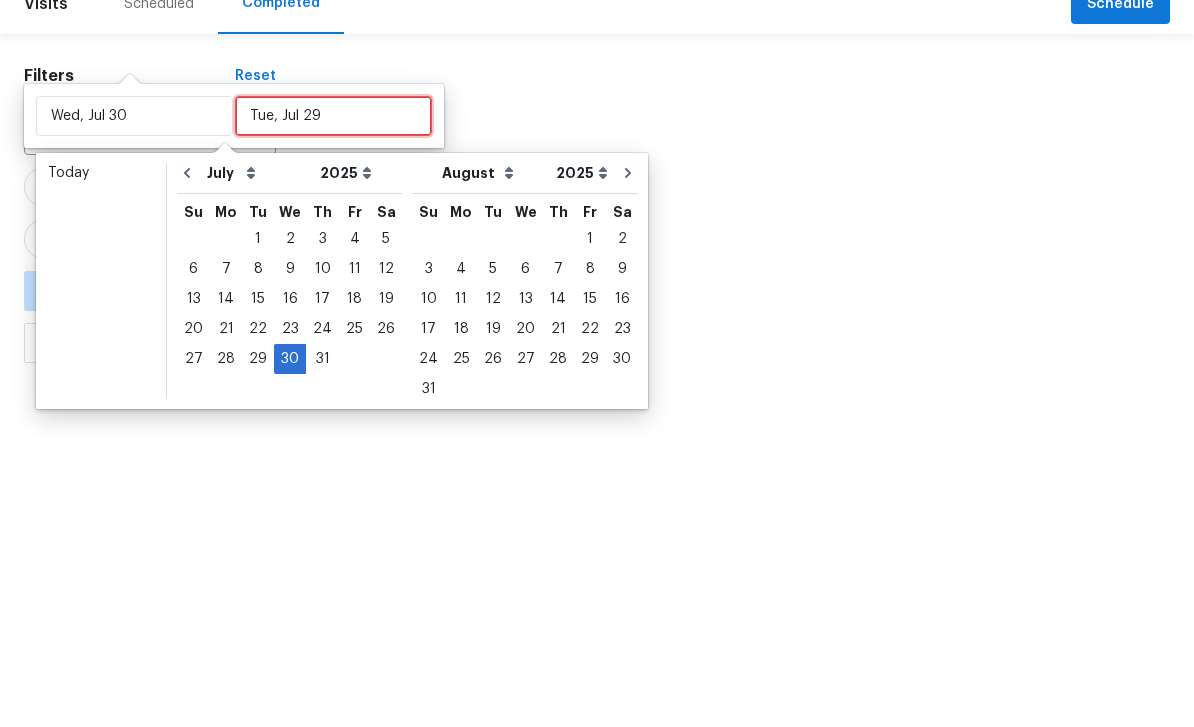 scroll, scrollTop: 0, scrollLeft: 0, axis: both 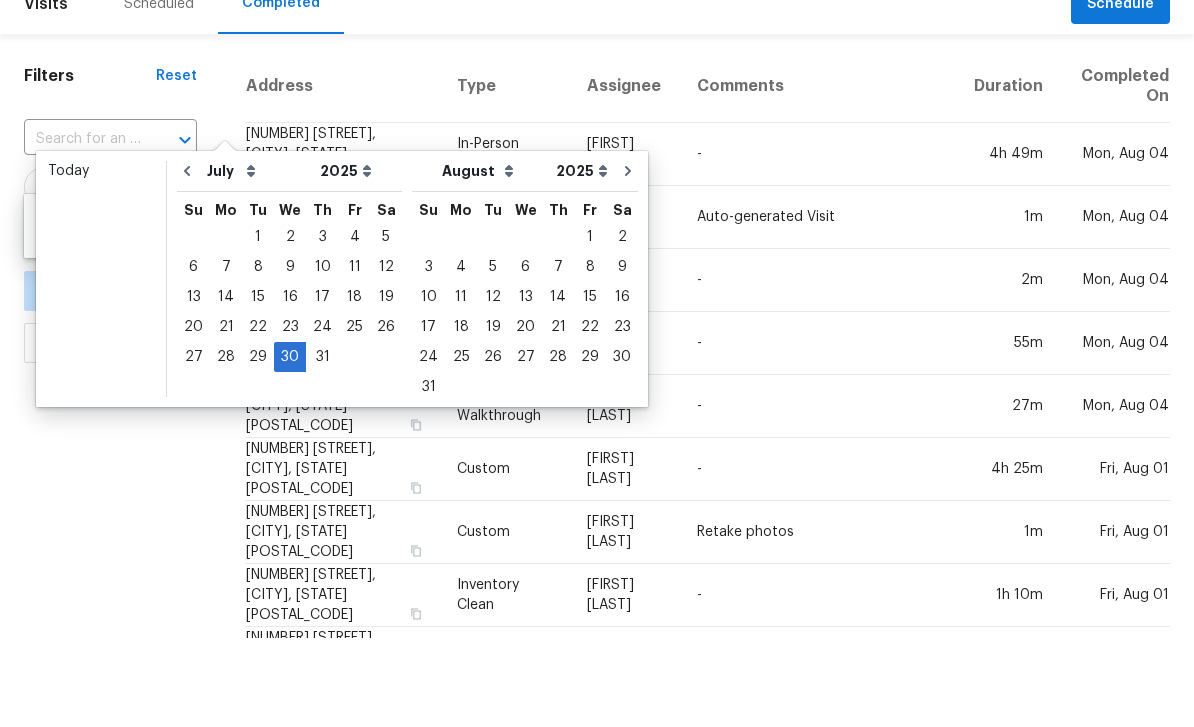 click on "Address" at bounding box center [343, 175] 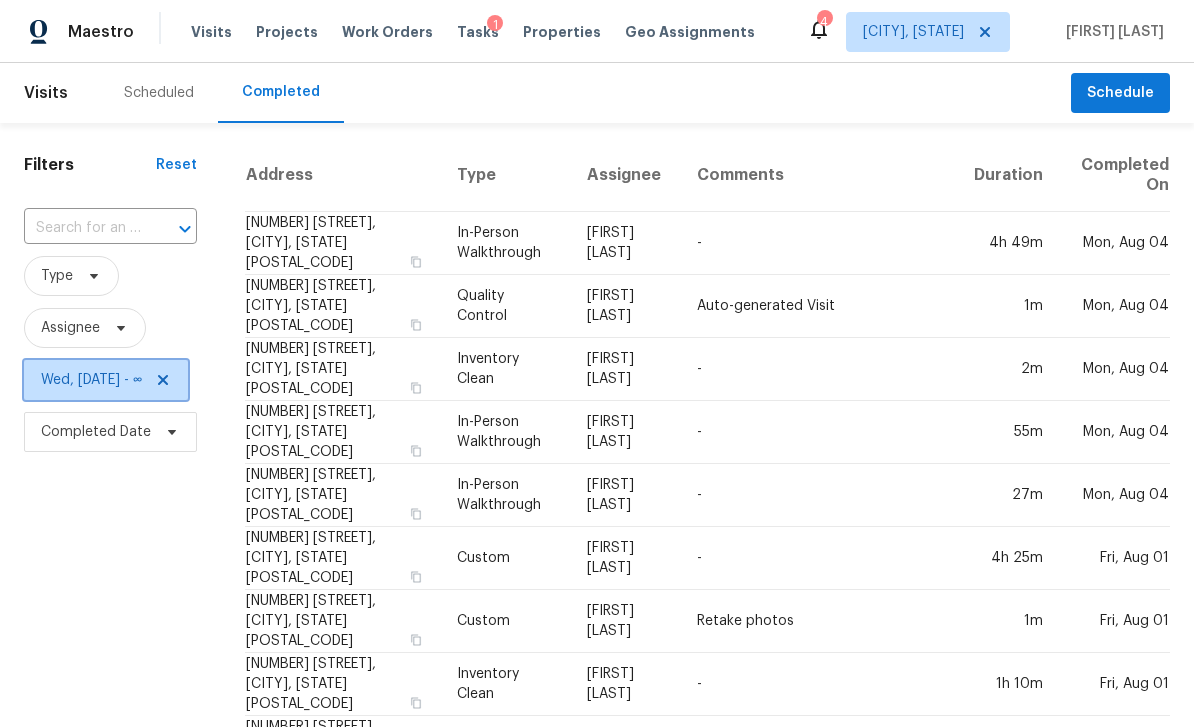 click on "Wed, [DATE] - ∞" at bounding box center (91, 380) 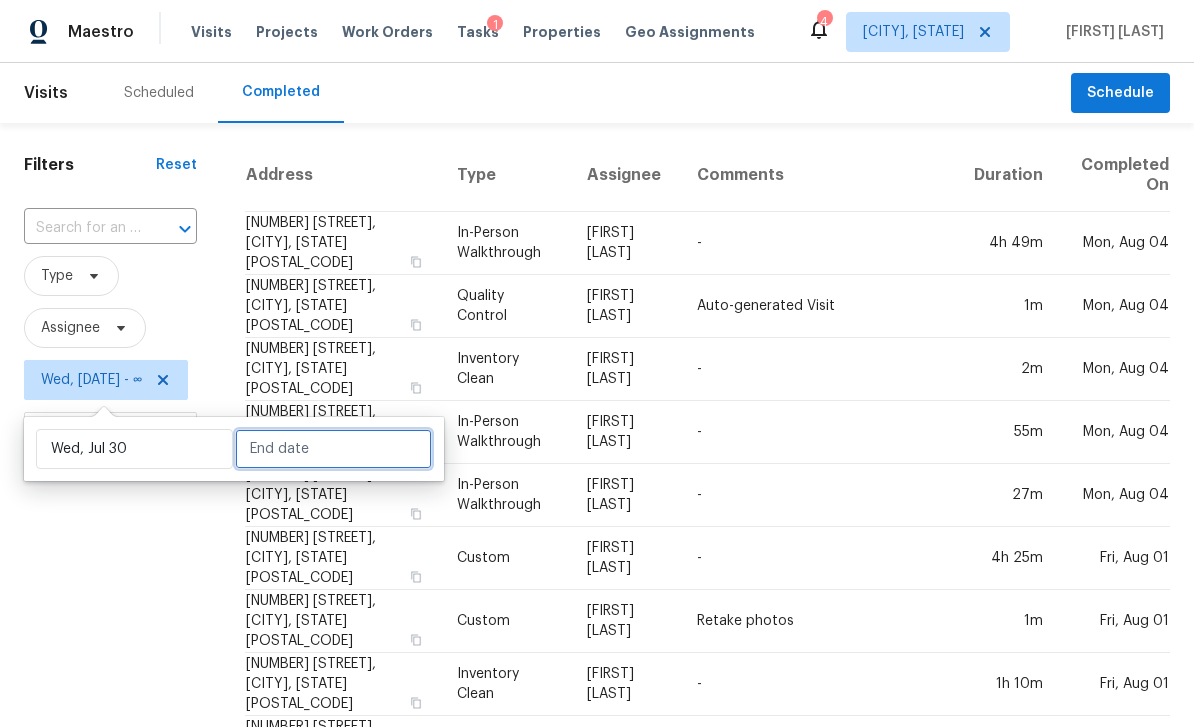 click at bounding box center (333, 449) 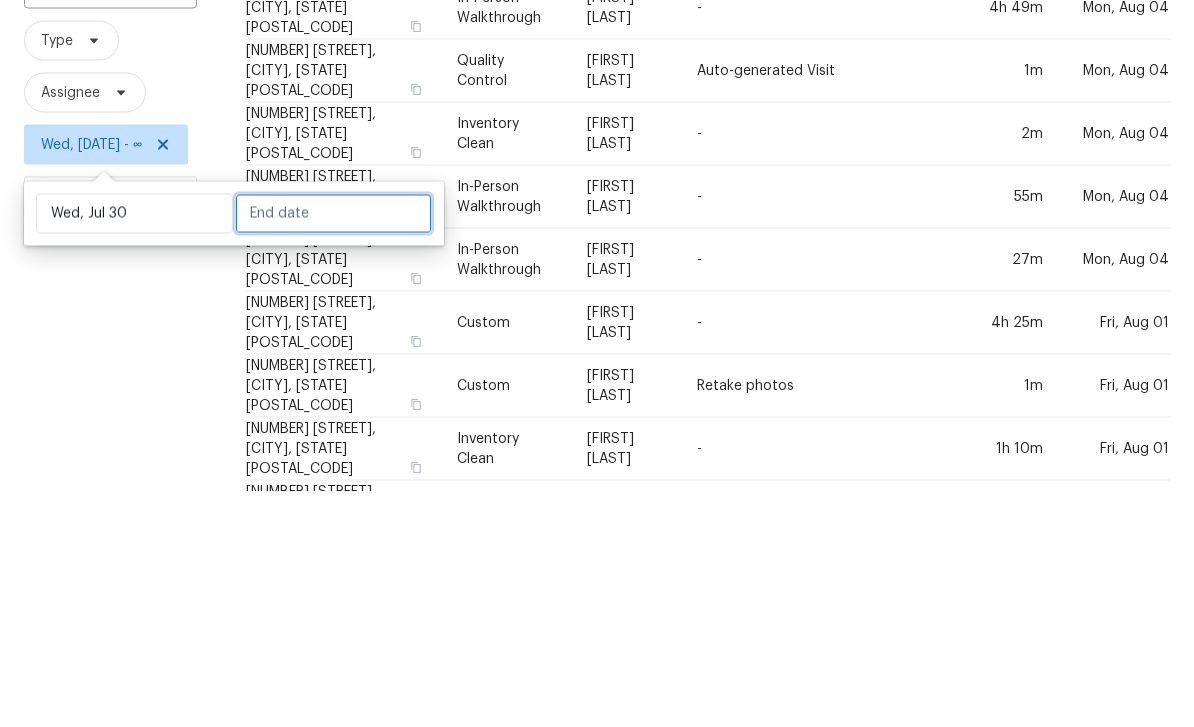 select on "6" 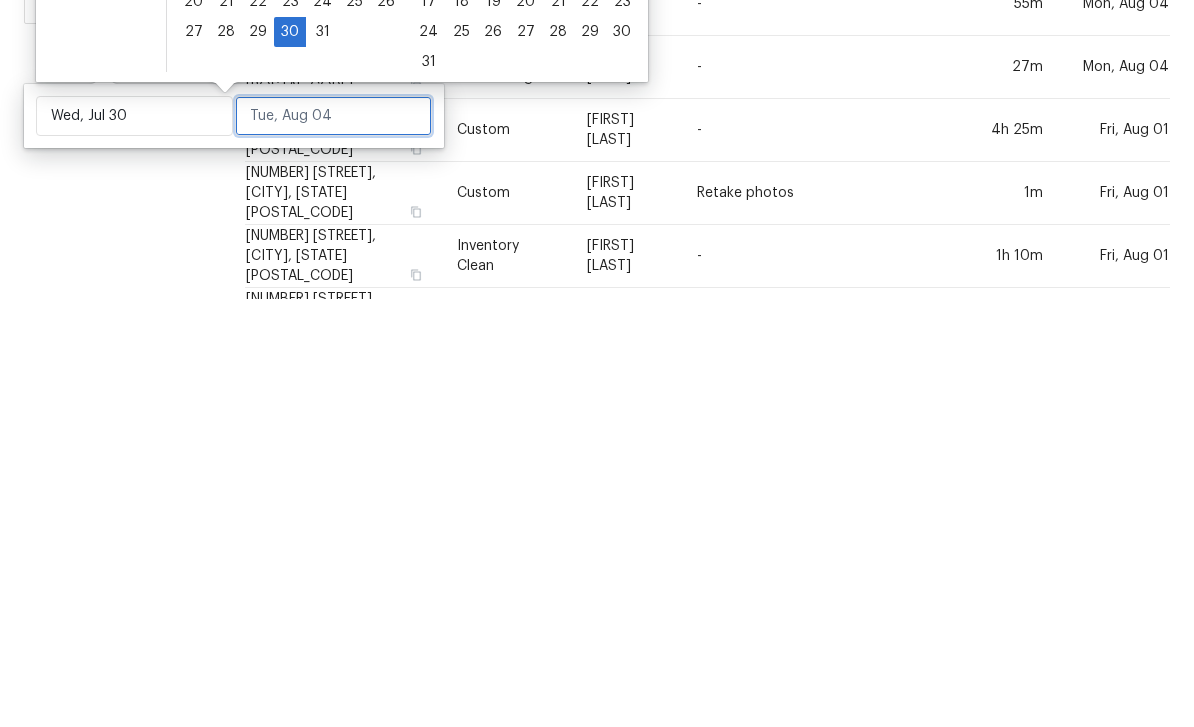 click at bounding box center [333, 544] 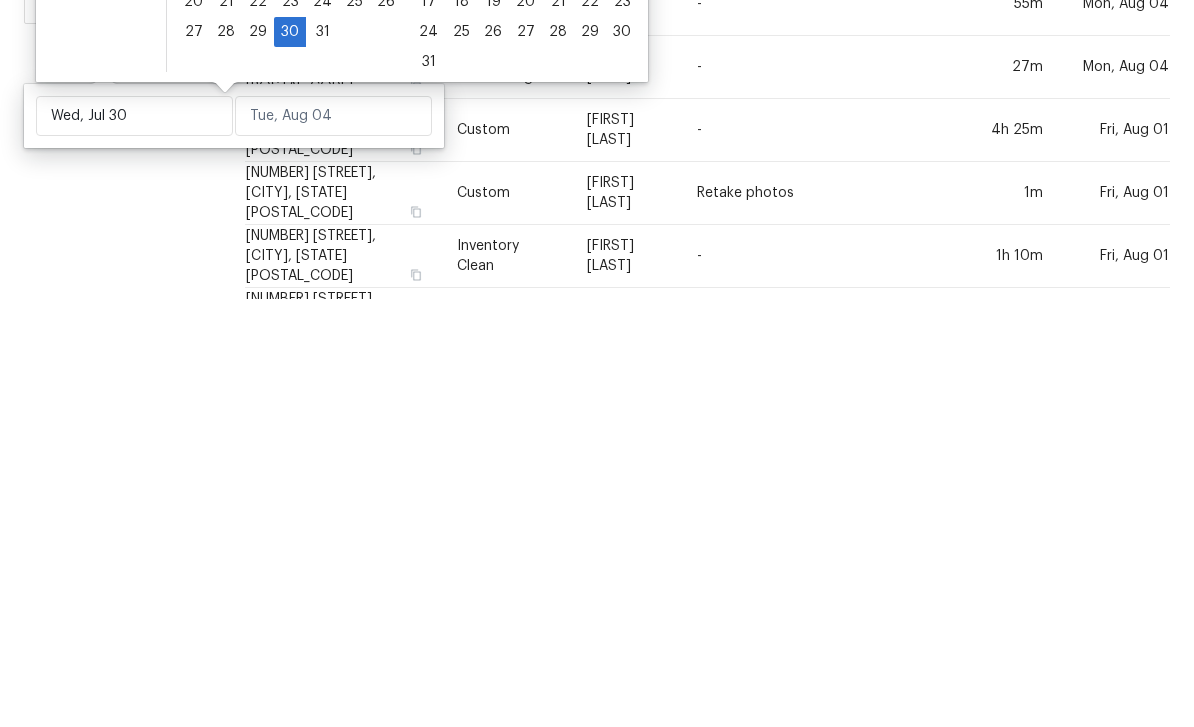 click on "Filters Reset ​ Type Assignee Wed, [DATE] - ∞ Completed Date" at bounding box center (110, 984) 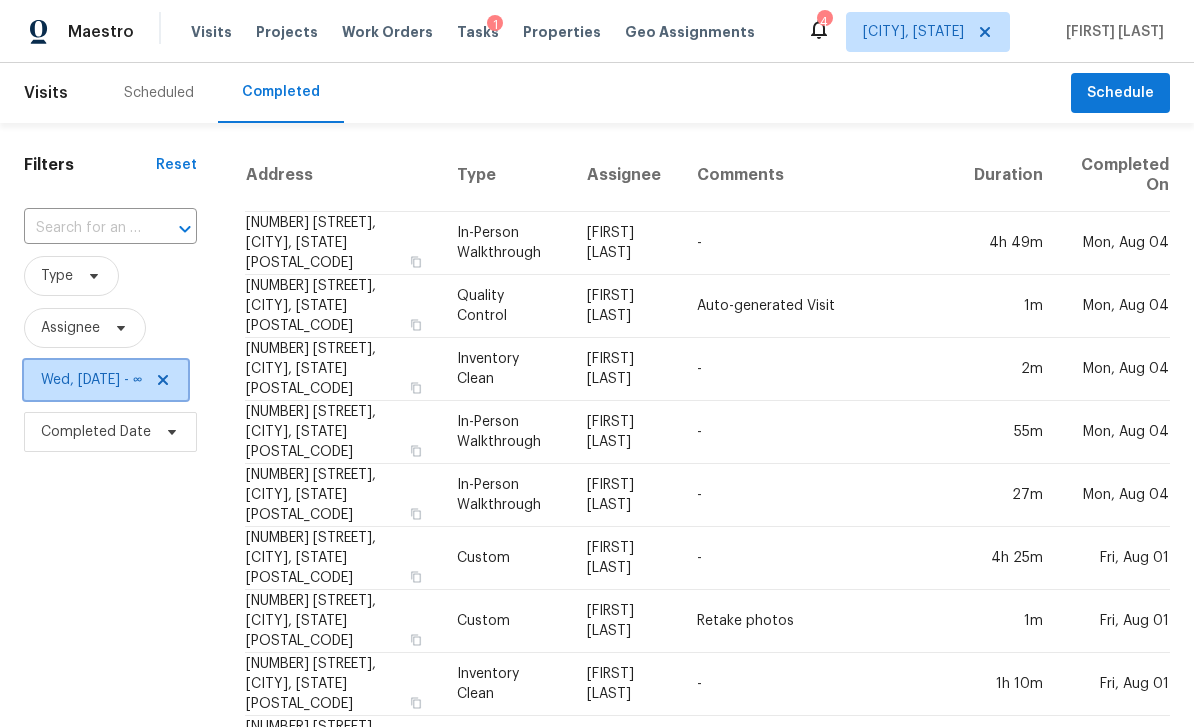 click on "Wed, [DATE] - ∞" at bounding box center [106, 380] 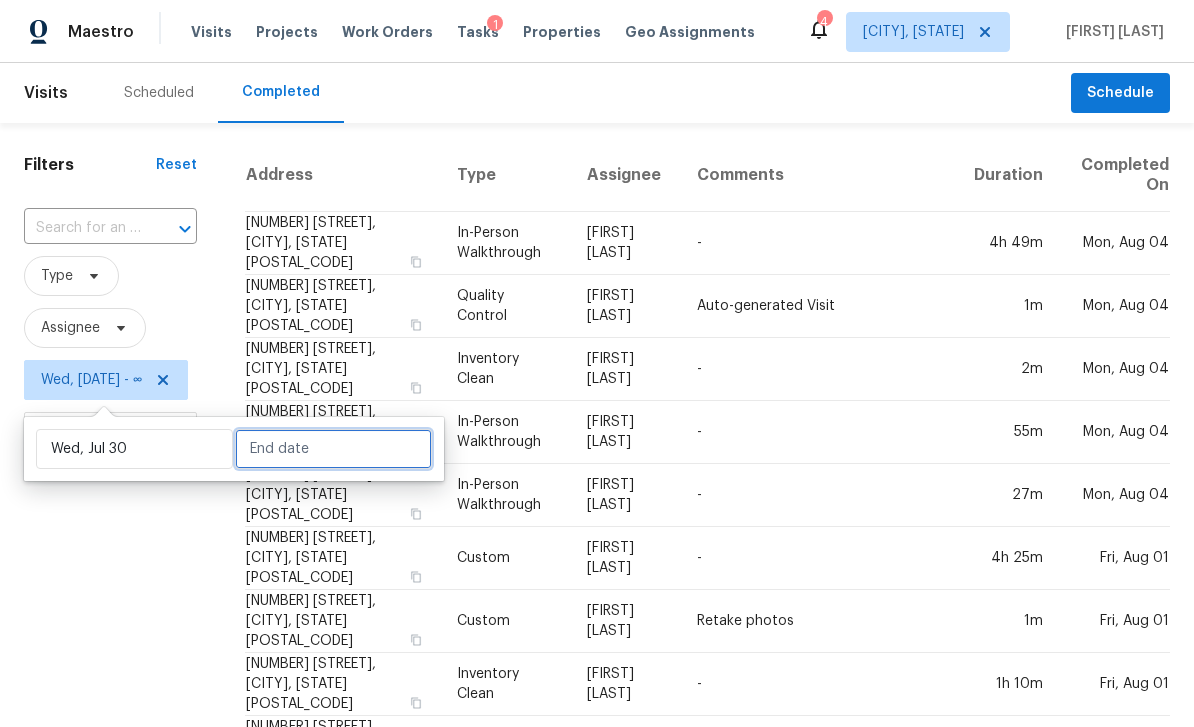 click at bounding box center (333, 449) 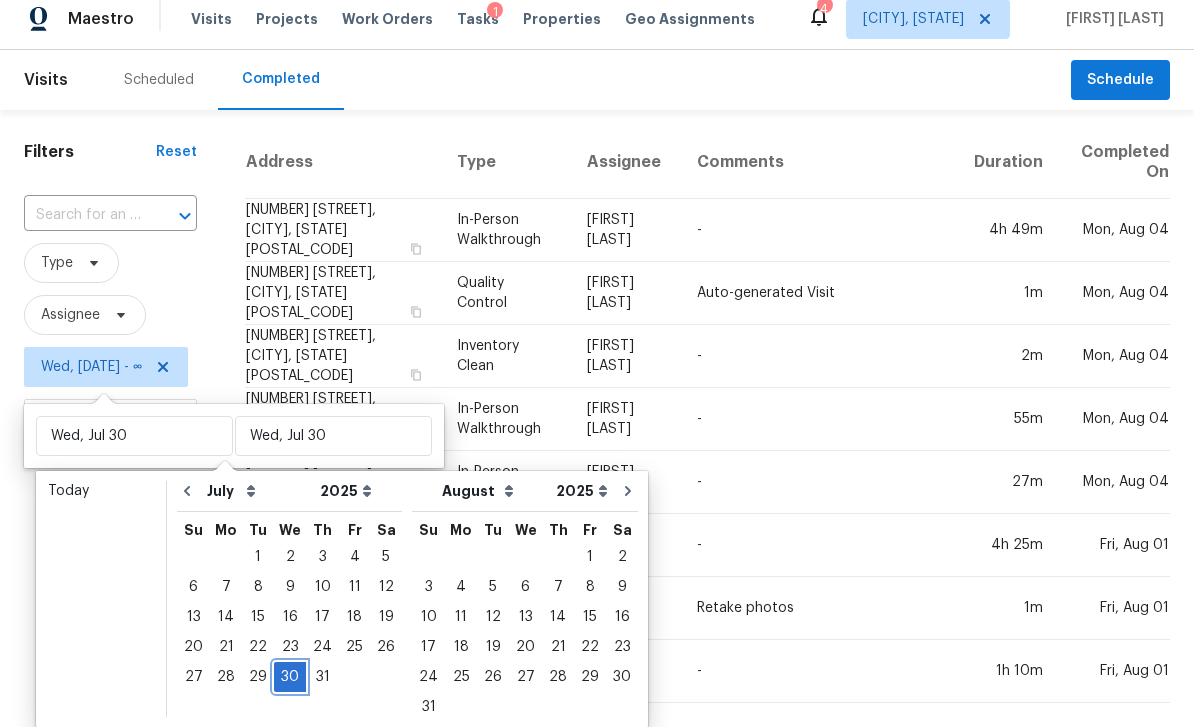 click on "30" at bounding box center (290, 677) 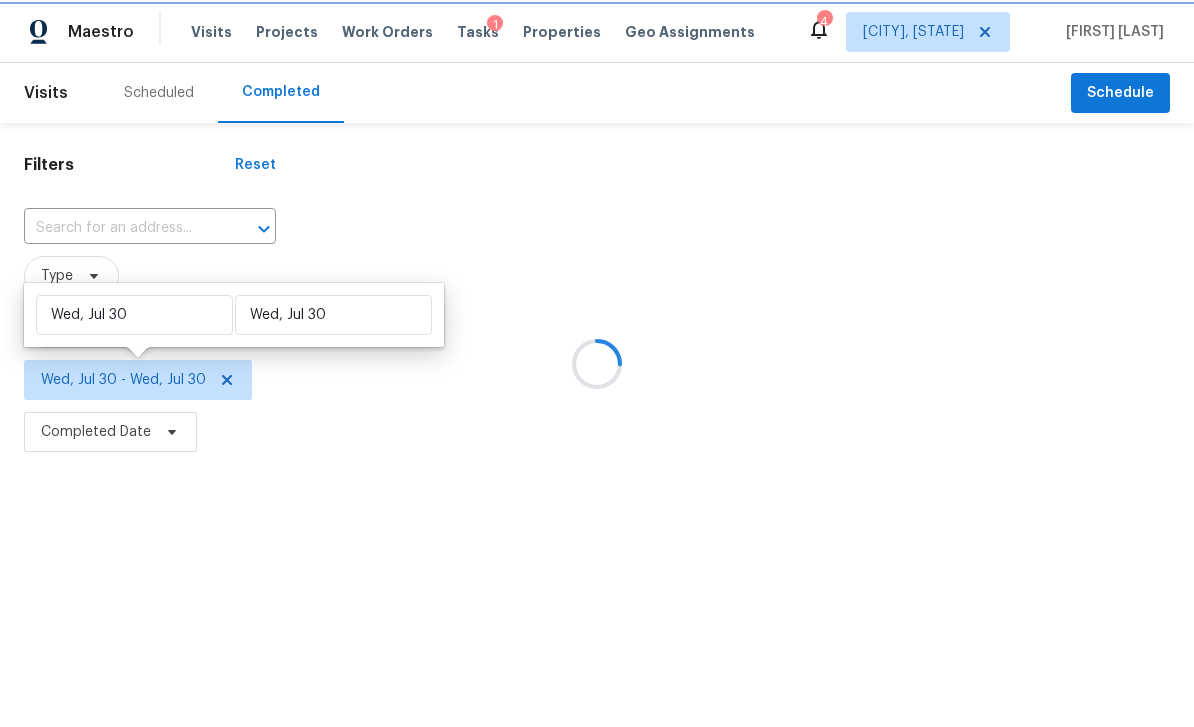 scroll, scrollTop: 0, scrollLeft: 0, axis: both 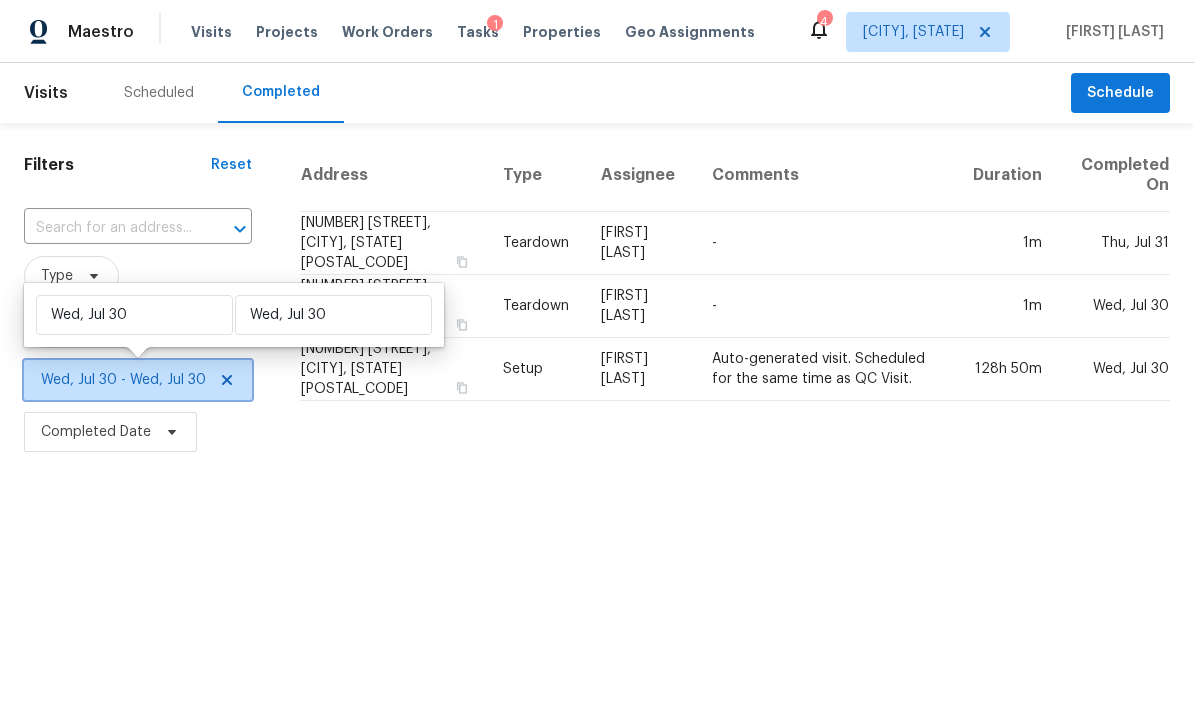 click on "Wed, Jul 30 - Wed, Jul 30" at bounding box center [123, 380] 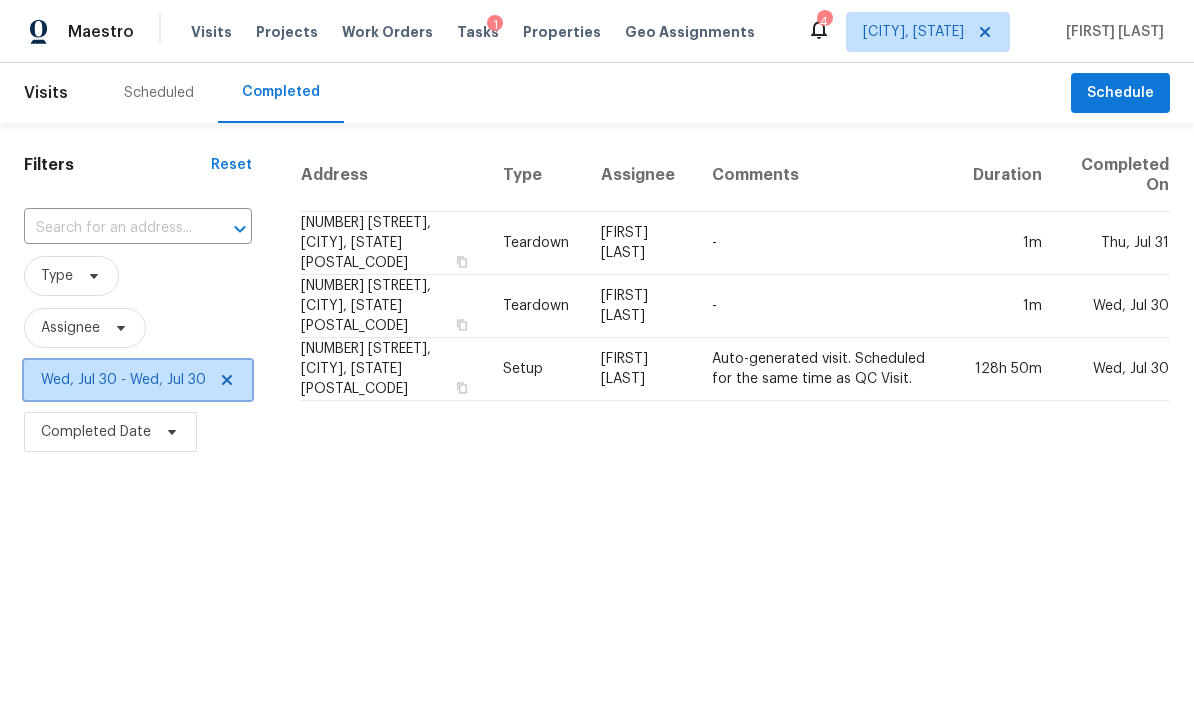 click on "Wed, Jul 30 - Wed, Jul 30" at bounding box center [123, 380] 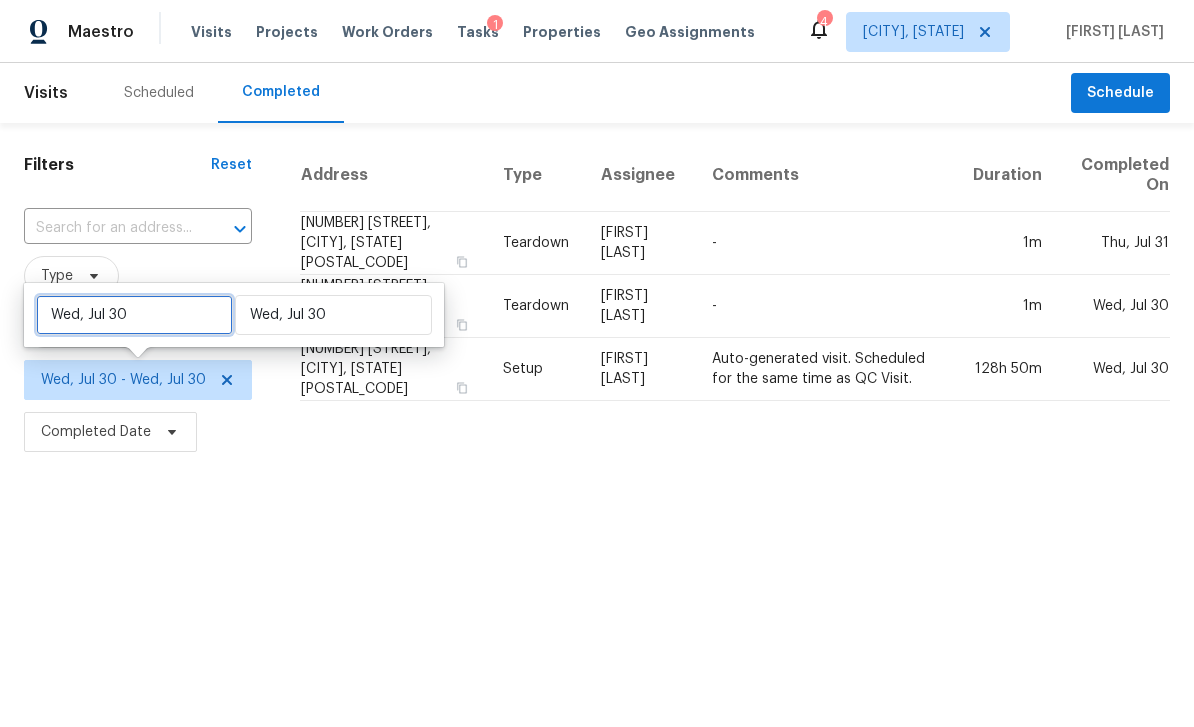 click on "Wed, Jul 30" at bounding box center [134, 315] 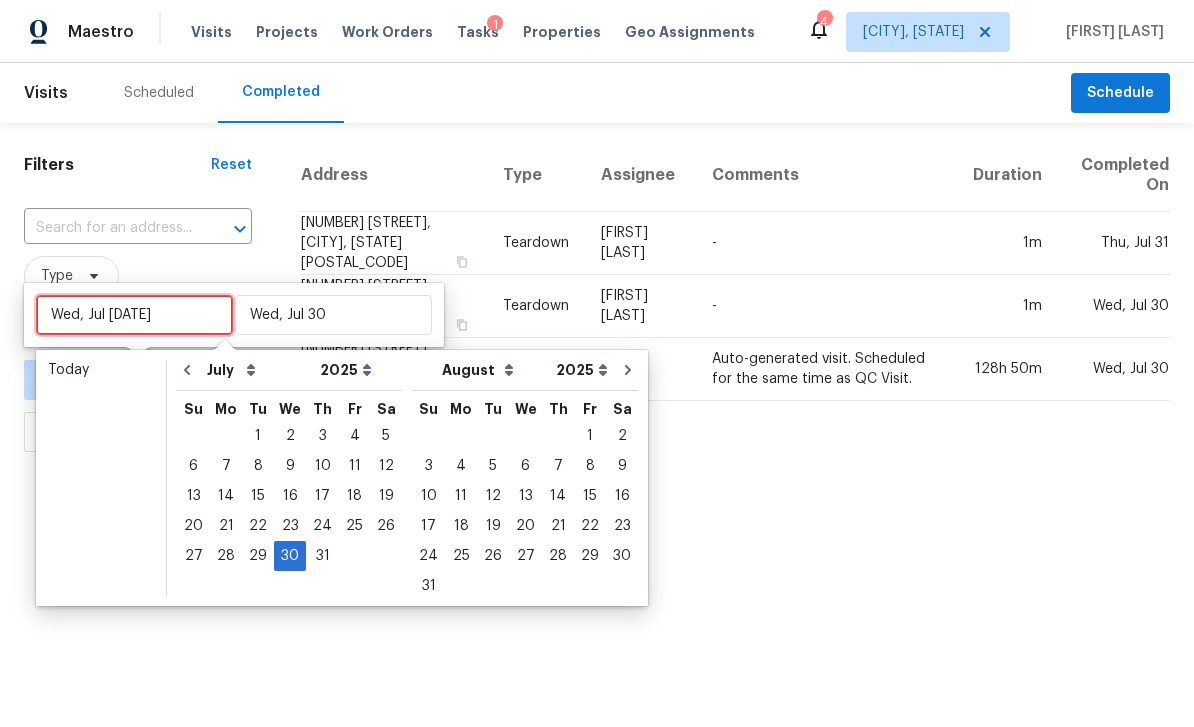 type on "Thu, Jul 31" 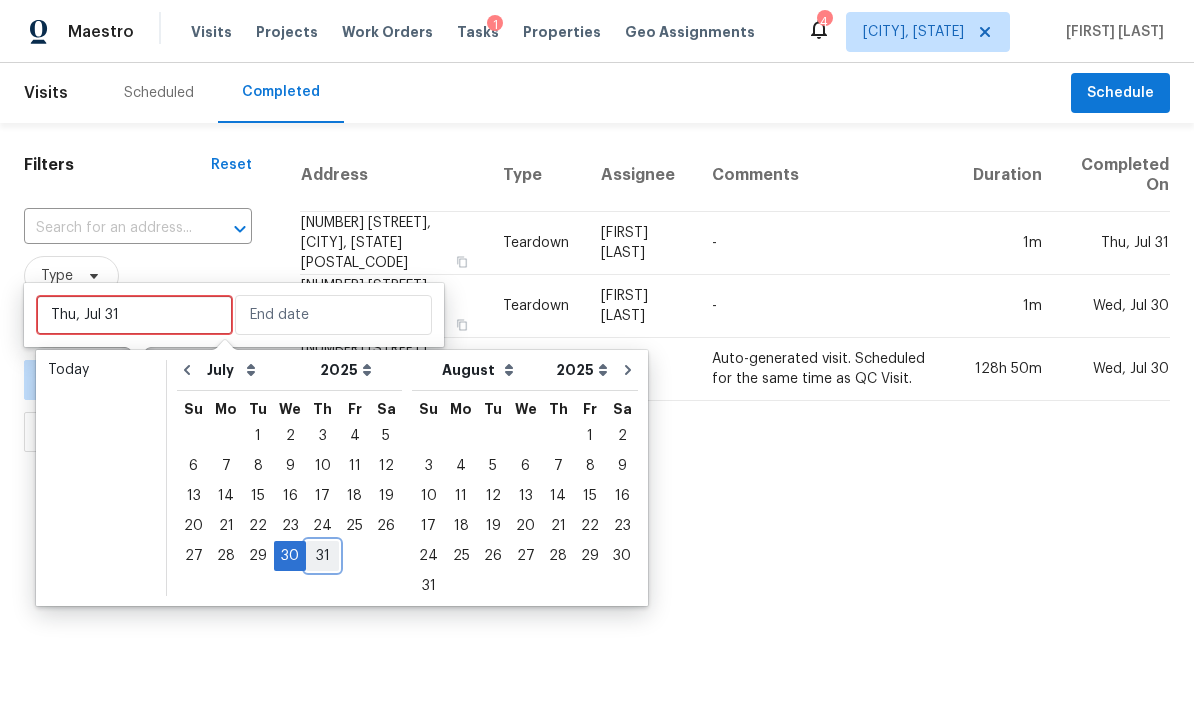 click on "31" at bounding box center (322, 556) 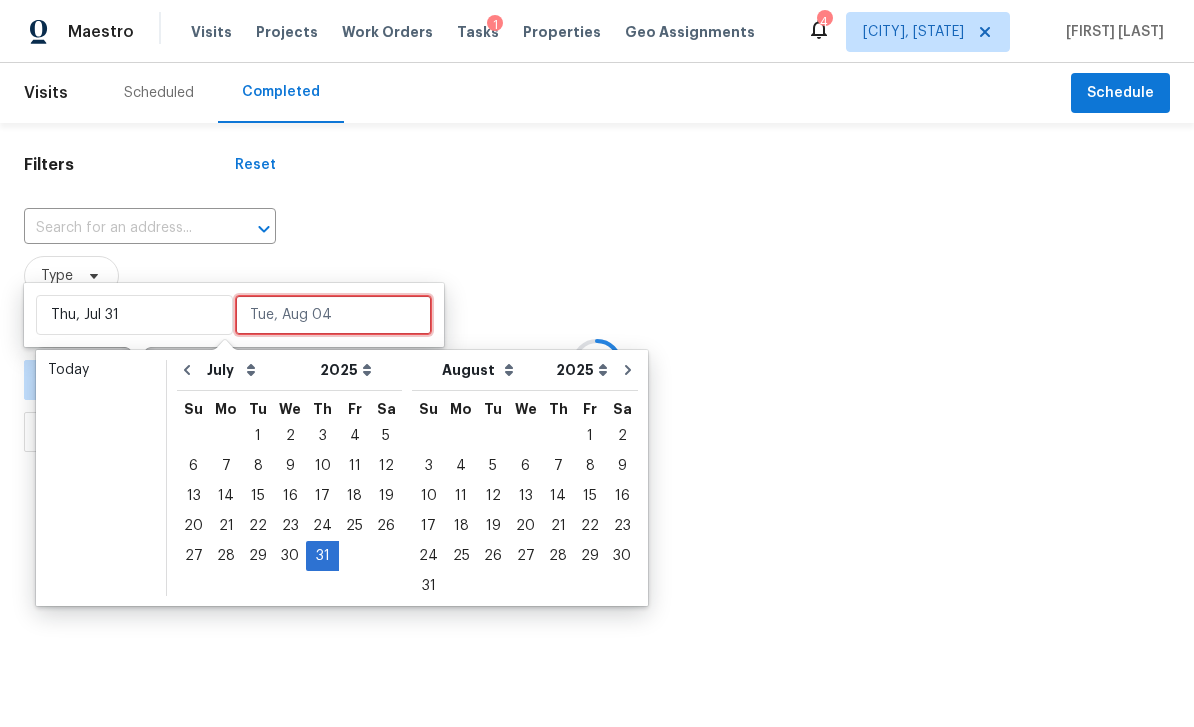 type on "Thu, Jul 31" 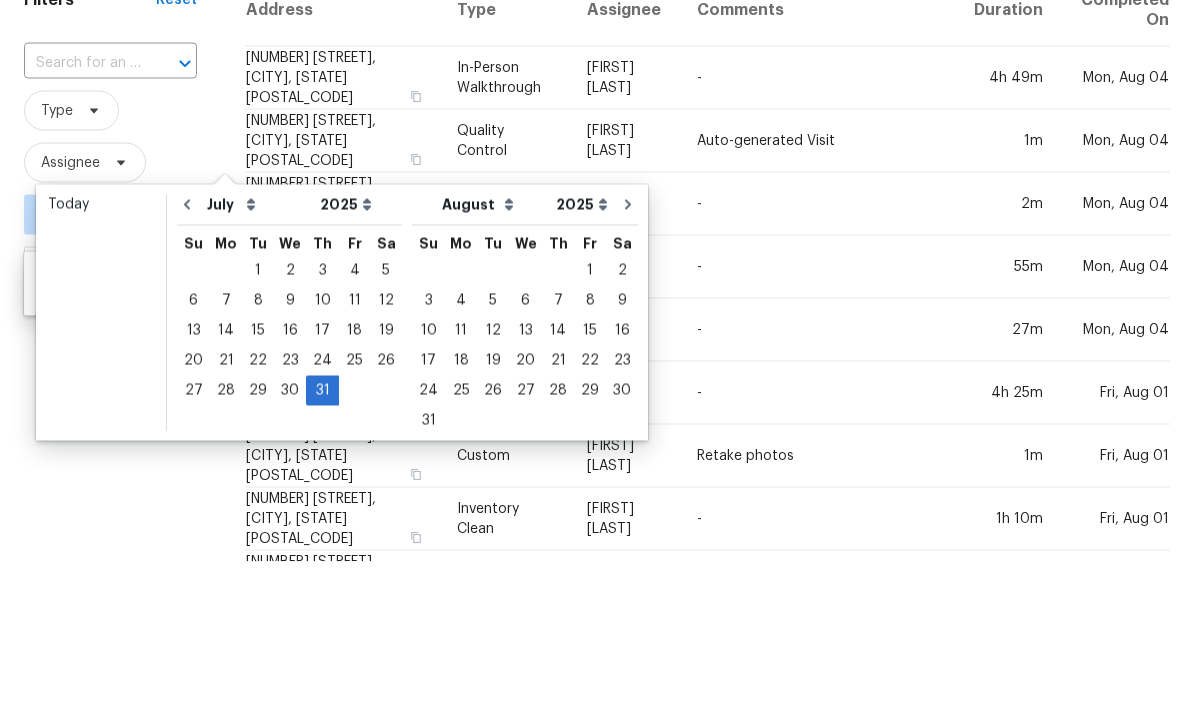 scroll, scrollTop: 64, scrollLeft: 0, axis: vertical 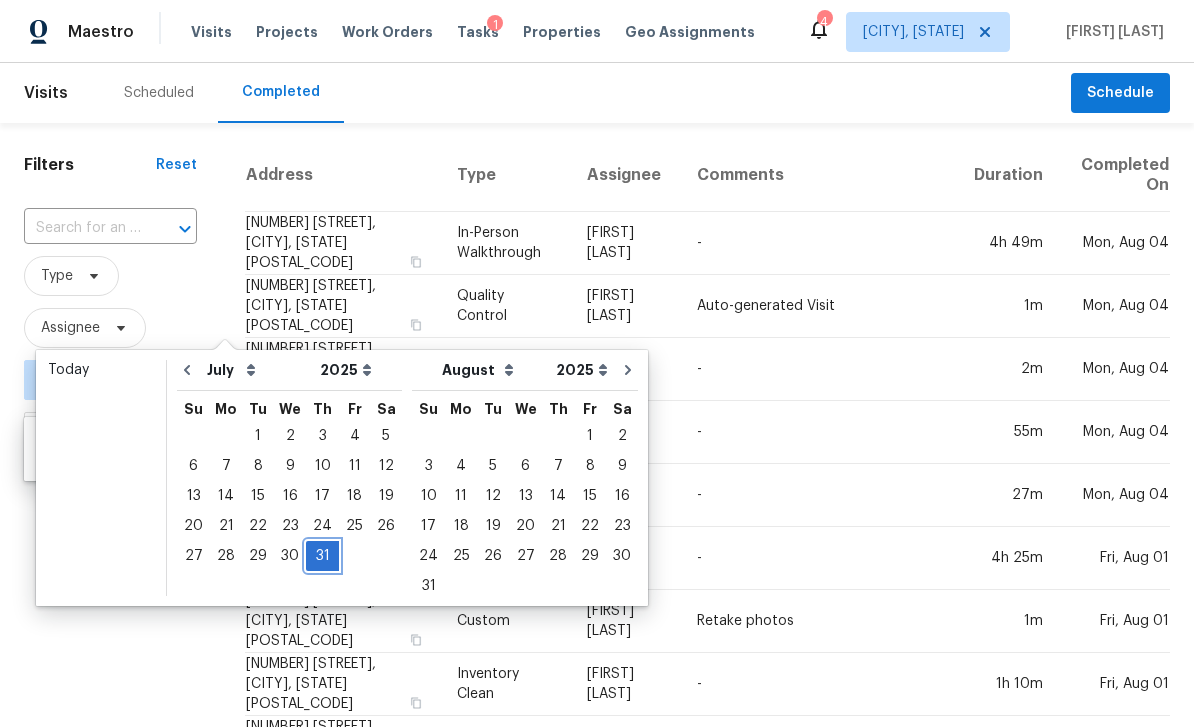 click on "31" at bounding box center [322, 556] 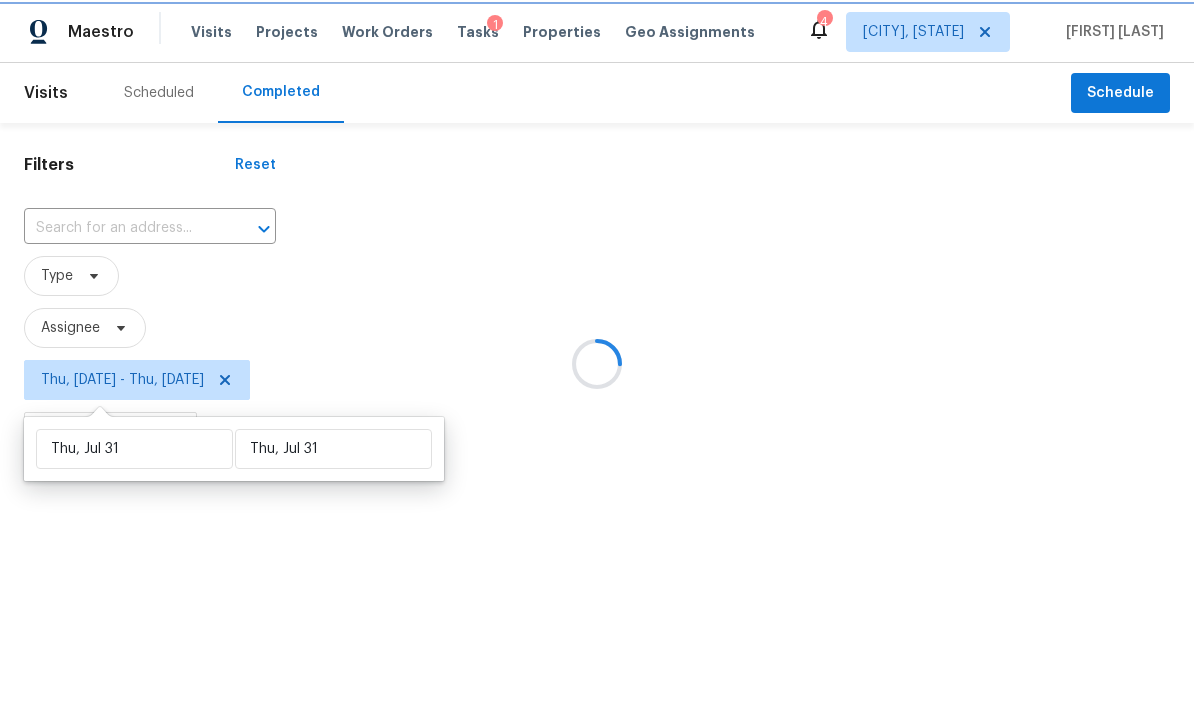 scroll, scrollTop: 0, scrollLeft: 0, axis: both 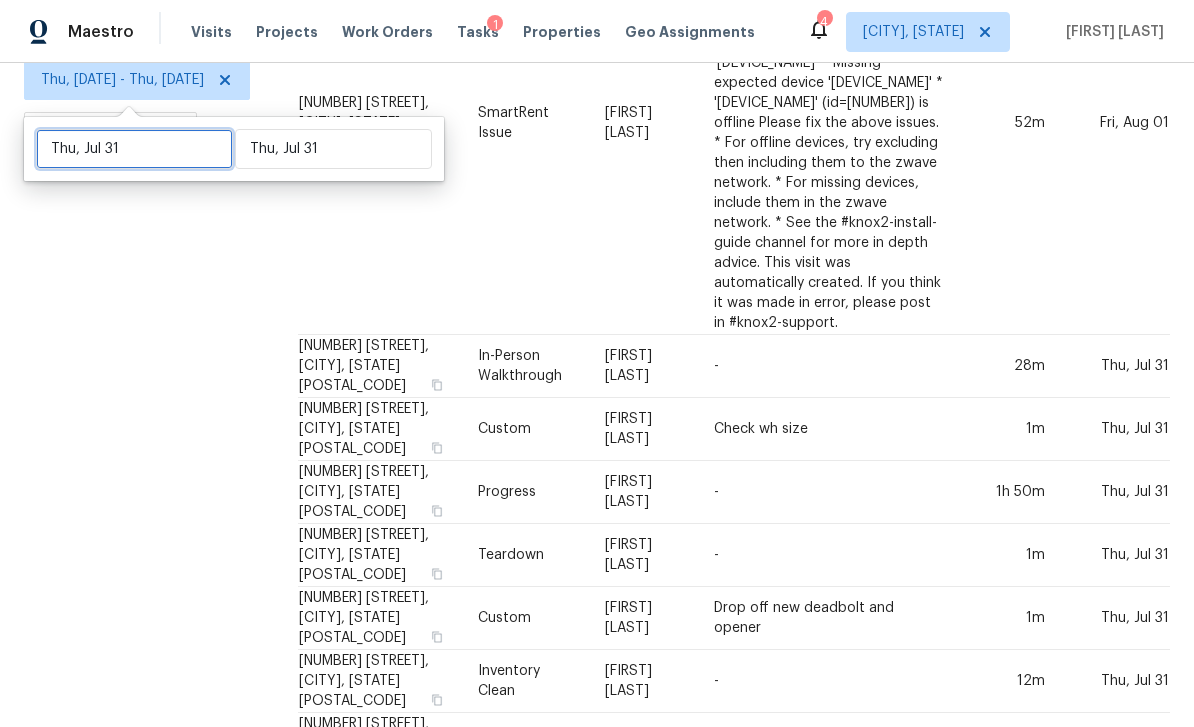 click on "Thu, Jul 31" at bounding box center [134, 149] 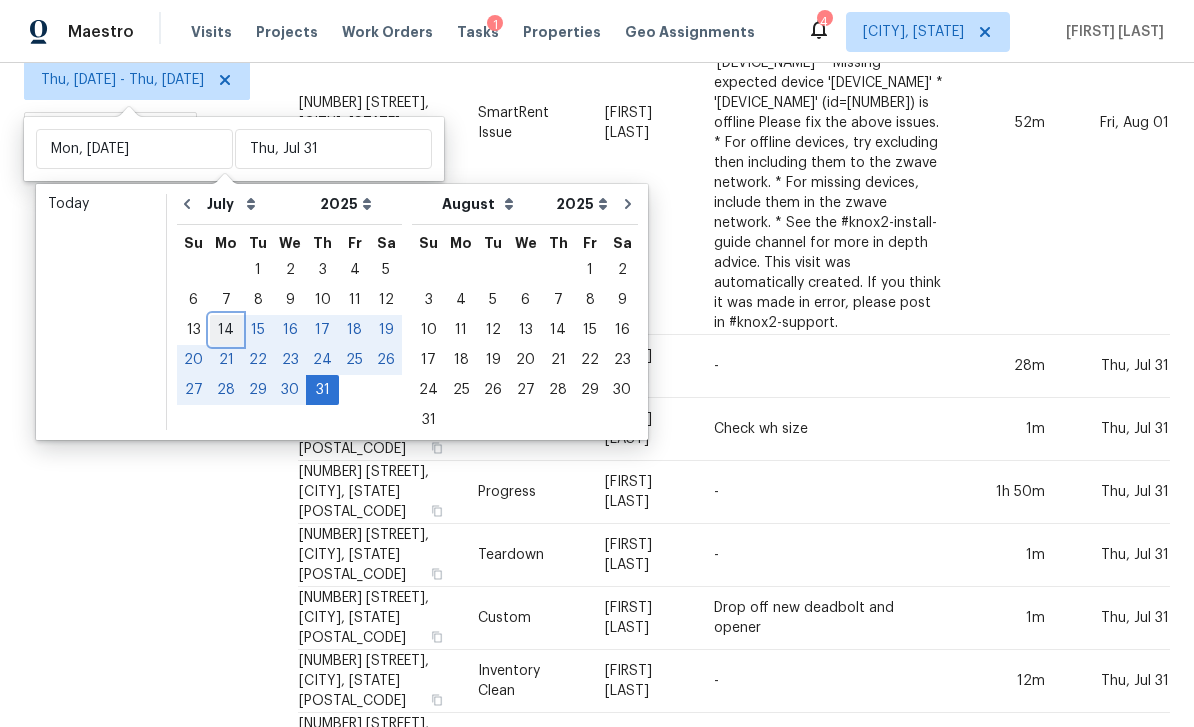 click on "14" at bounding box center (226, 330) 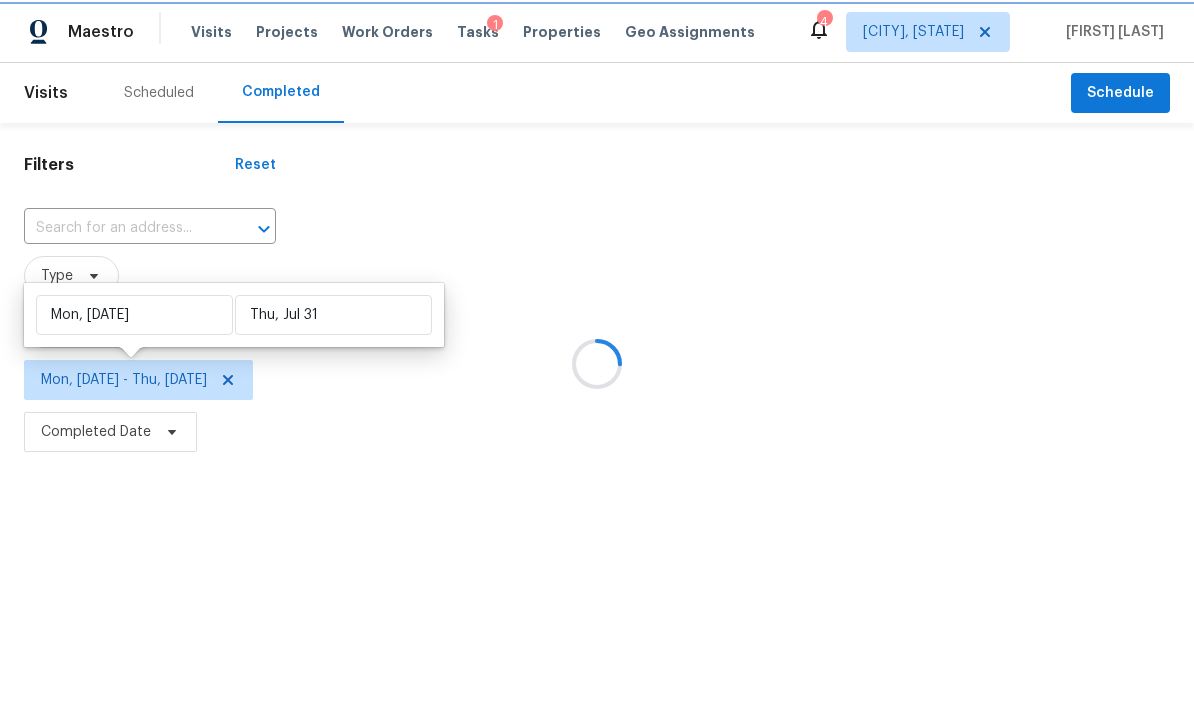 scroll, scrollTop: 0, scrollLeft: 0, axis: both 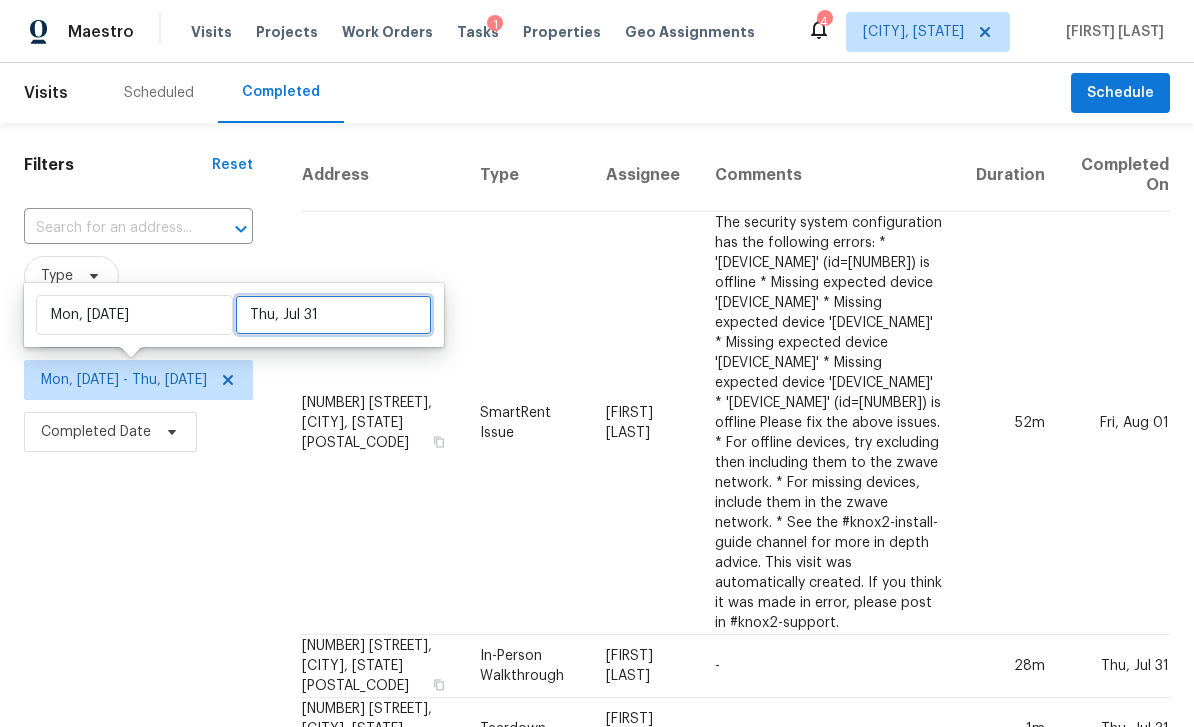 click on "Thu, Jul 31" at bounding box center (333, 315) 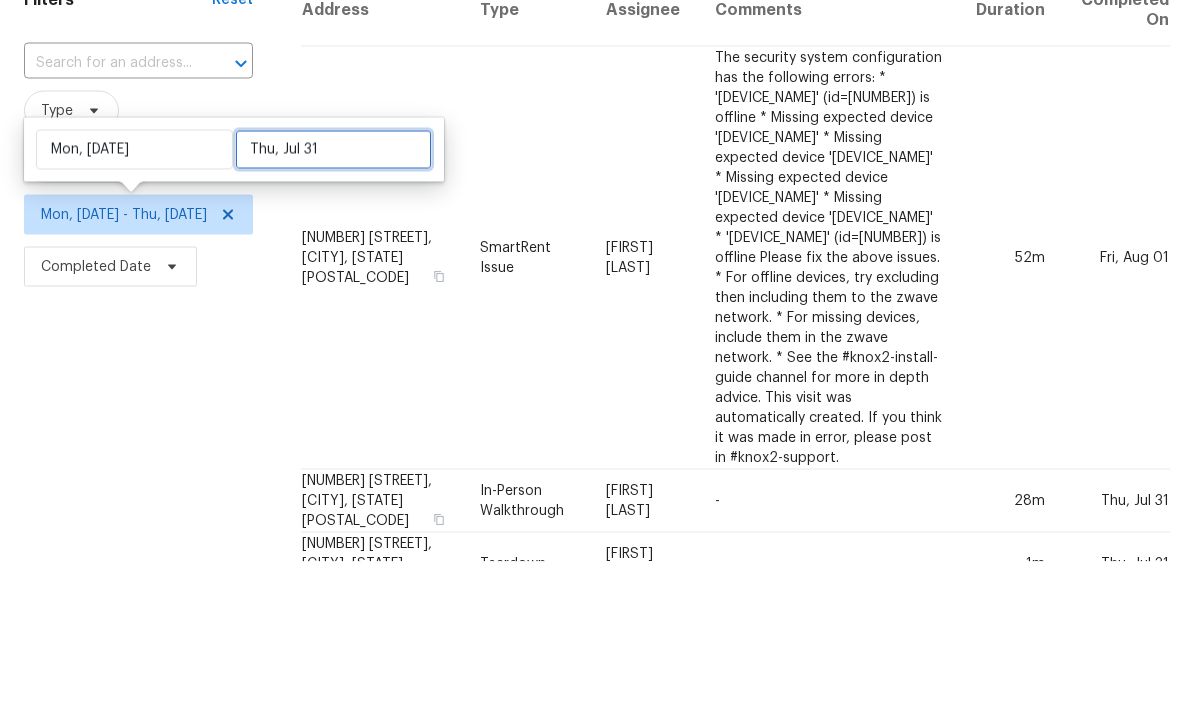 select on "6" 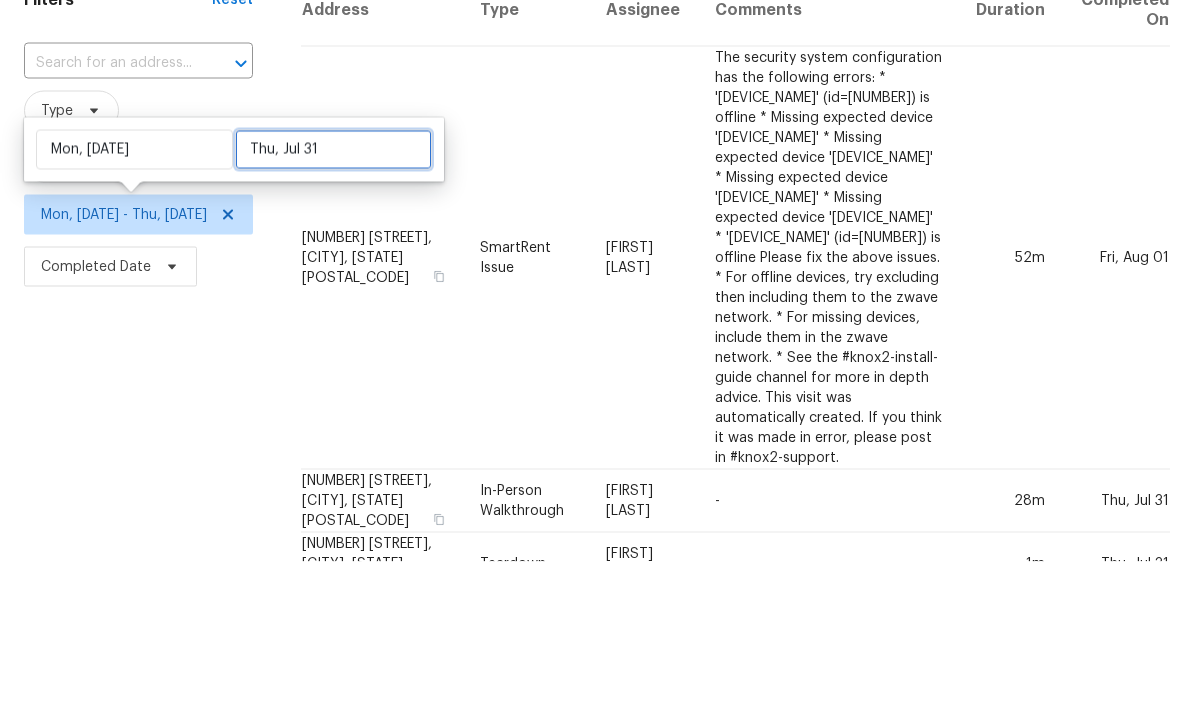 select on "2025" 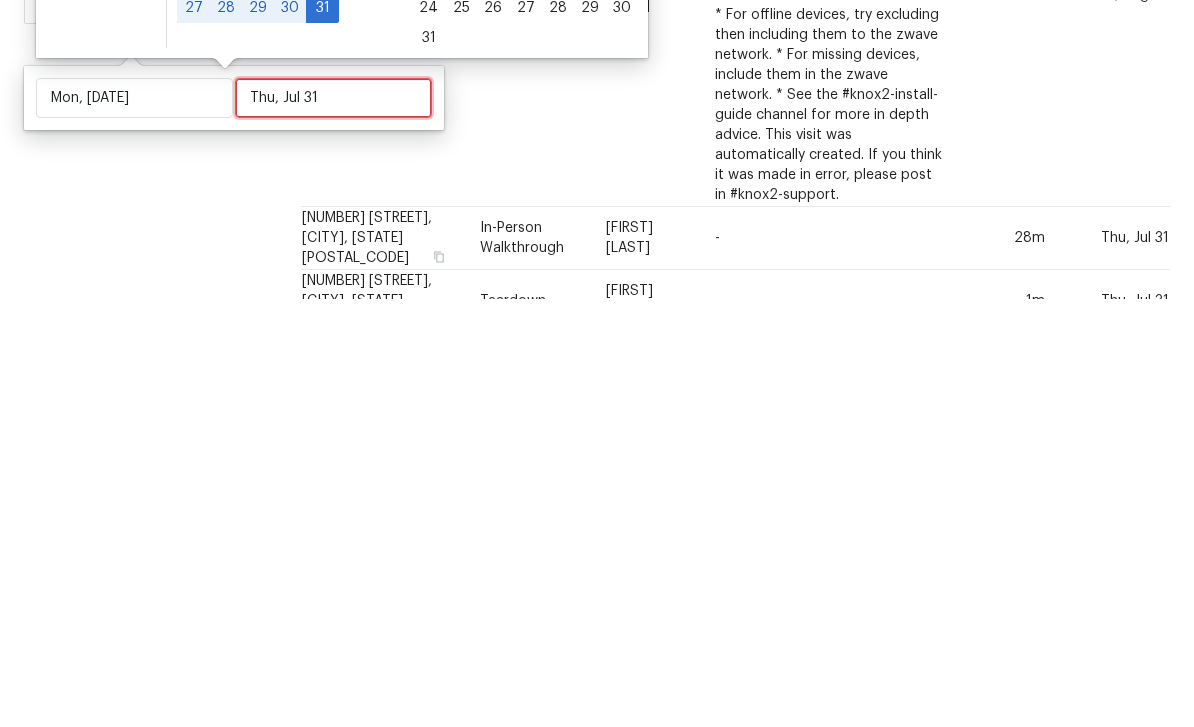 scroll, scrollTop: 53, scrollLeft: 0, axis: vertical 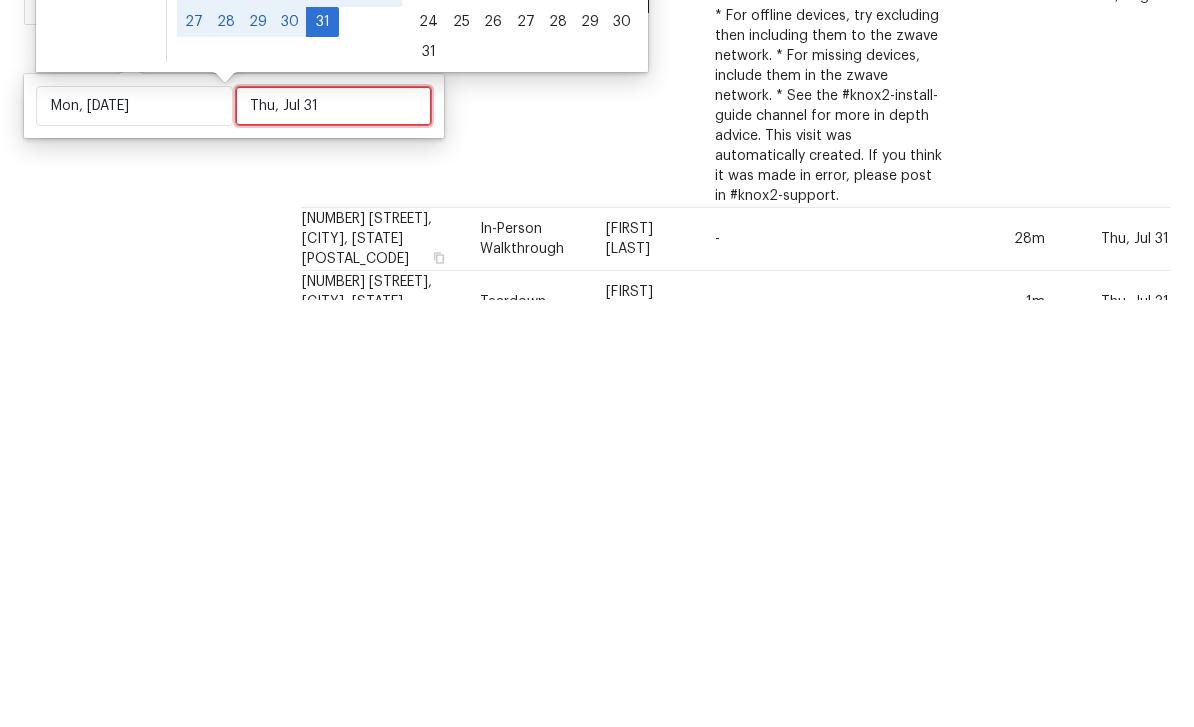 click on "Thu, Jul 31" at bounding box center [333, 533] 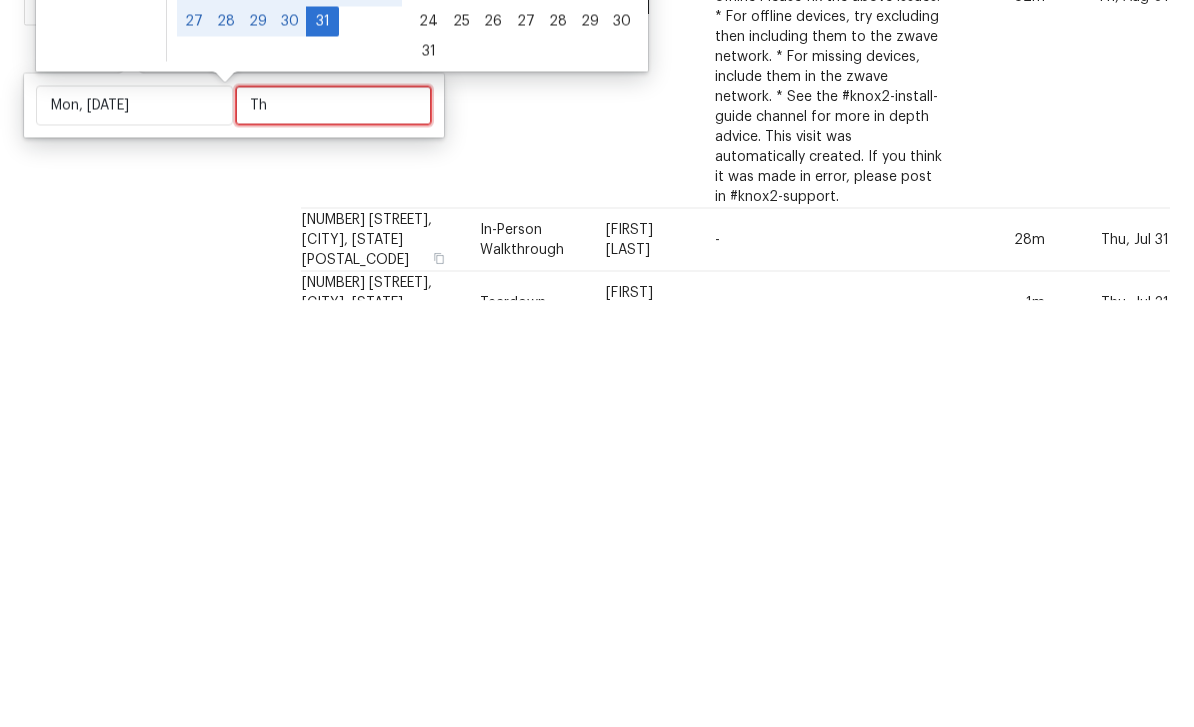 type on "T" 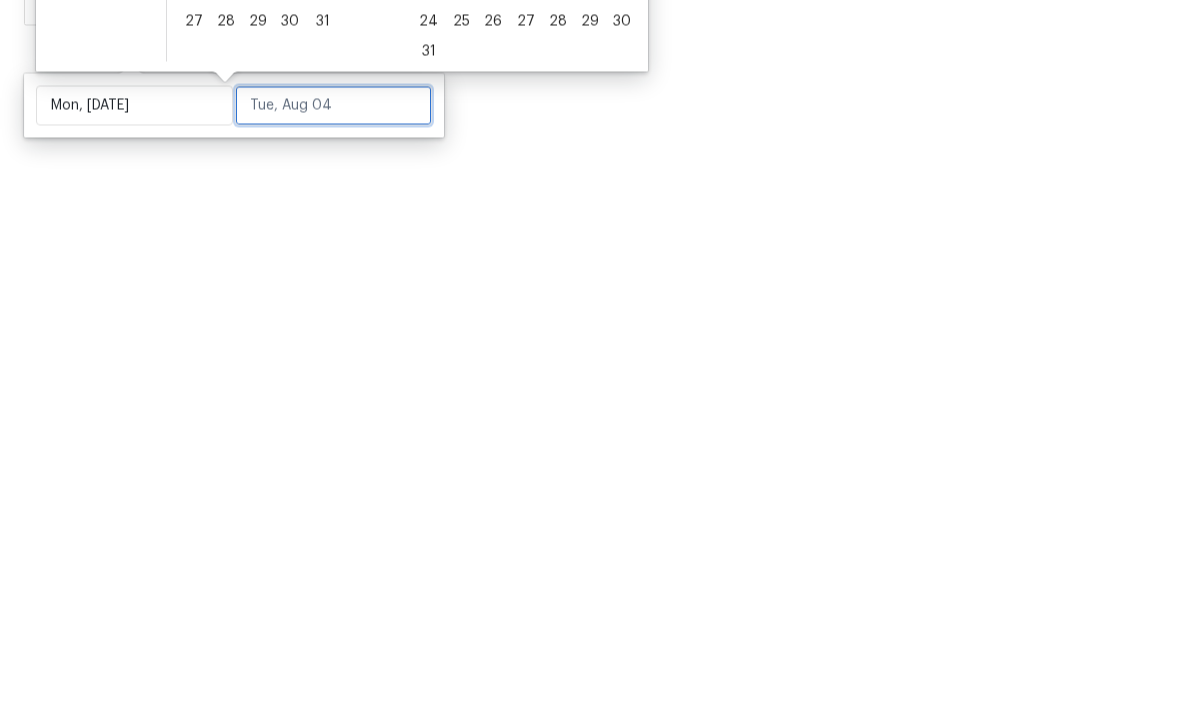scroll, scrollTop: 0, scrollLeft: 0, axis: both 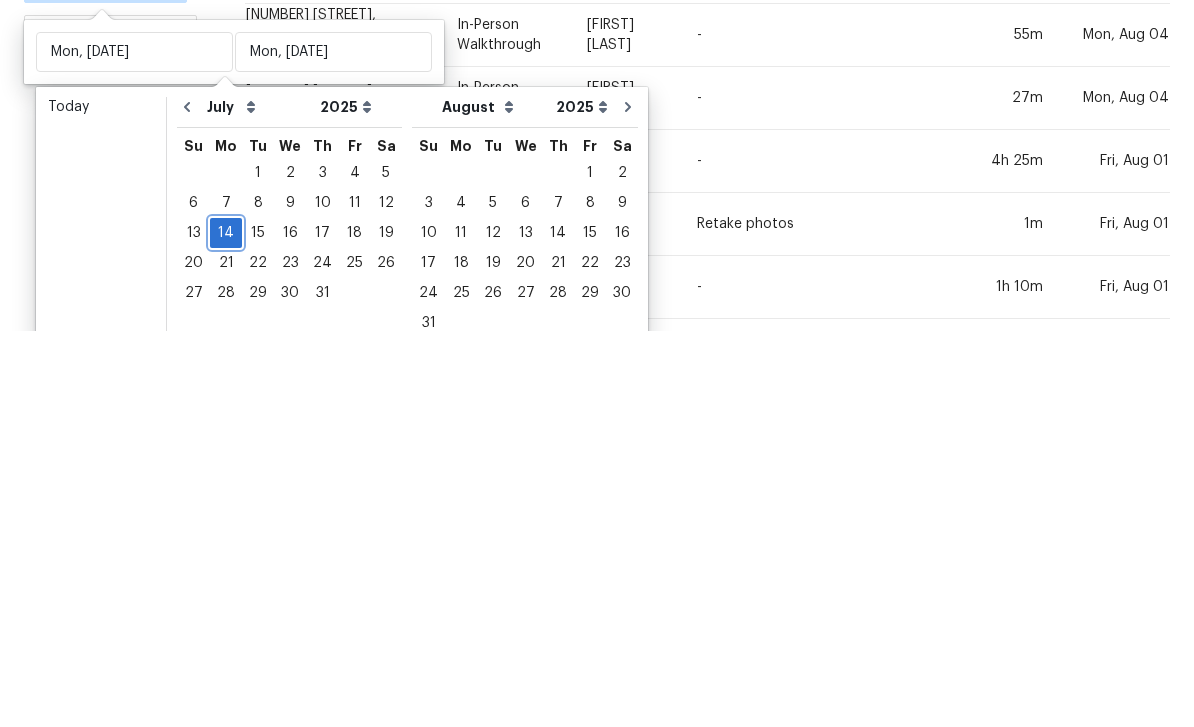 click on "14" at bounding box center (226, 630) 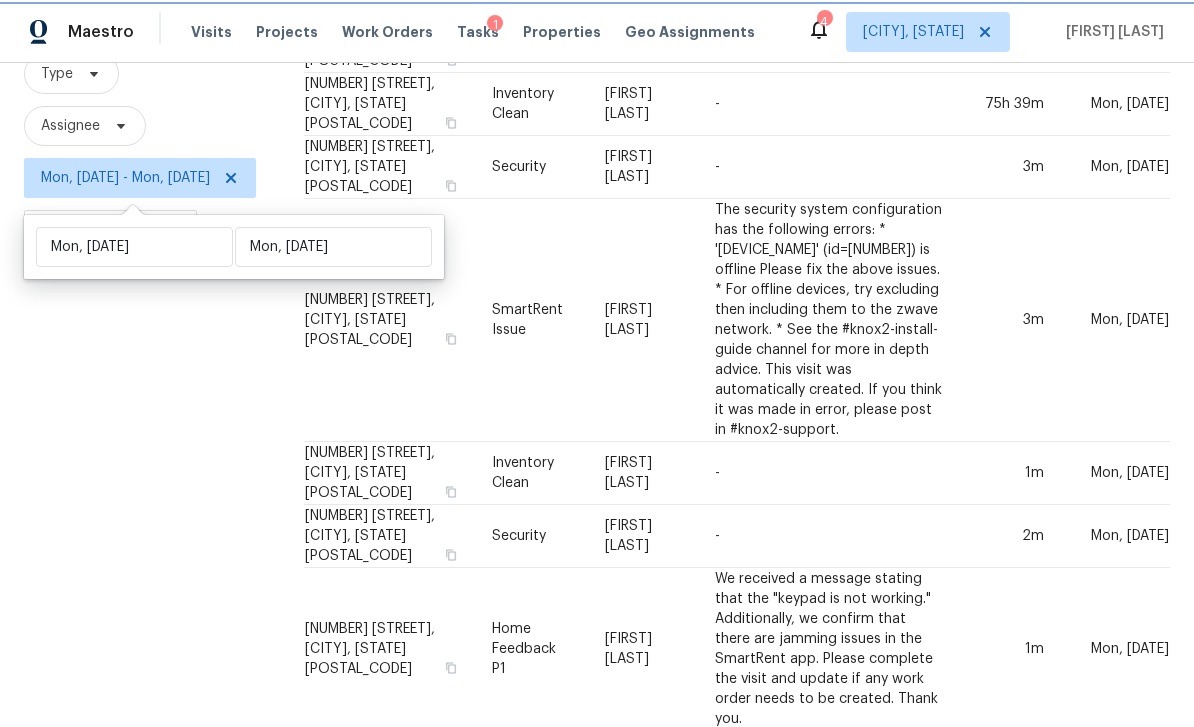 scroll, scrollTop: 200, scrollLeft: 0, axis: vertical 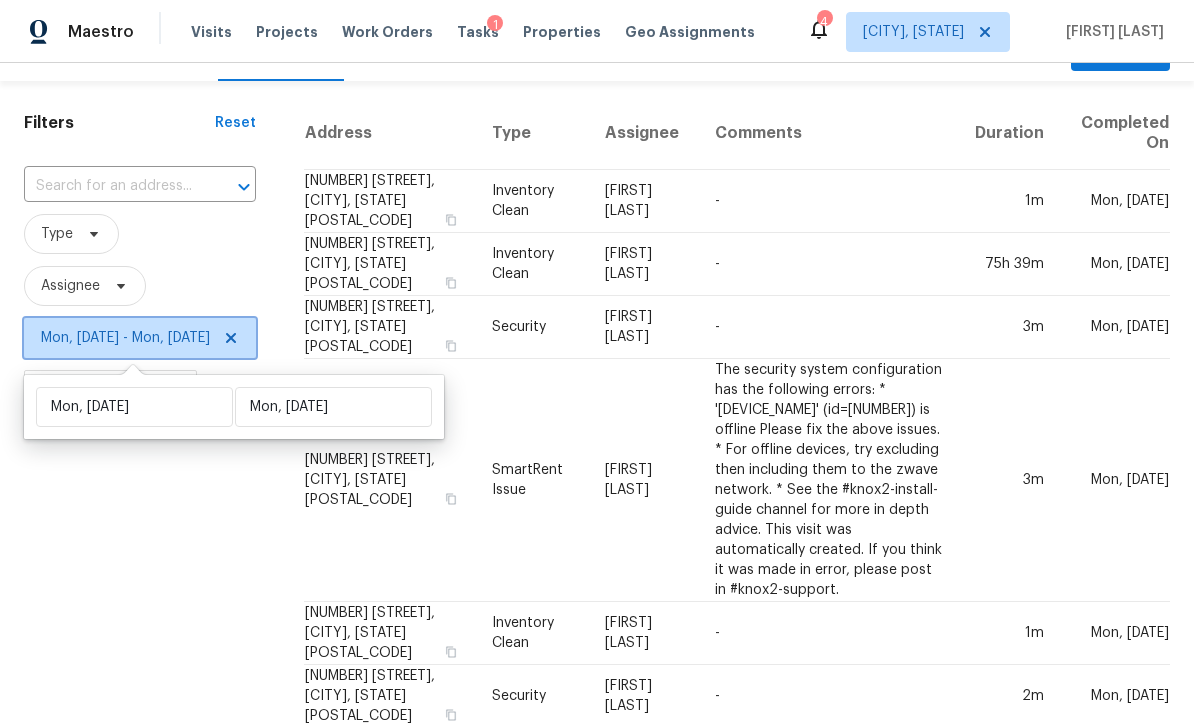 click on "Mon, [DATE] - Mon, [DATE]" at bounding box center [125, 338] 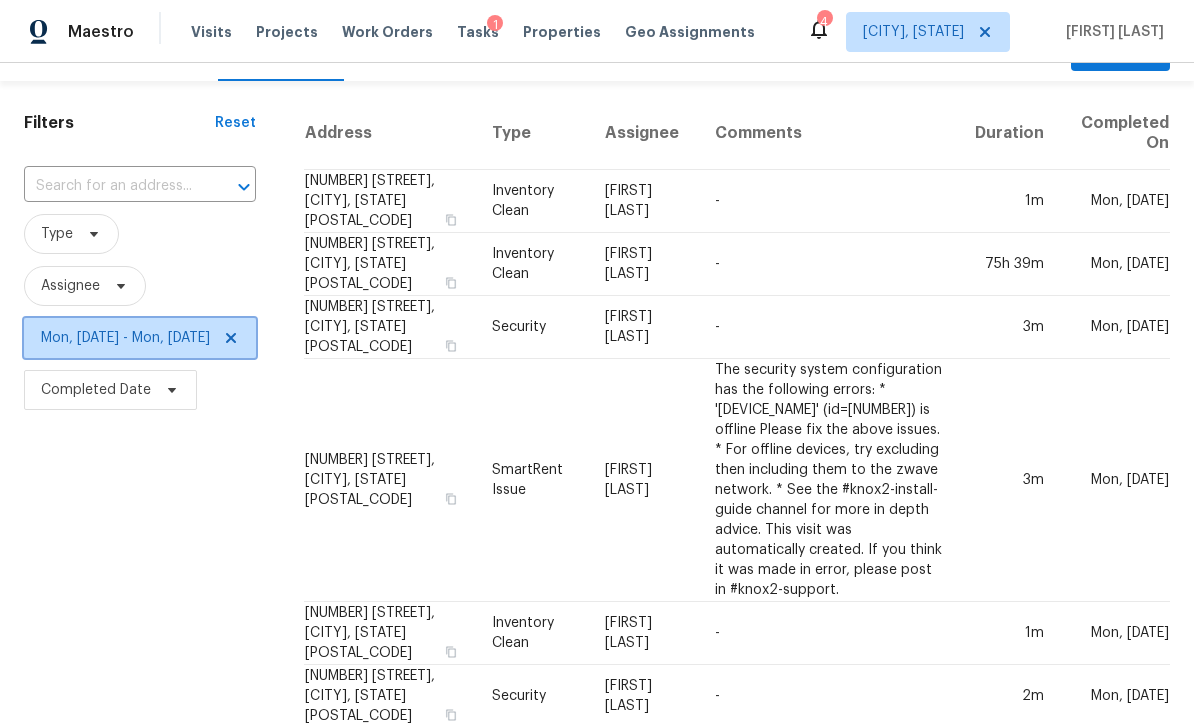 click on "Mon, [DATE] - Mon, [DATE]" at bounding box center (125, 338) 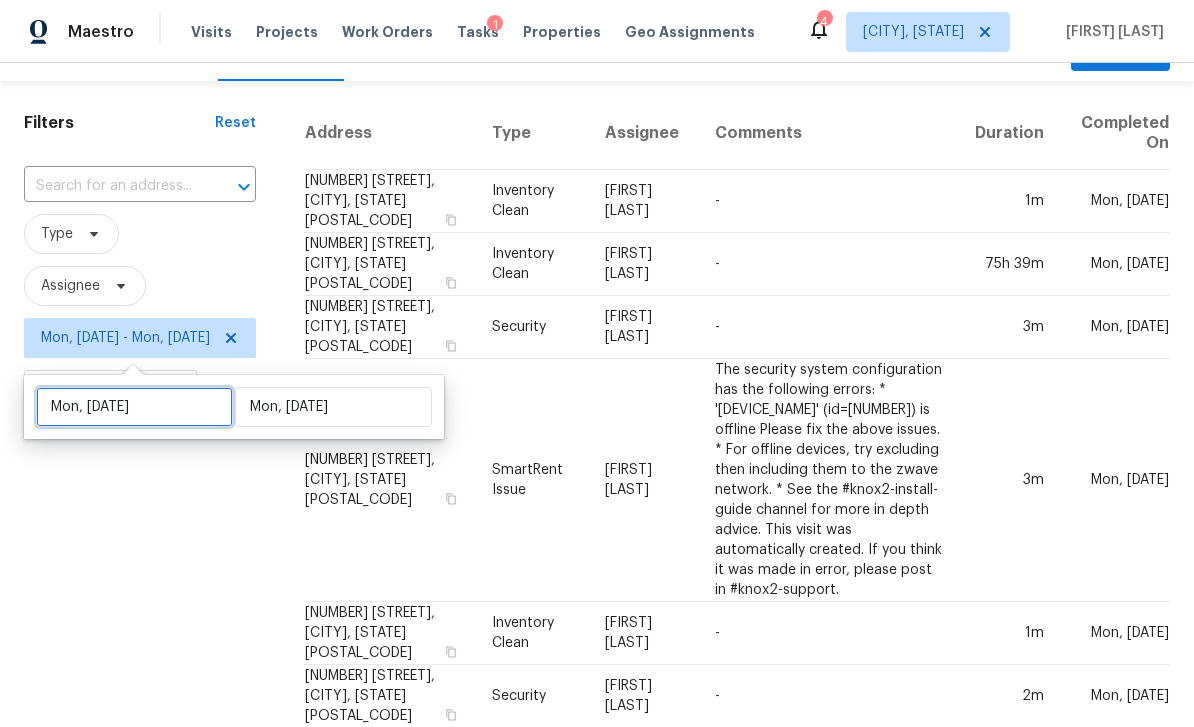 click on "Mon, [DATE]" at bounding box center [134, 407] 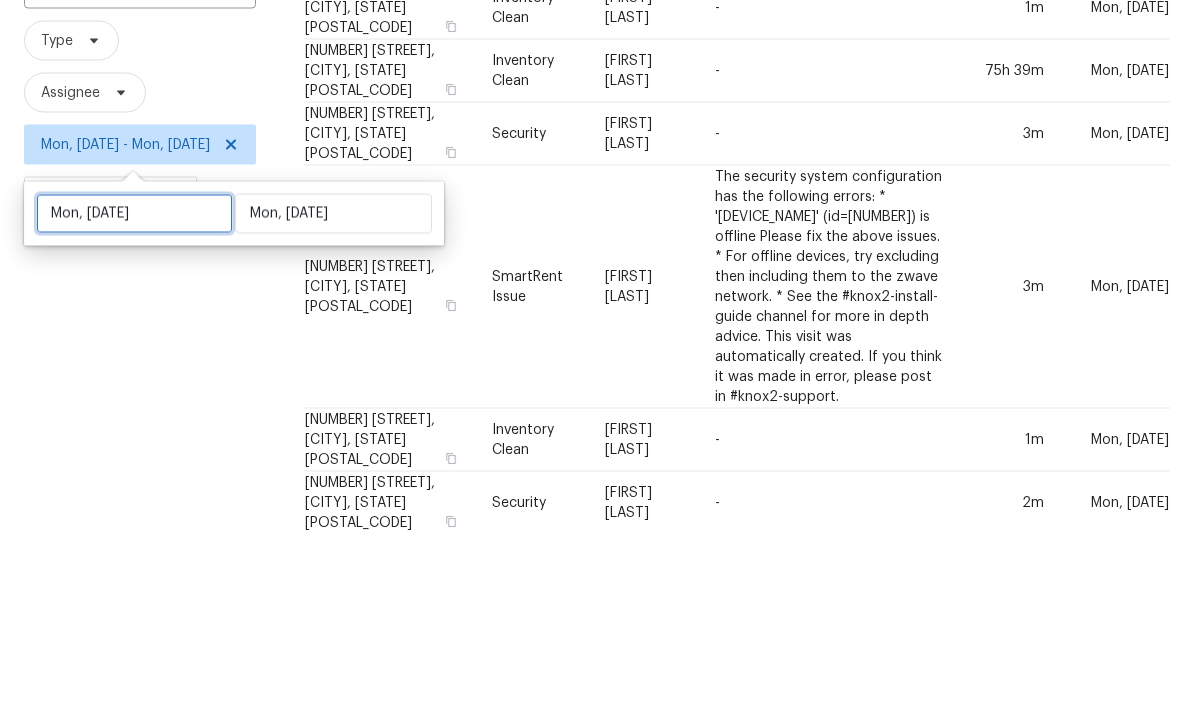 select on "6" 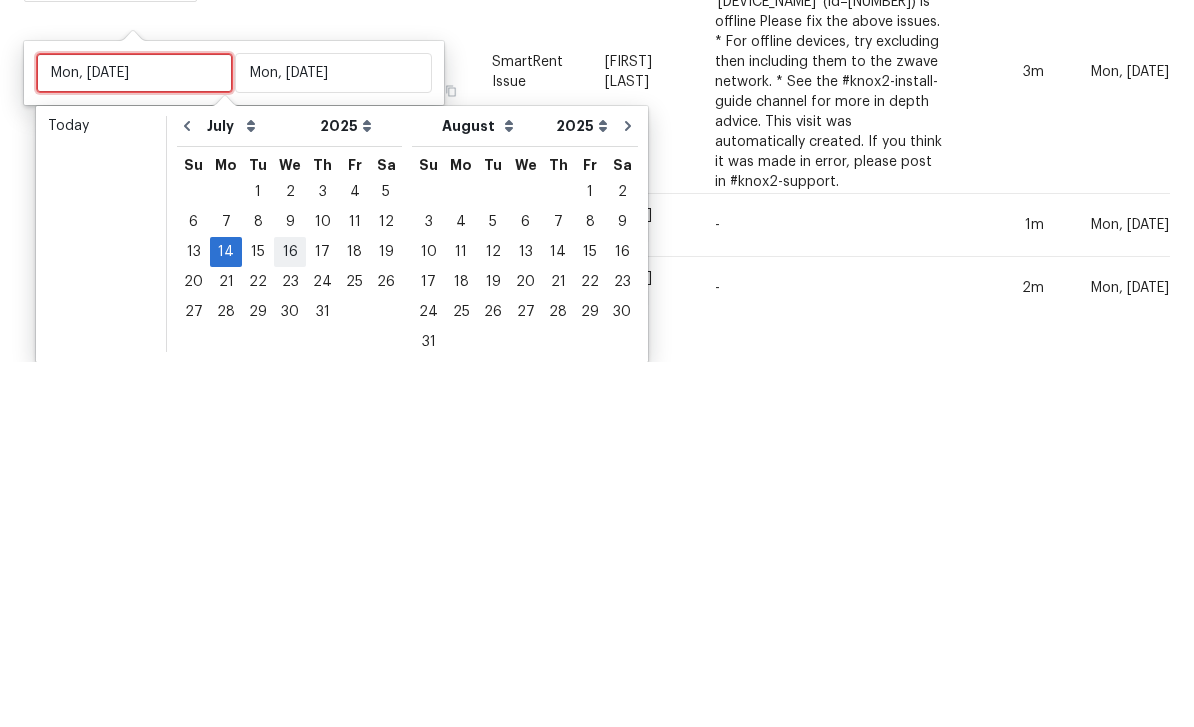 type on "Wed, Jul 16" 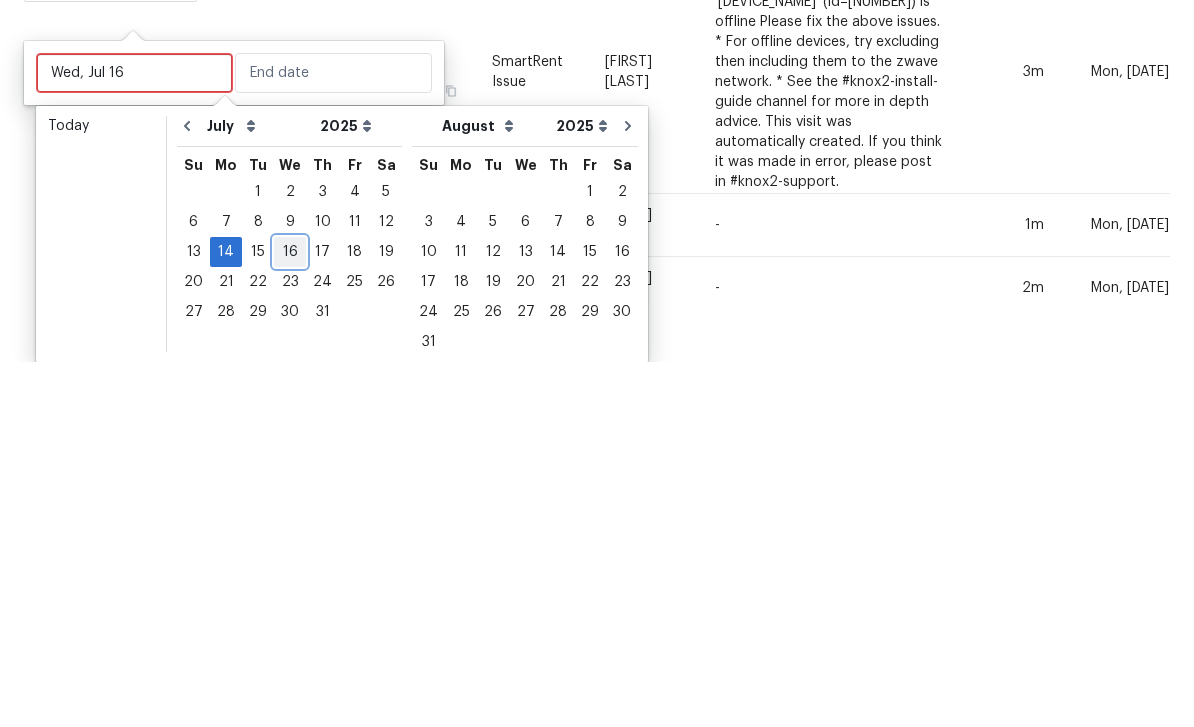 click on "16" at bounding box center [290, 617] 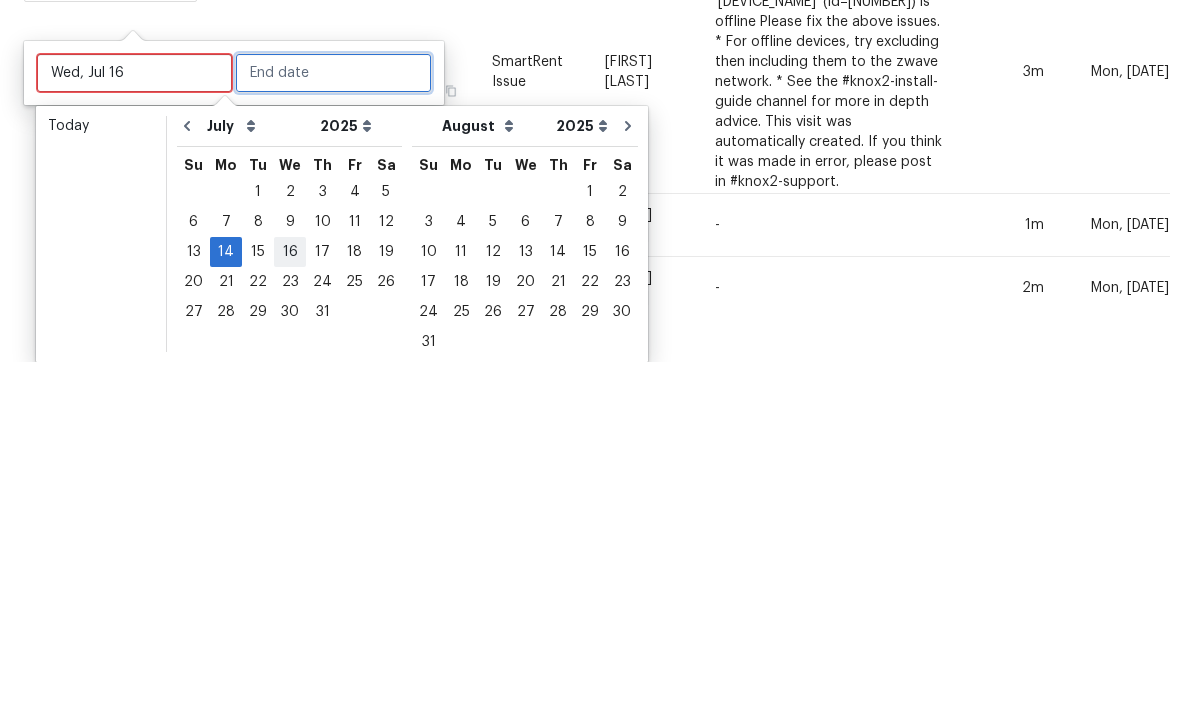 type on "Wed, Jul 16" 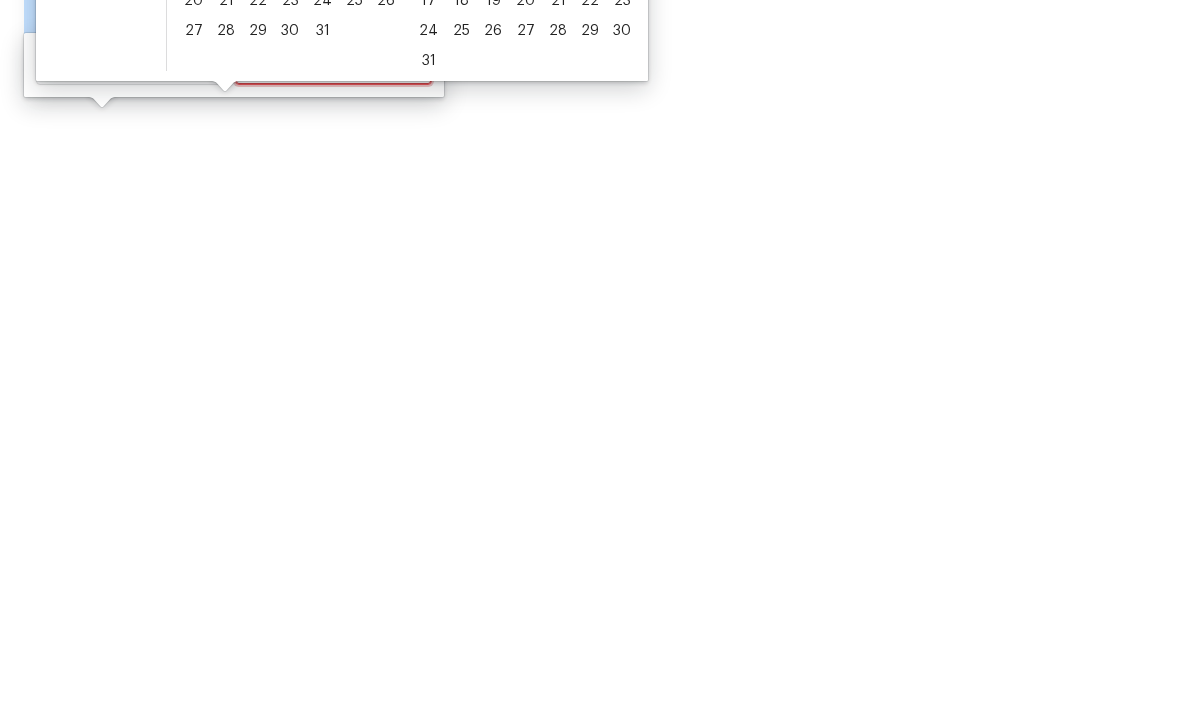 scroll, scrollTop: 0, scrollLeft: 0, axis: both 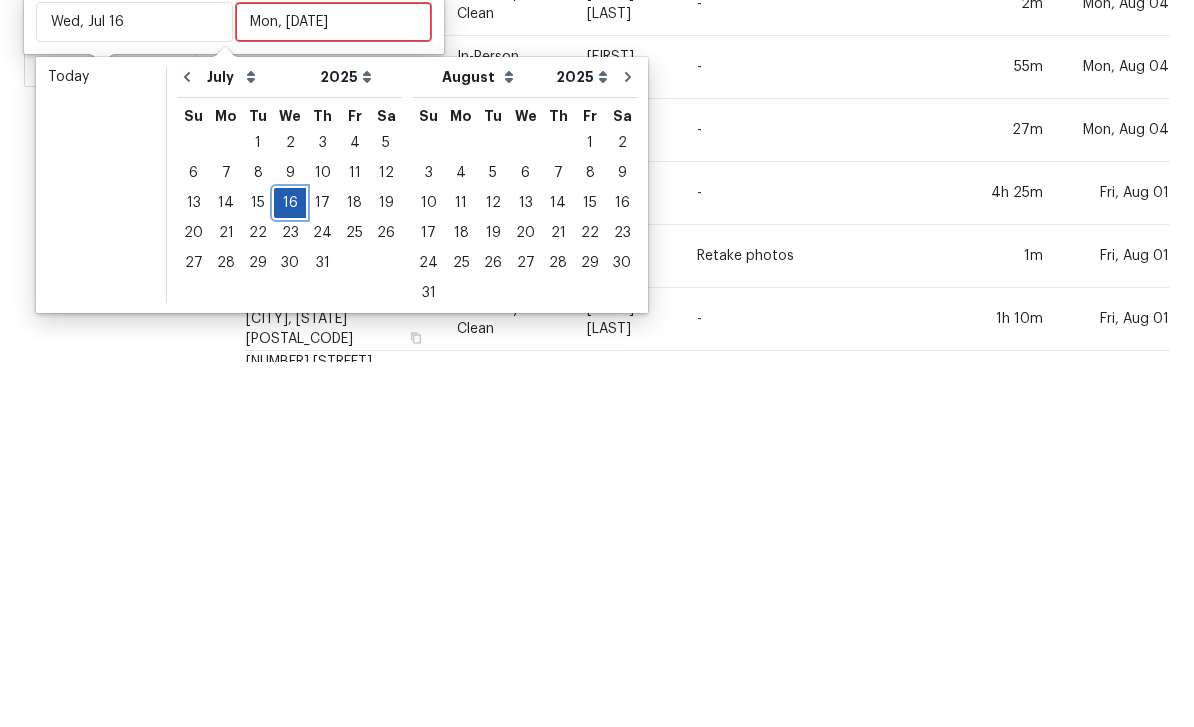 click on "13 14 15 16 17 18 19" at bounding box center (289, 568) 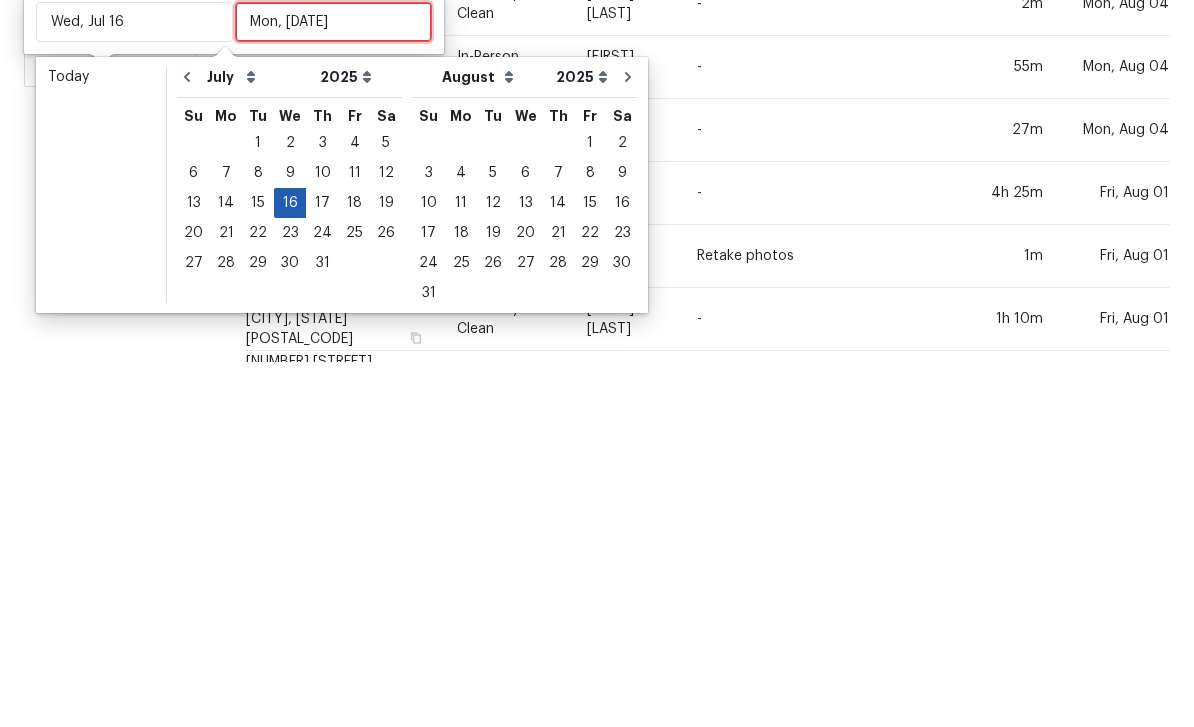 type 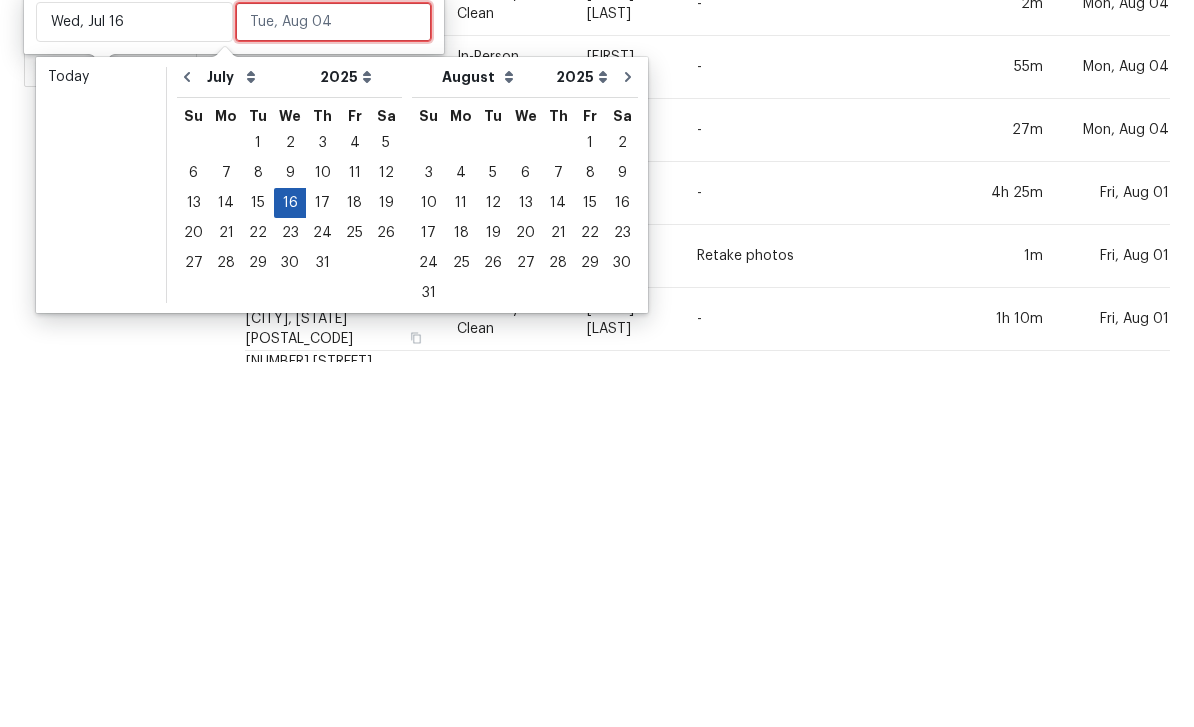 scroll, scrollTop: 64, scrollLeft: 0, axis: vertical 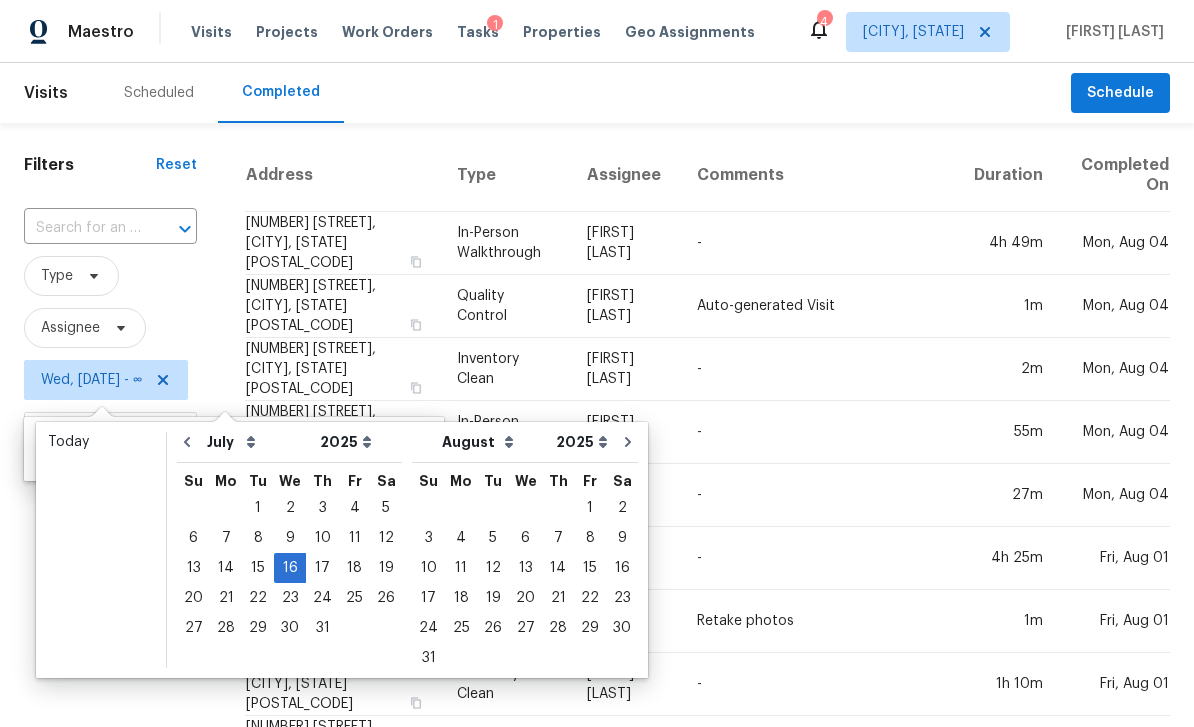 click on "Filters Reset ​ Type Assignee Wed, [DATE] - ∞ Completed Date" at bounding box center [110, 984] 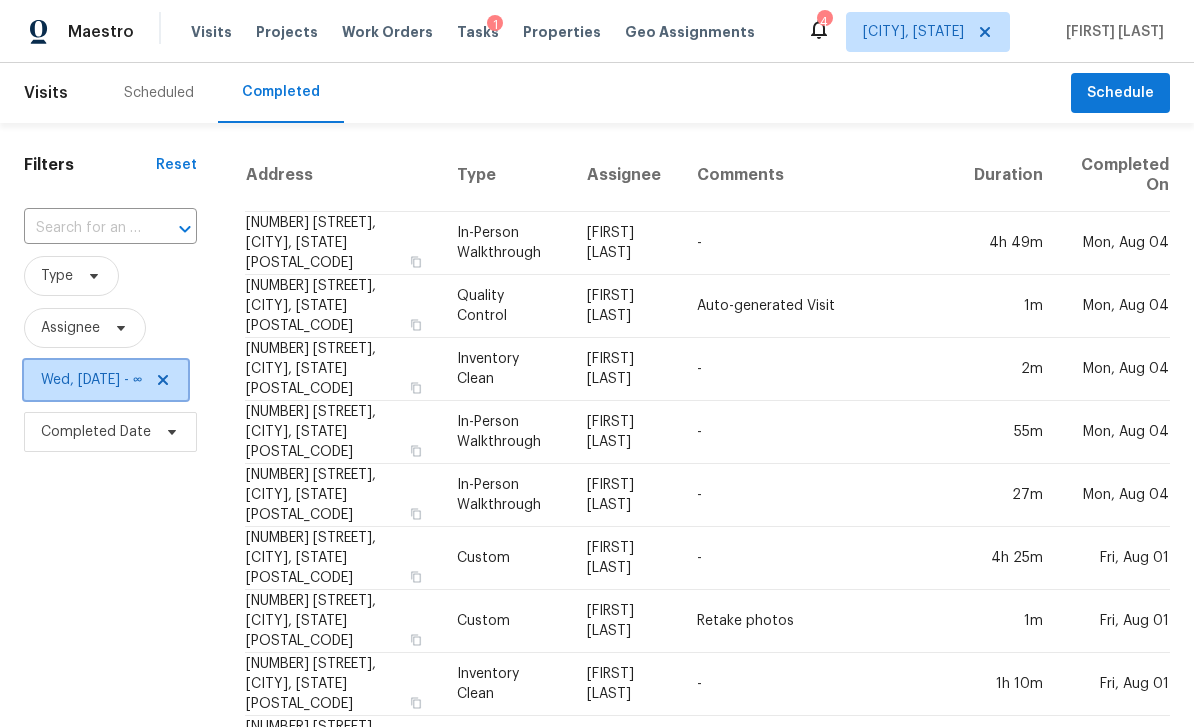 click on "Wed, [DATE] - ∞" at bounding box center (91, 380) 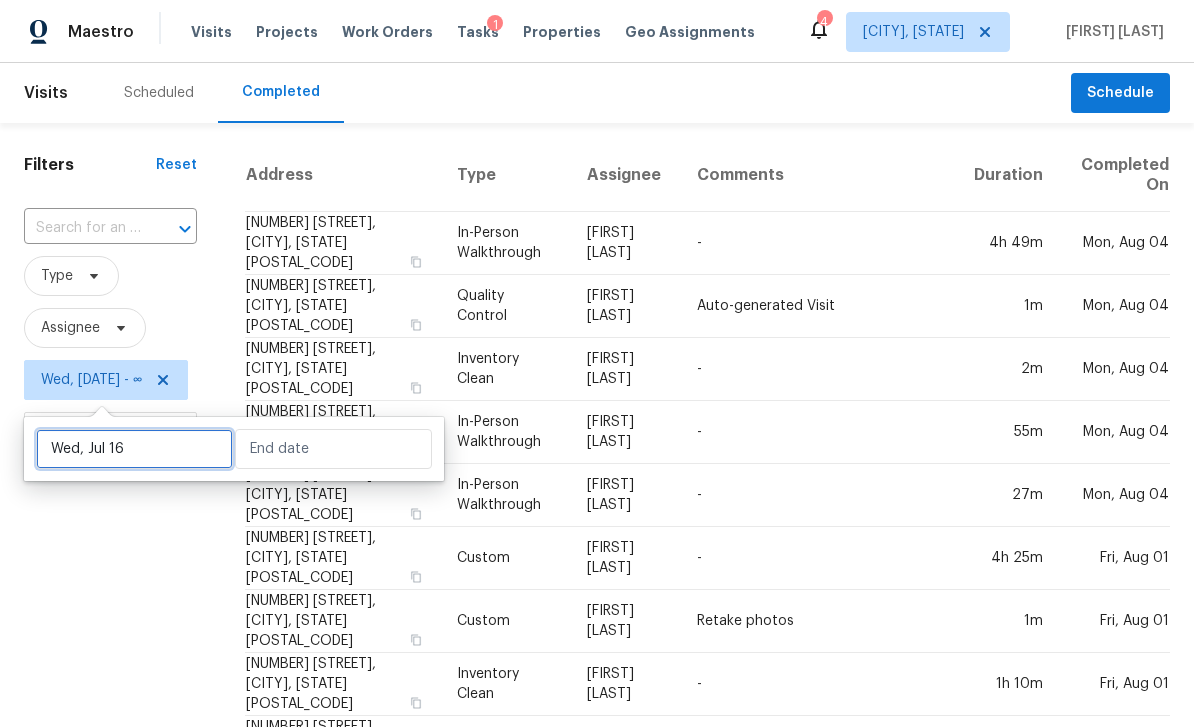 click on "Wed, Jul 16" at bounding box center (134, 449) 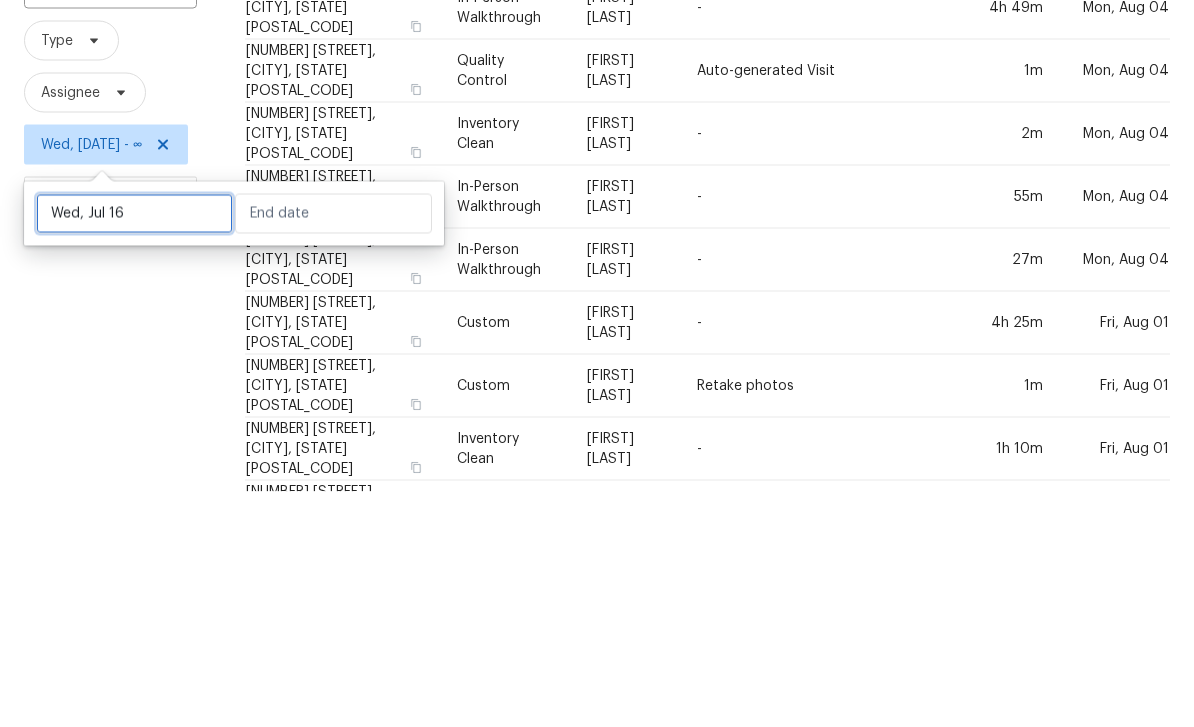 select on "6" 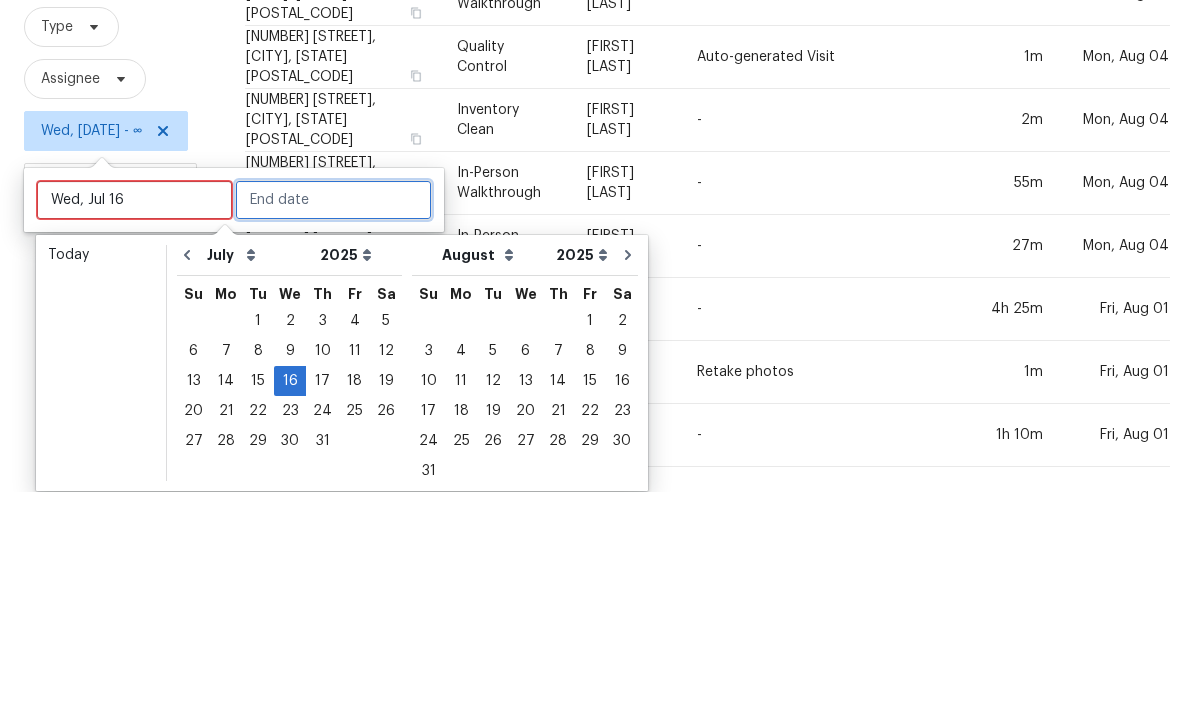click at bounding box center (333, 436) 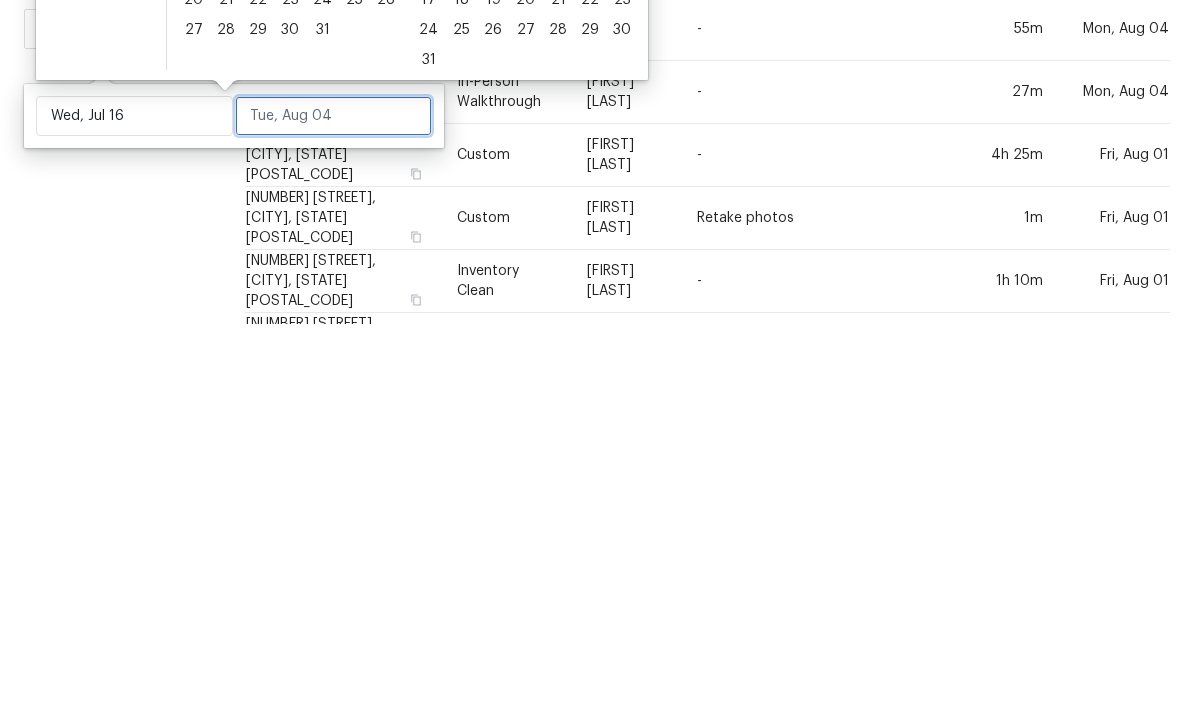 click at bounding box center [333, 519] 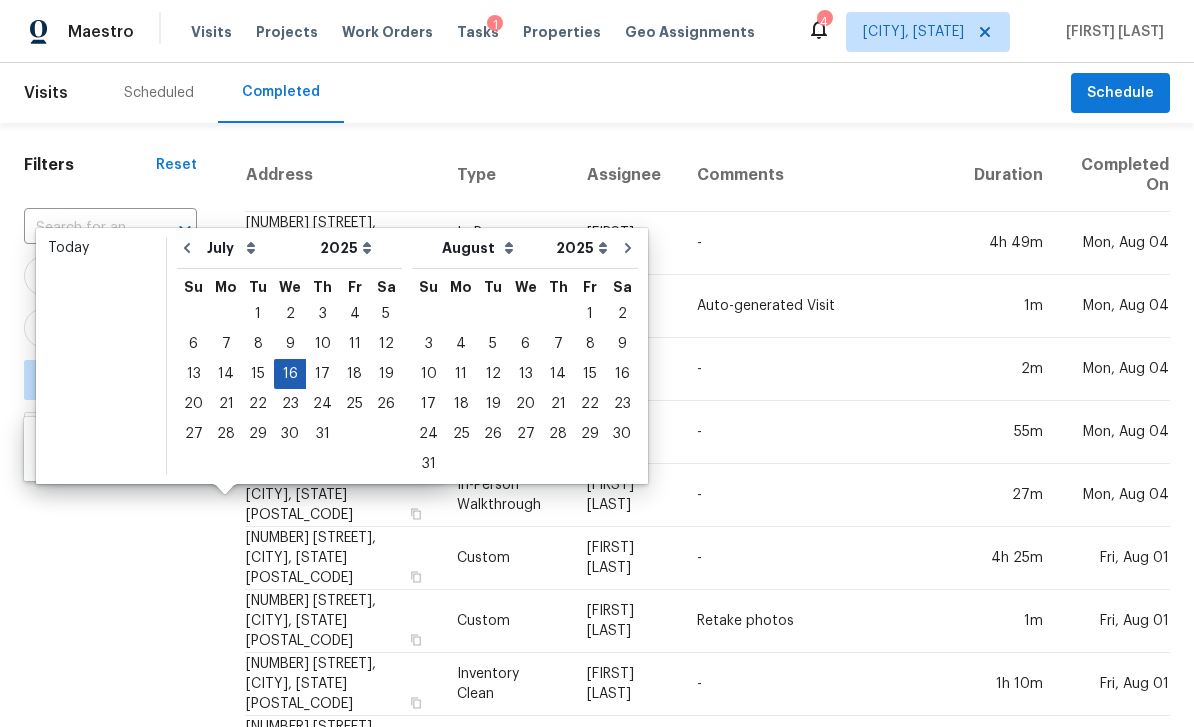 type on "Wed, Jul 16" 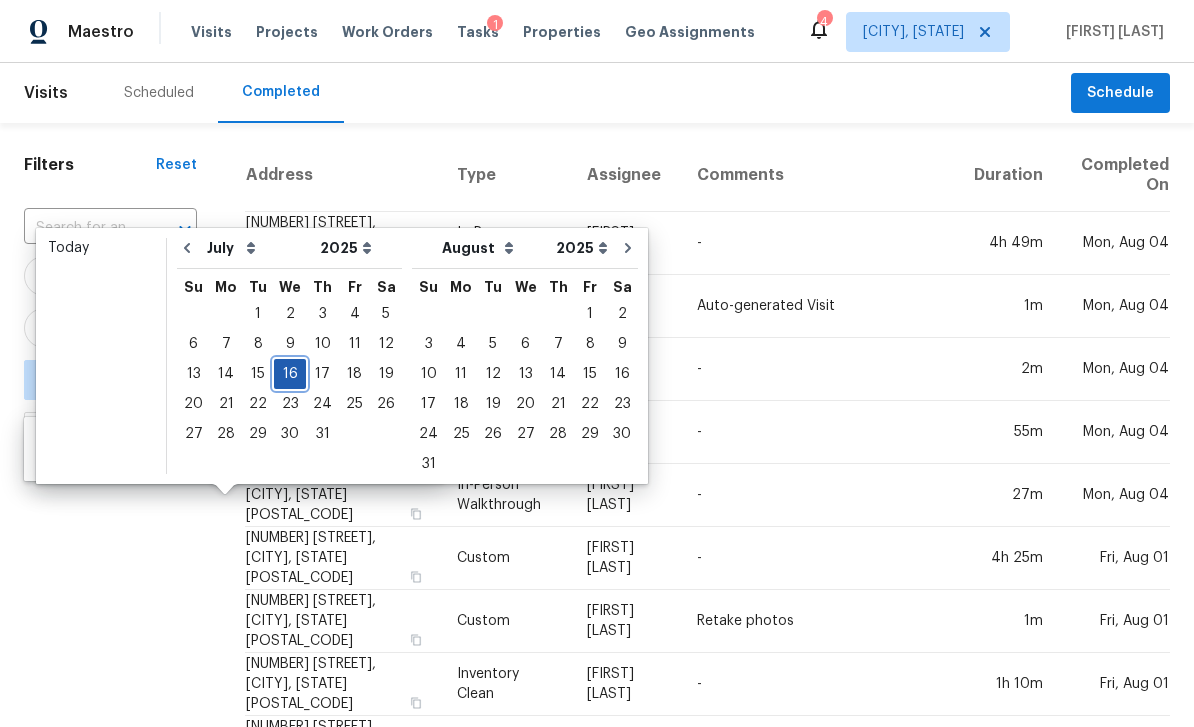 click on "13 14 15 16 17 18 19" at bounding box center (289, 374) 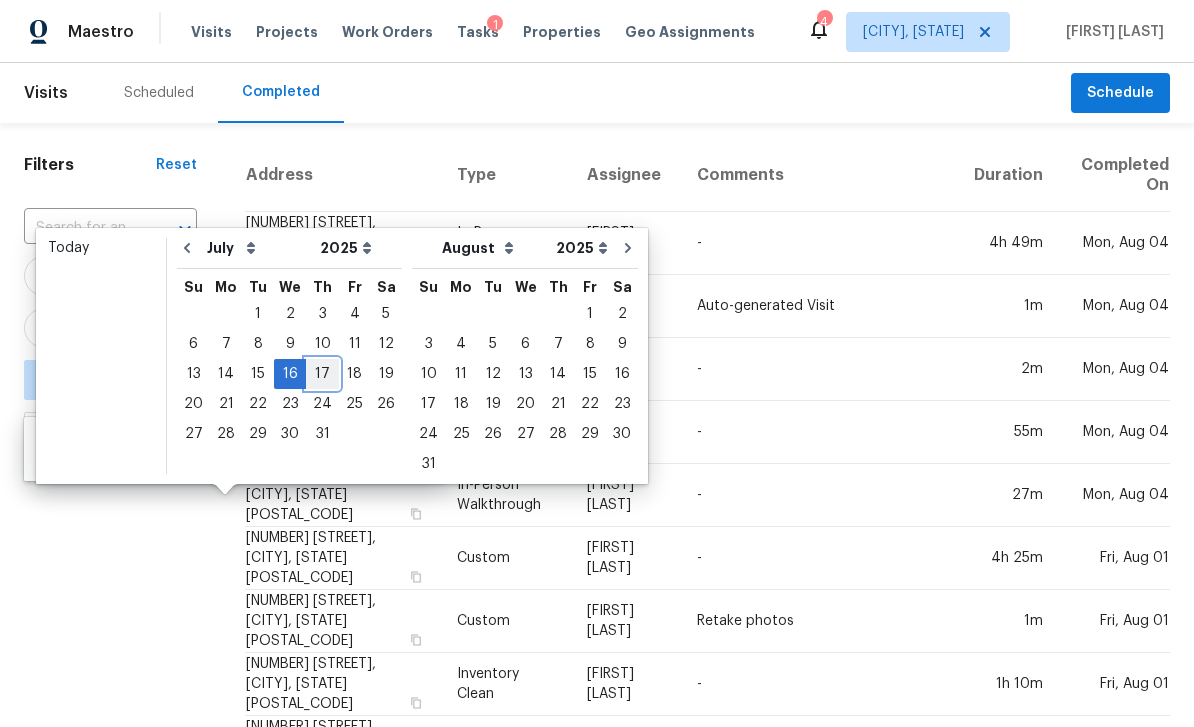 click on "17" at bounding box center [322, 374] 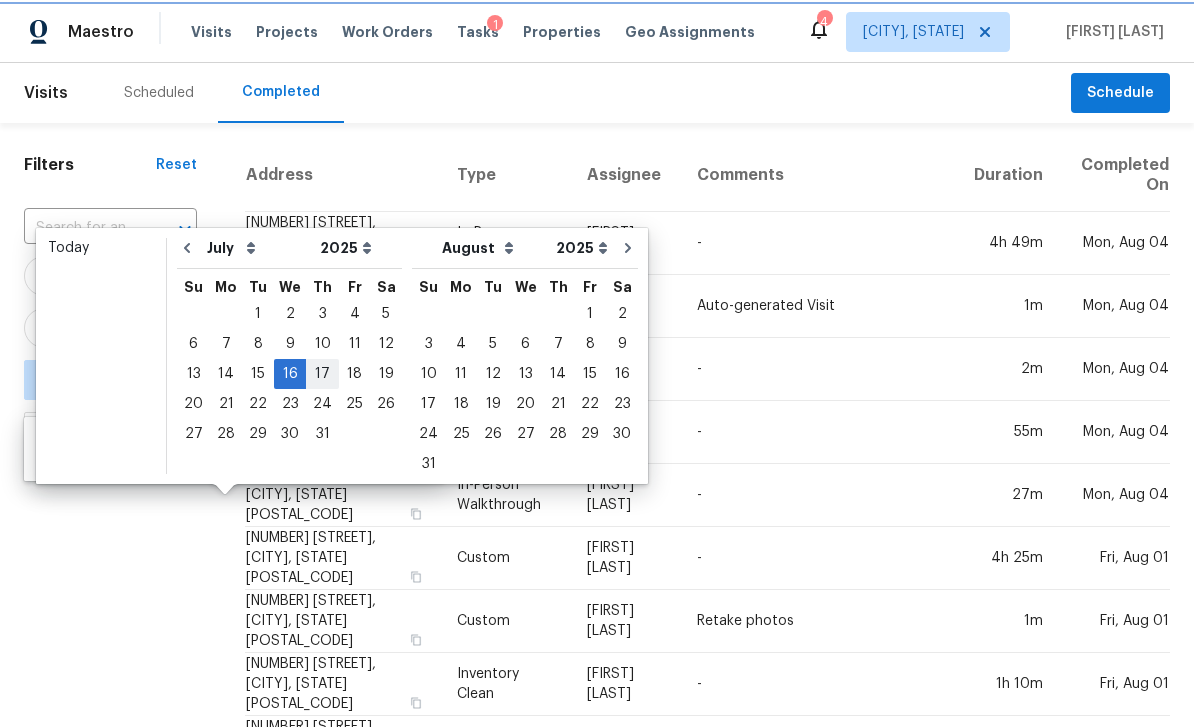 scroll, scrollTop: 0, scrollLeft: 0, axis: both 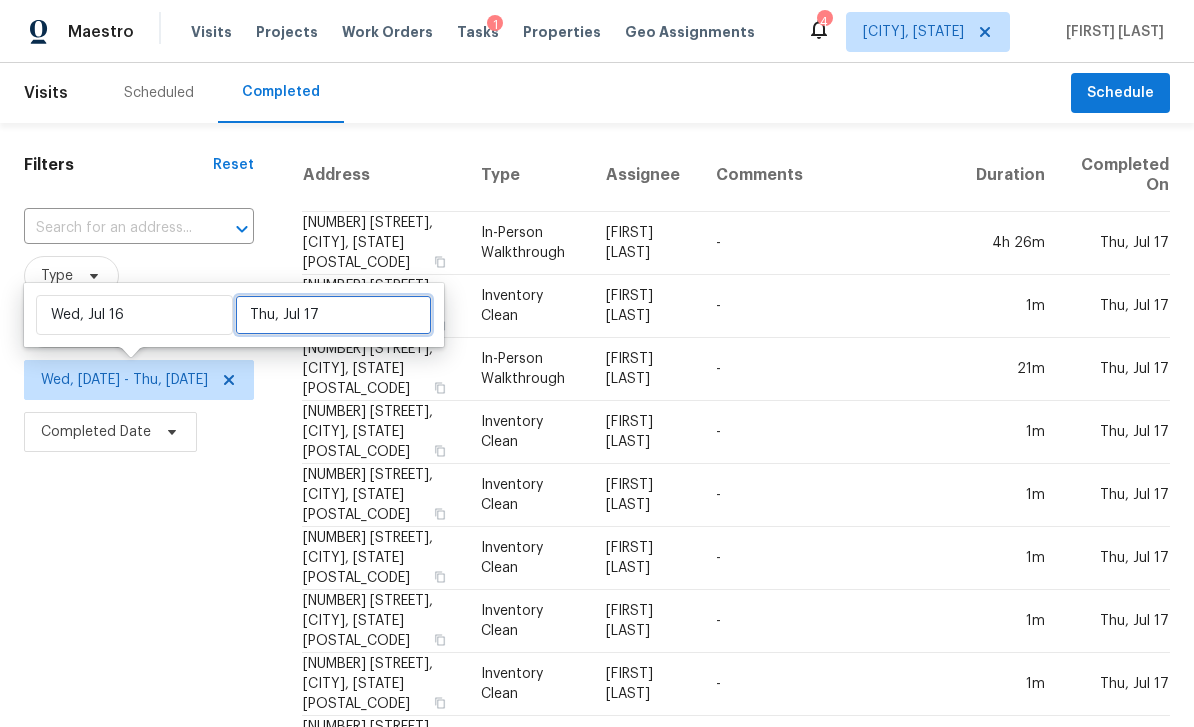 click on "Thu, Jul 17" at bounding box center (333, 315) 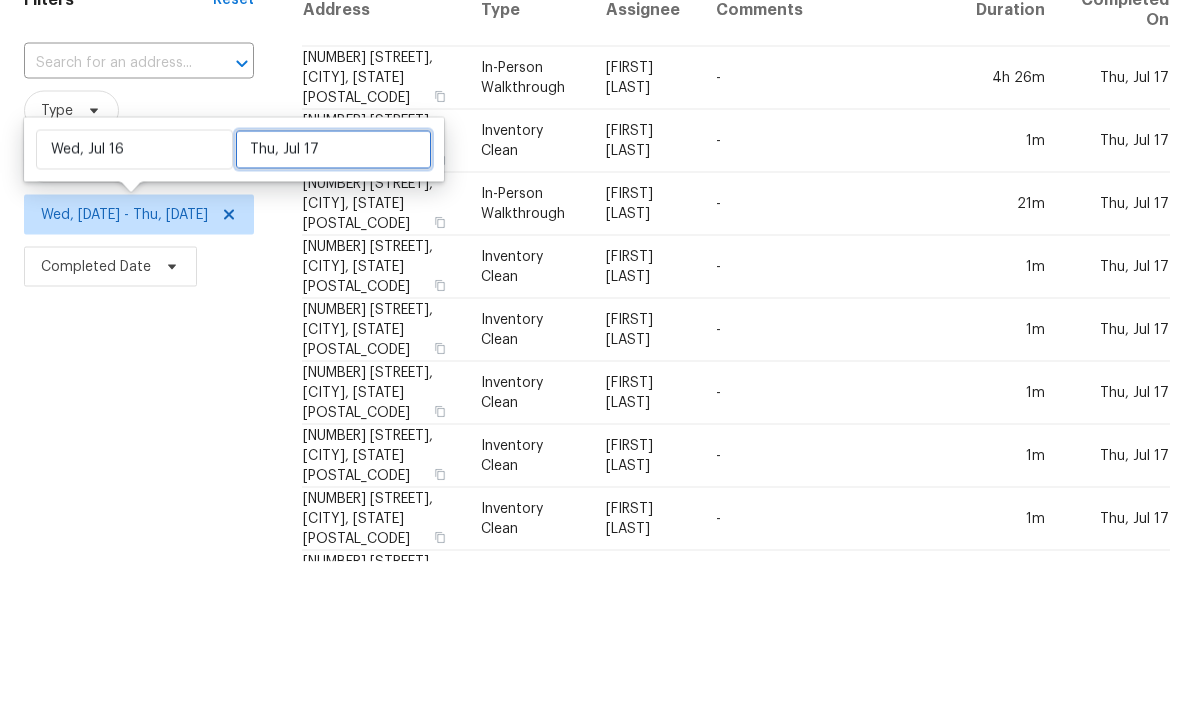 select on "6" 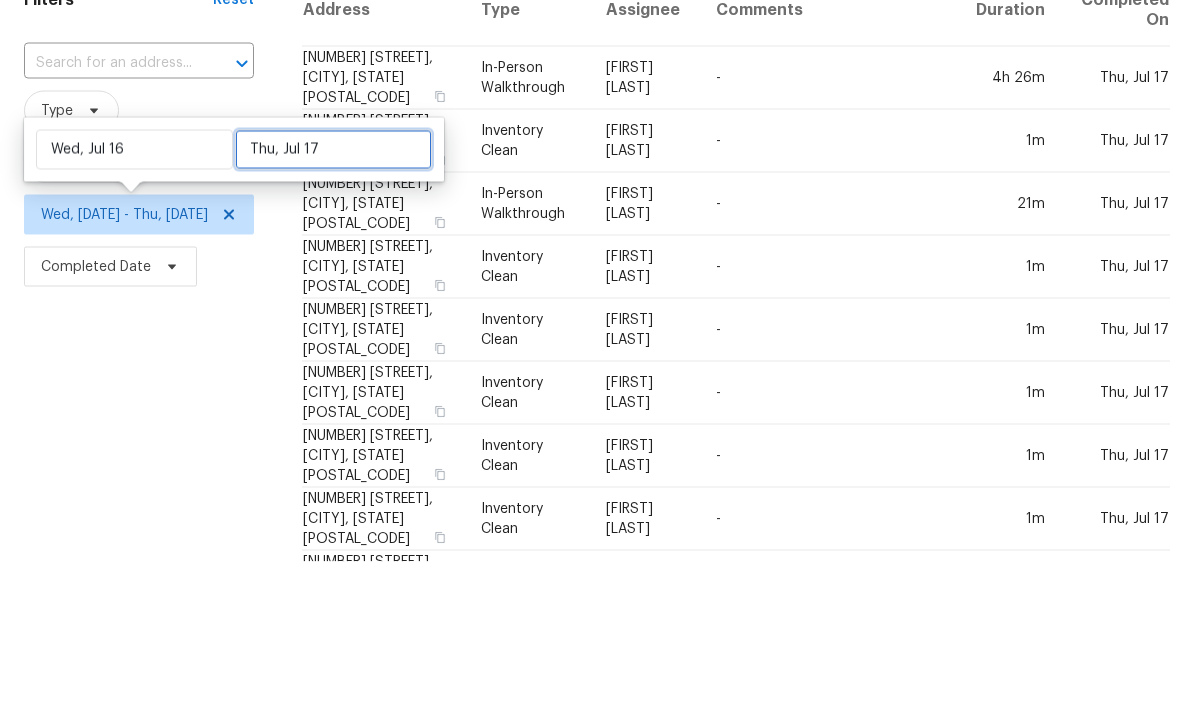 select on "2025" 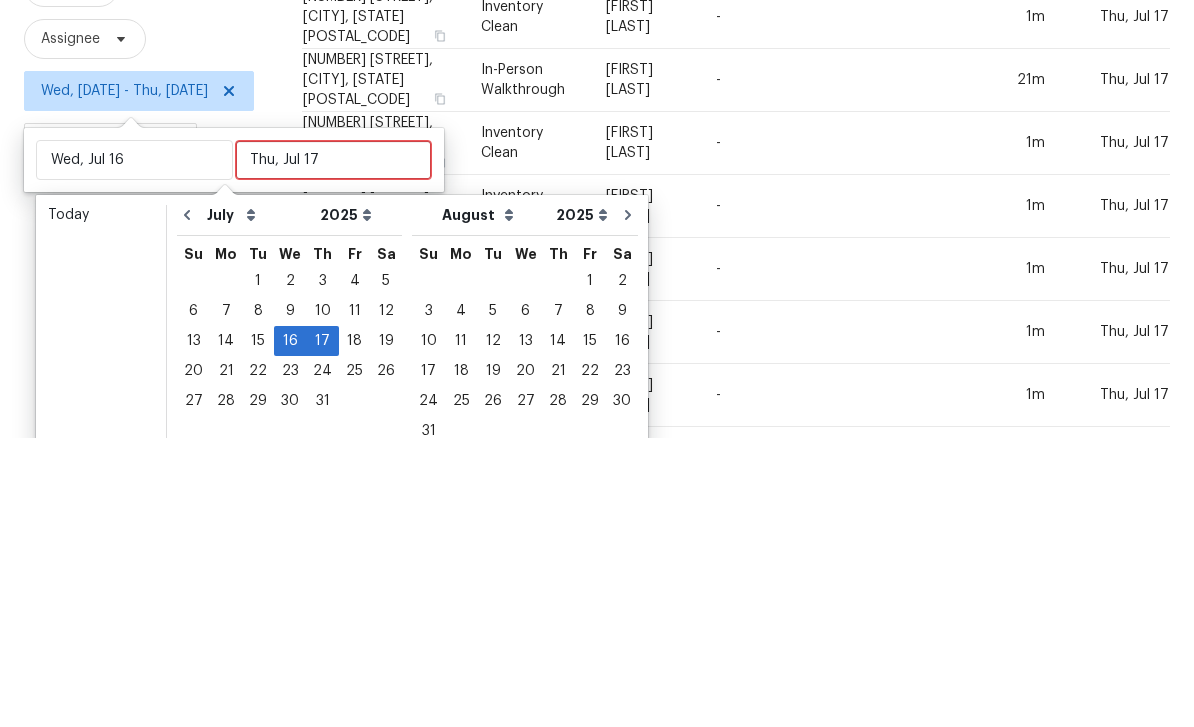 scroll, scrollTop: 64, scrollLeft: 0, axis: vertical 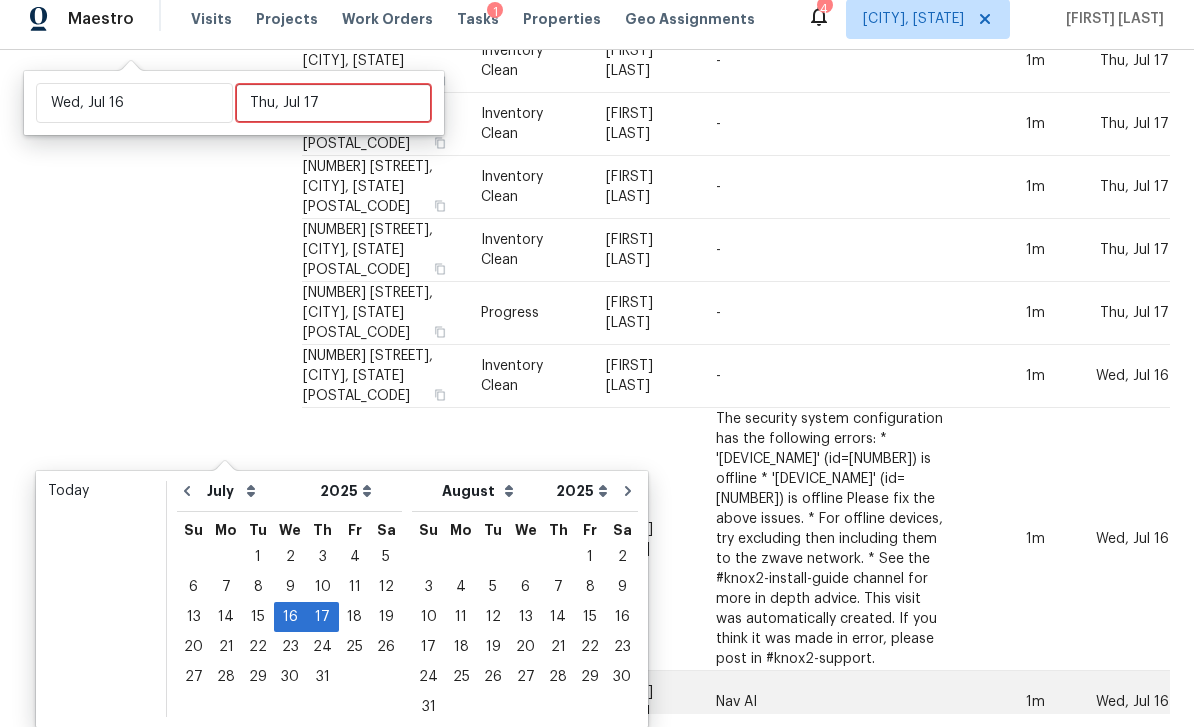 click on "Nav AI" at bounding box center (830, 702) 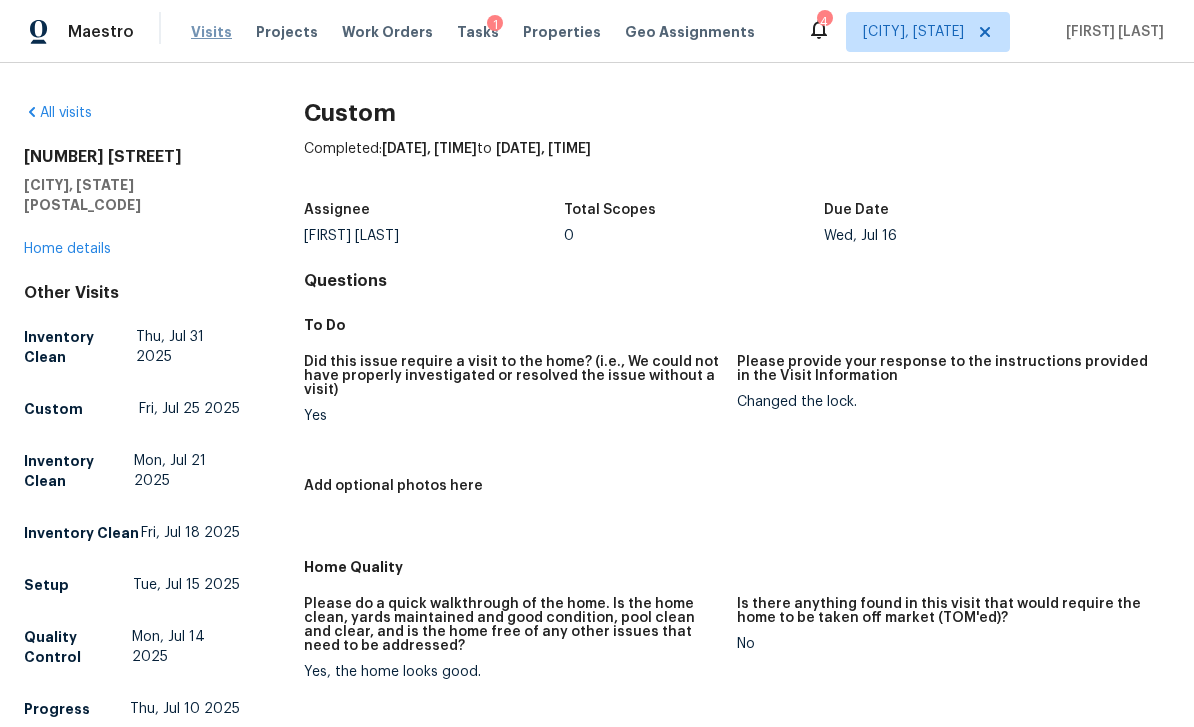 click on "Visits" at bounding box center (211, 32) 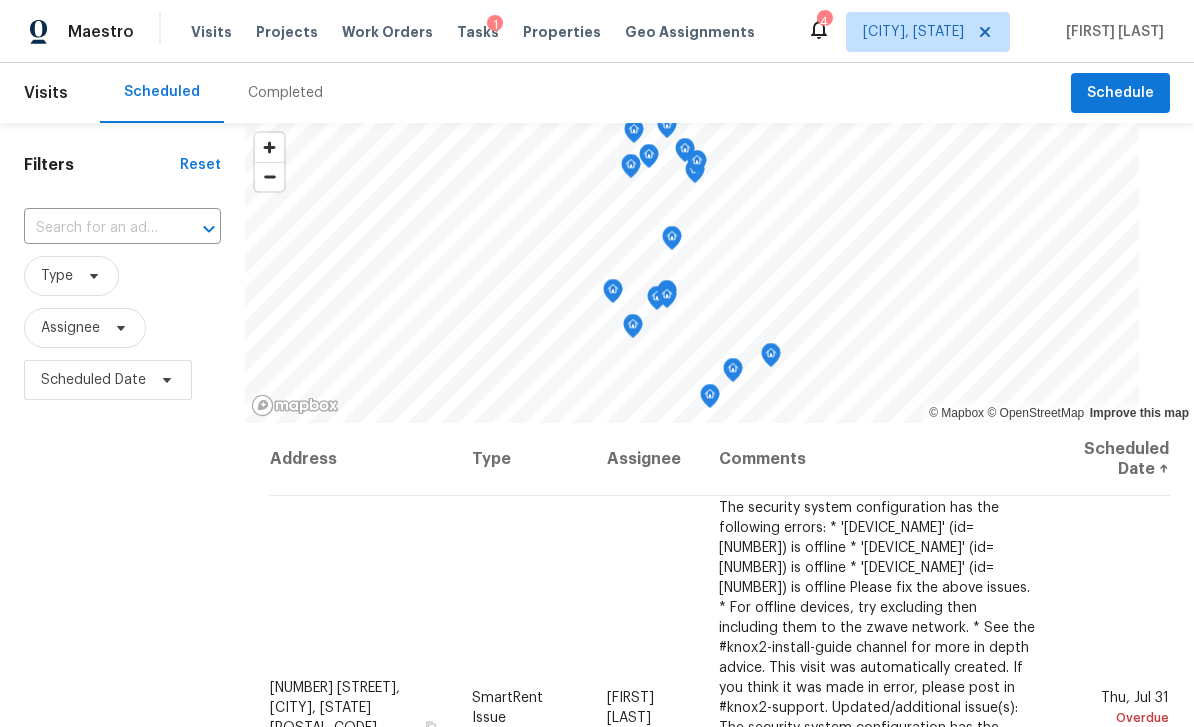 click on "Completed" at bounding box center [285, 93] 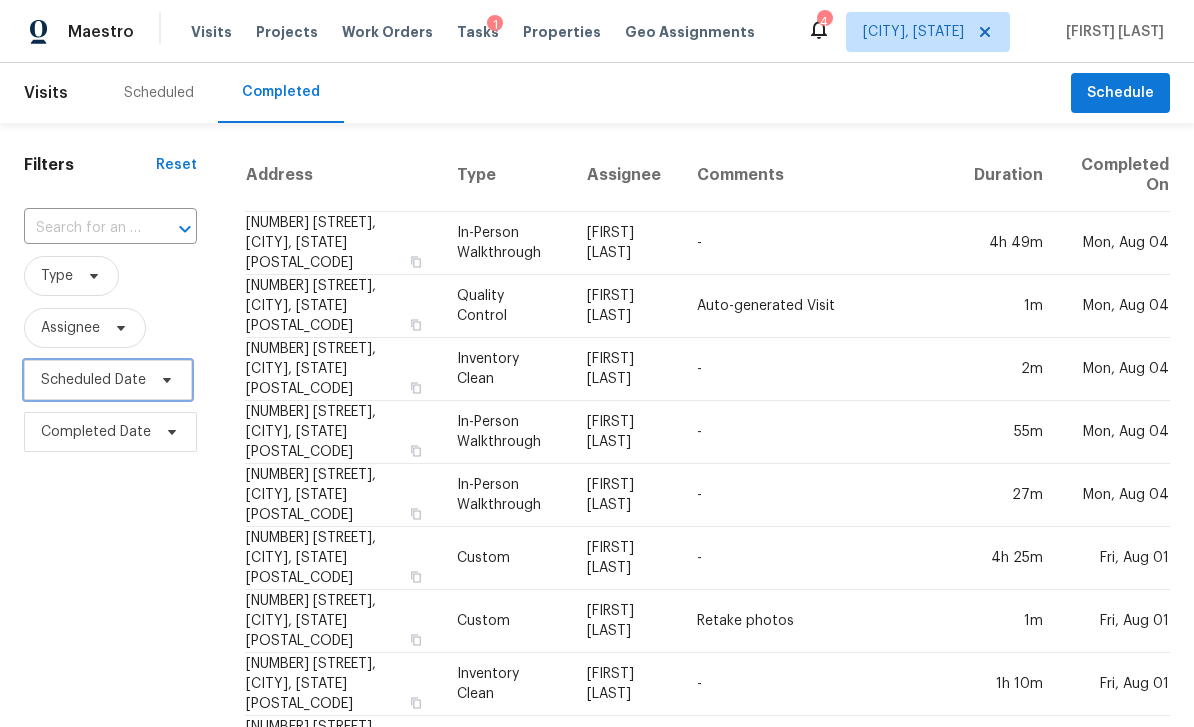 click 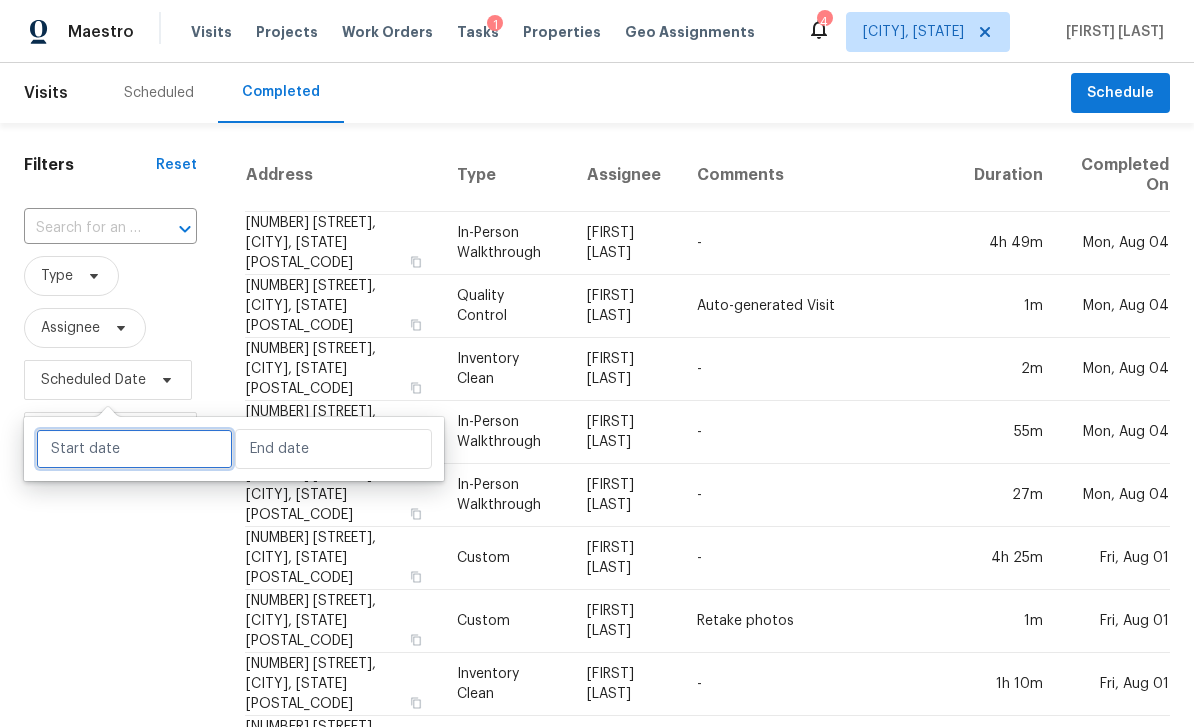 click at bounding box center [134, 449] 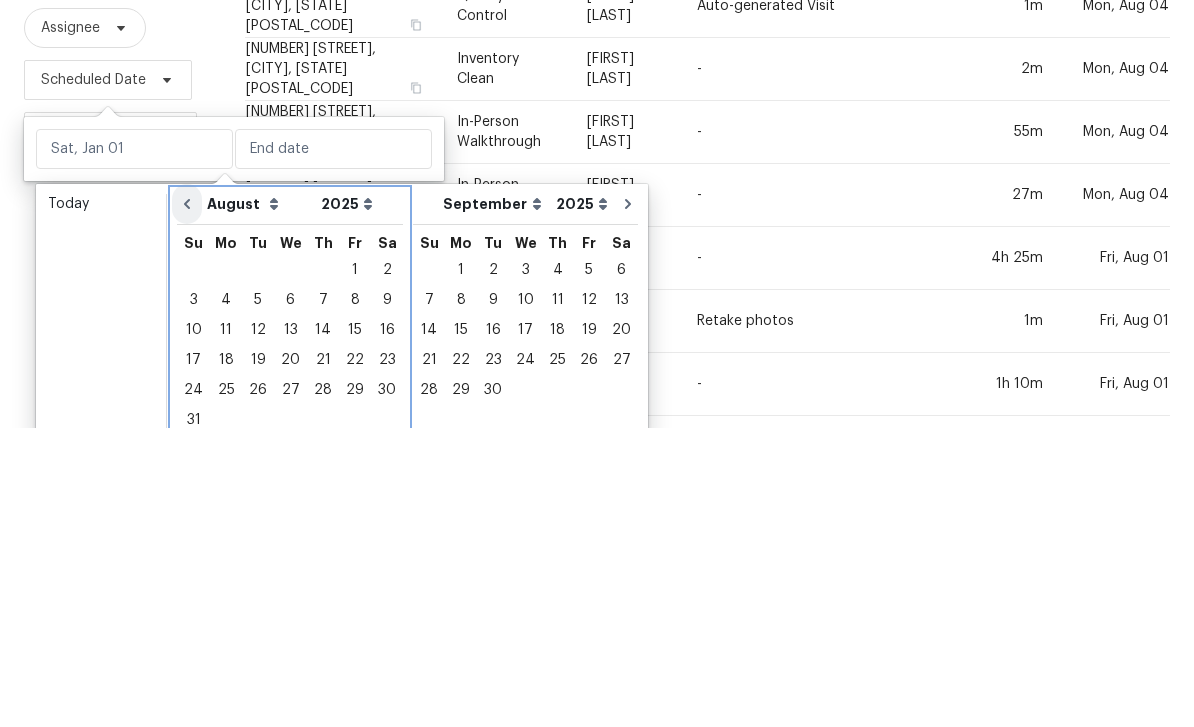 click 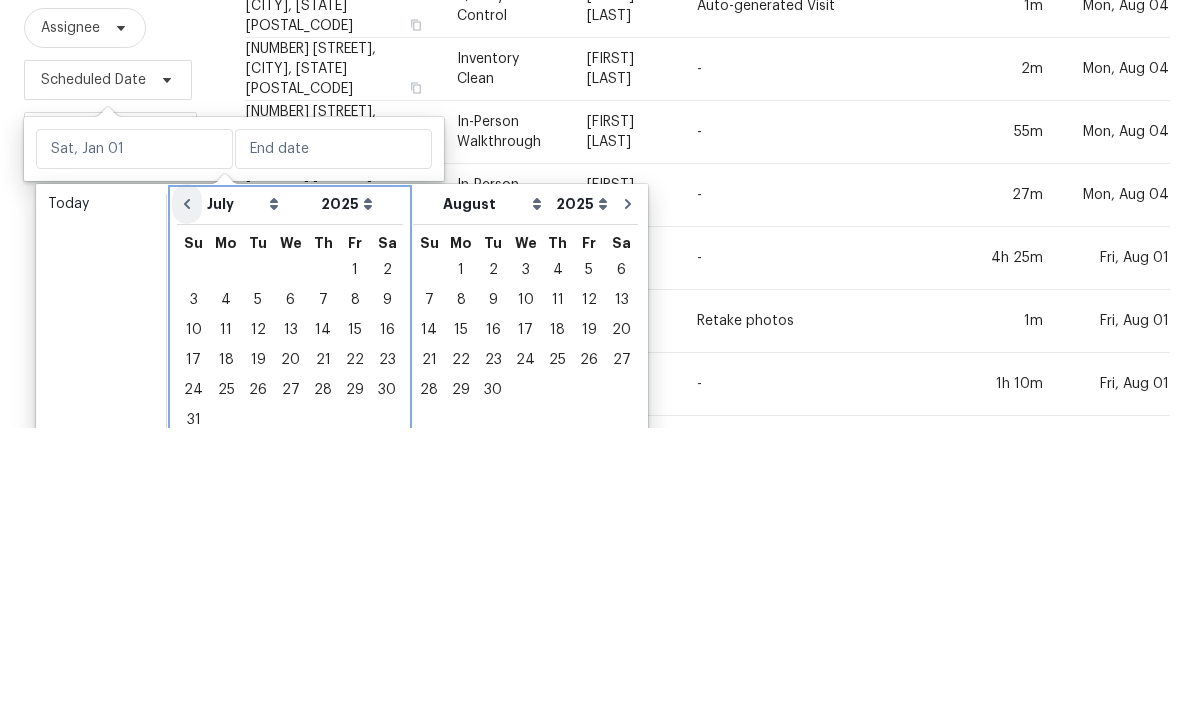 scroll, scrollTop: 64, scrollLeft: 0, axis: vertical 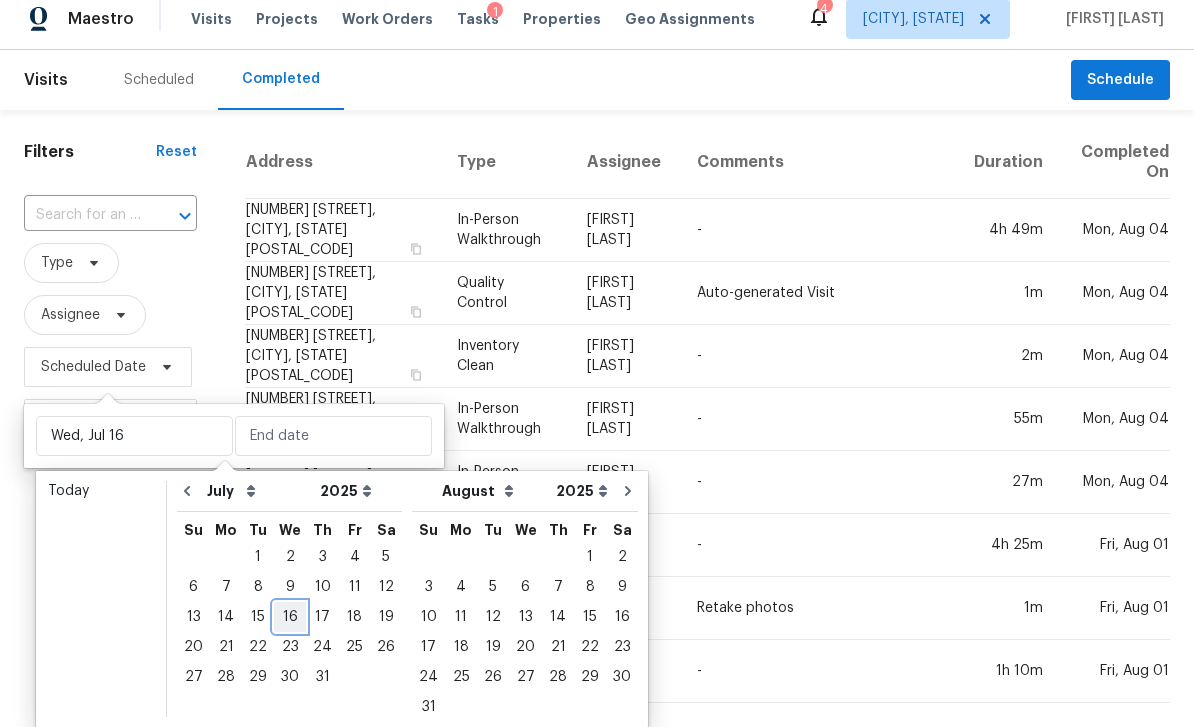 click on "16" at bounding box center [290, 617] 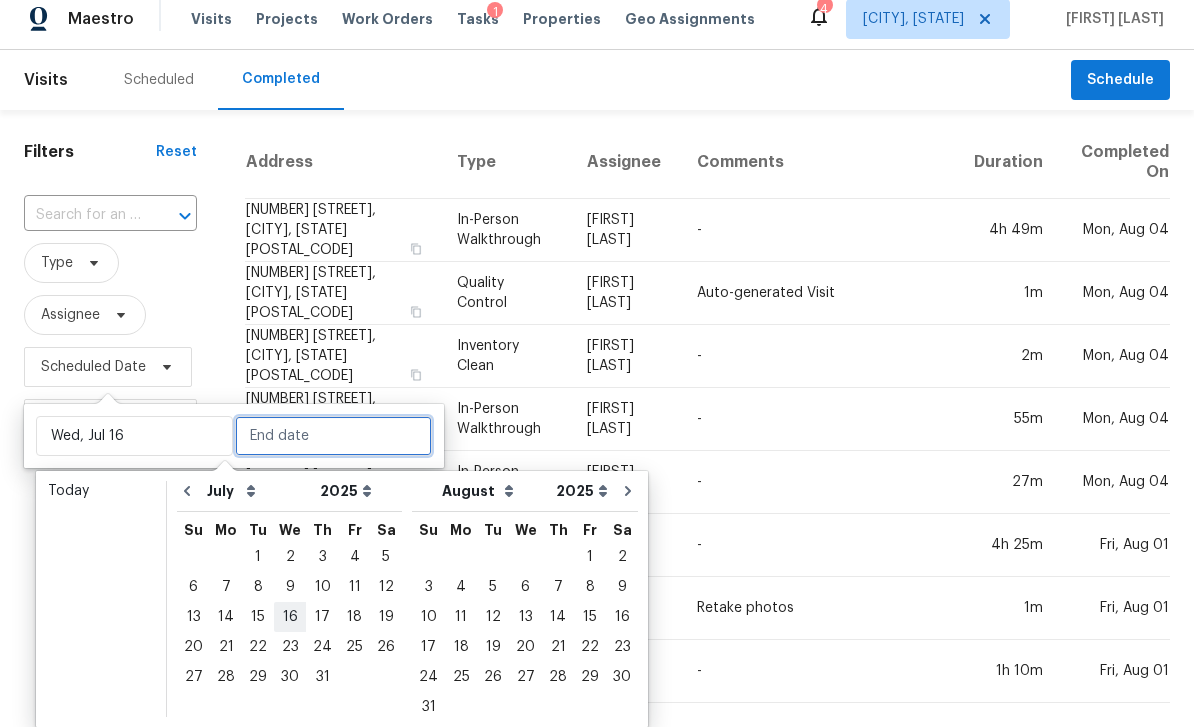 type on "Wed, Jul 16" 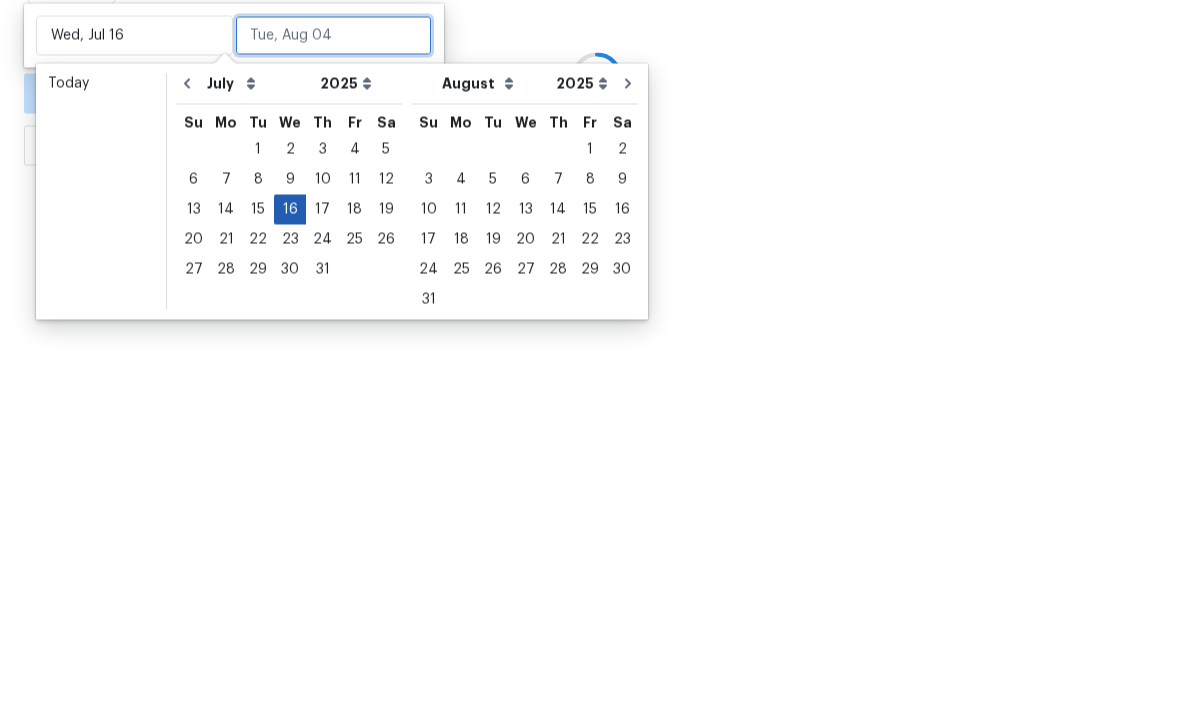 scroll, scrollTop: 0, scrollLeft: 0, axis: both 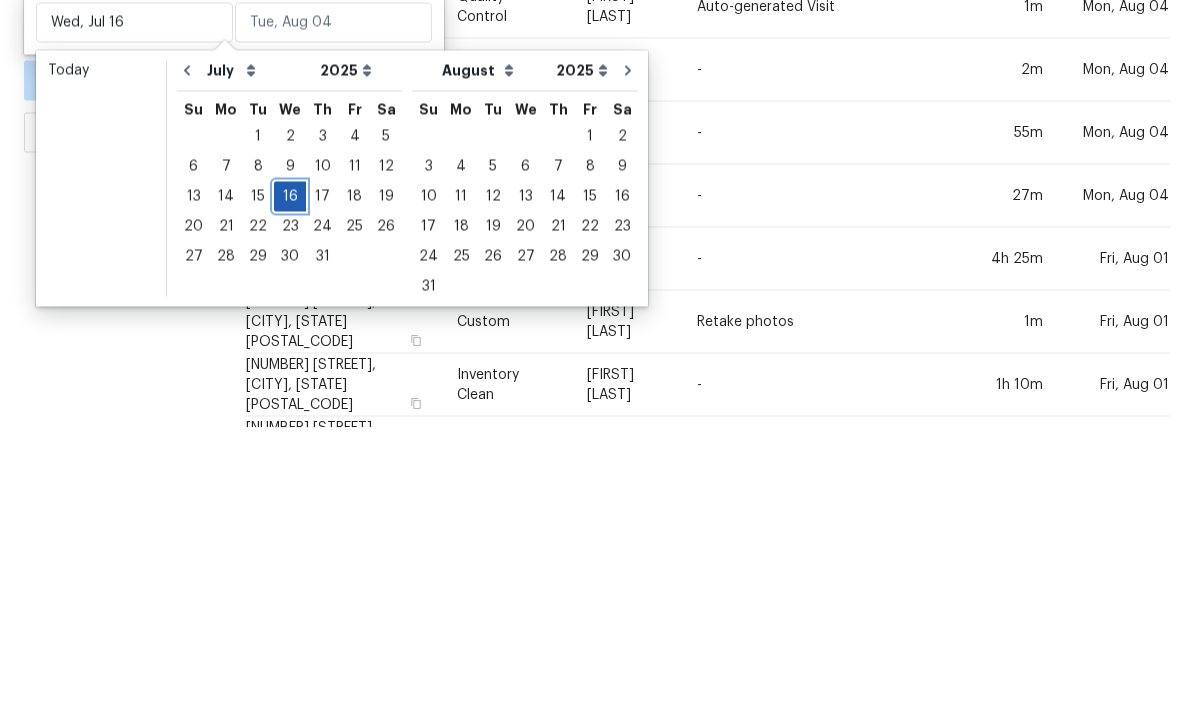 click on "16" at bounding box center (290, 496) 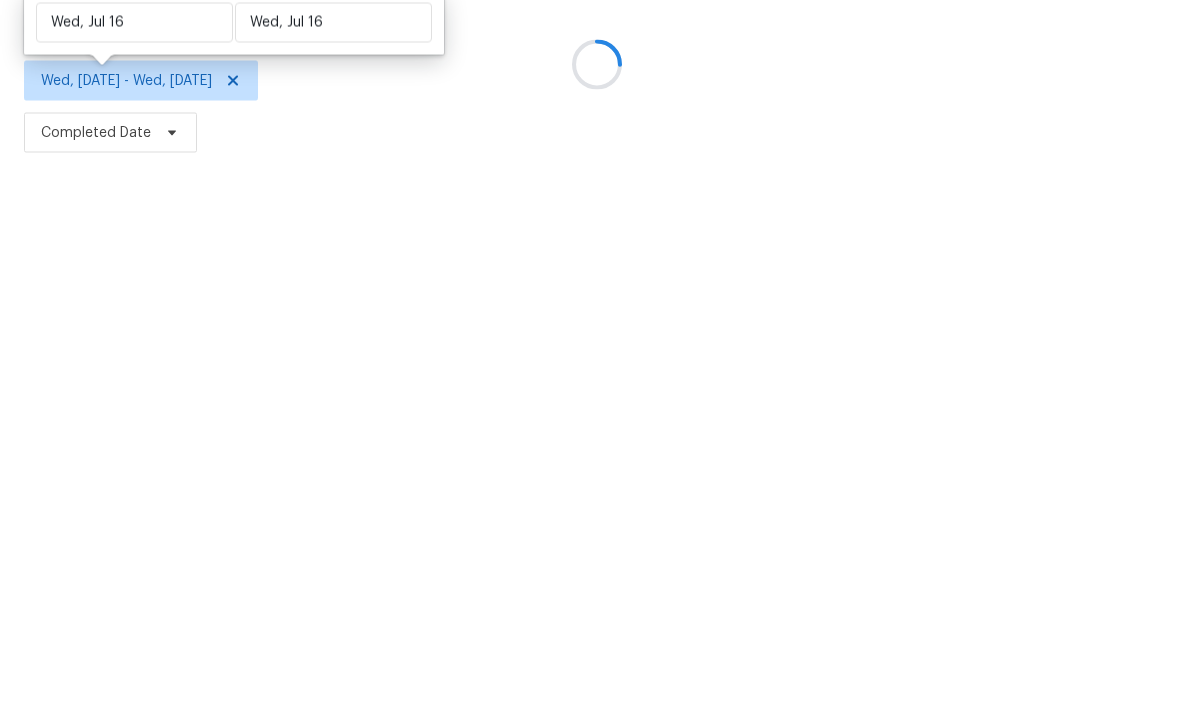 type on "Wed, Jul 16" 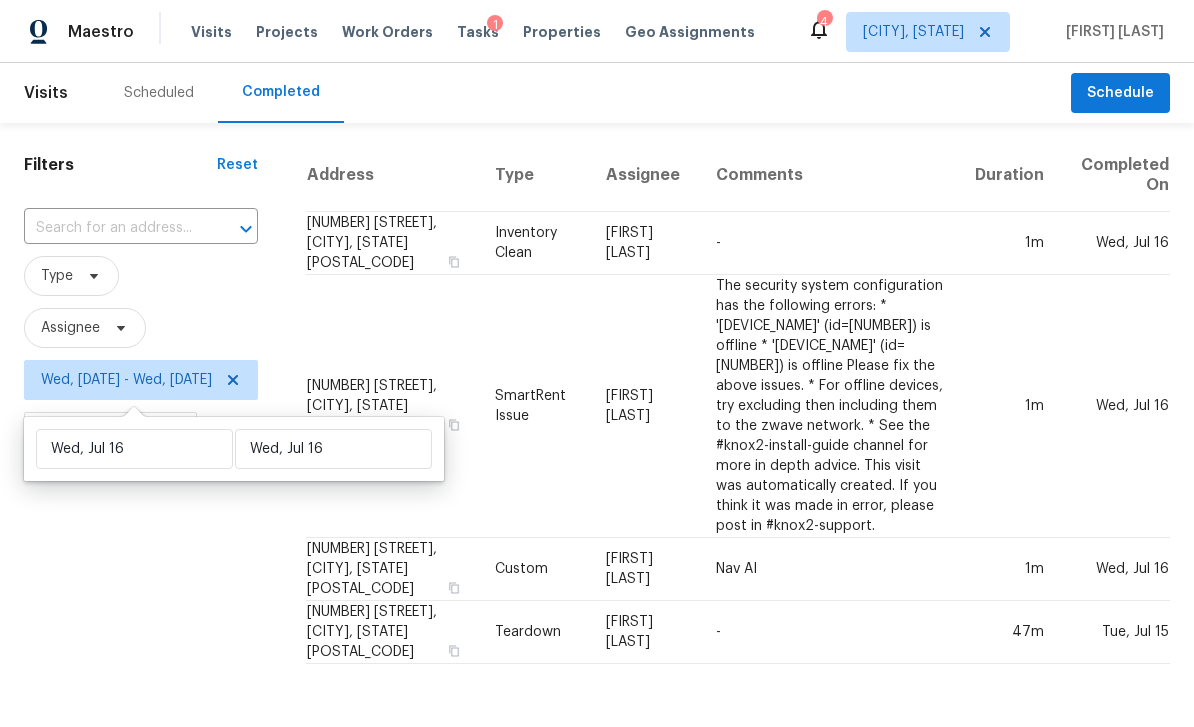 click on "Filters Reset ​ Type Assignee Wed, [DATE] - Wed, [DATE] Completed Date" at bounding box center [141, 401] 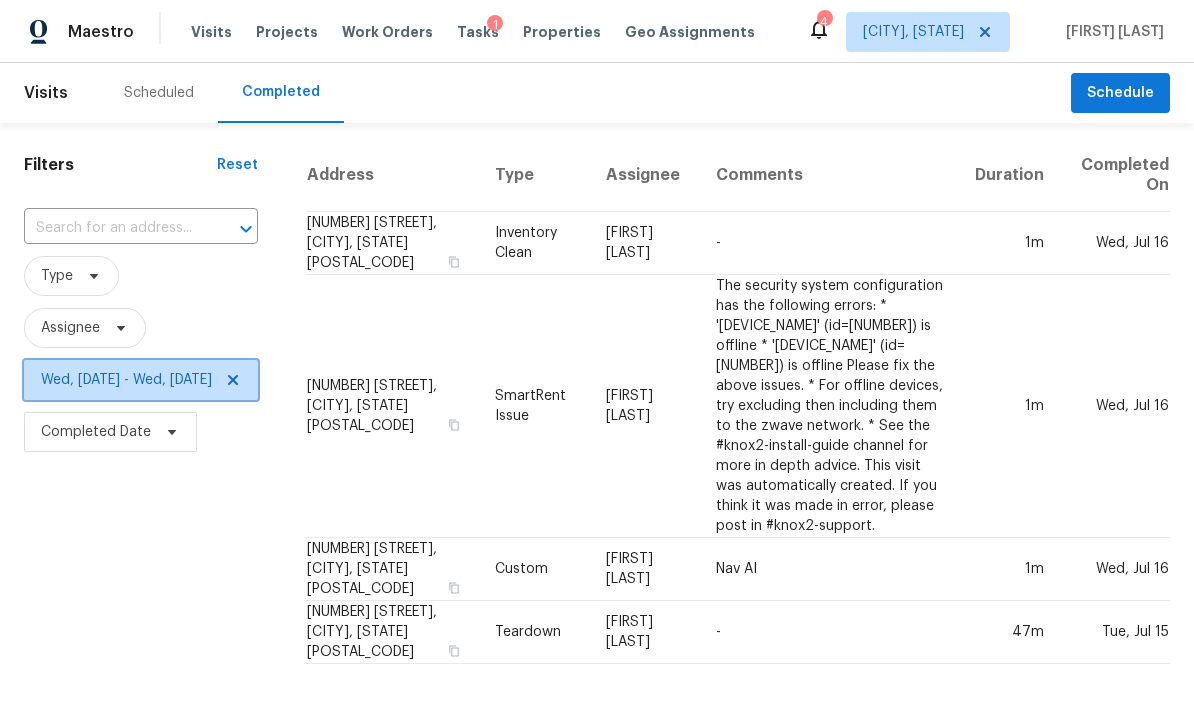 click on "Wed, [DATE] - Wed, [DATE]" at bounding box center [141, 380] 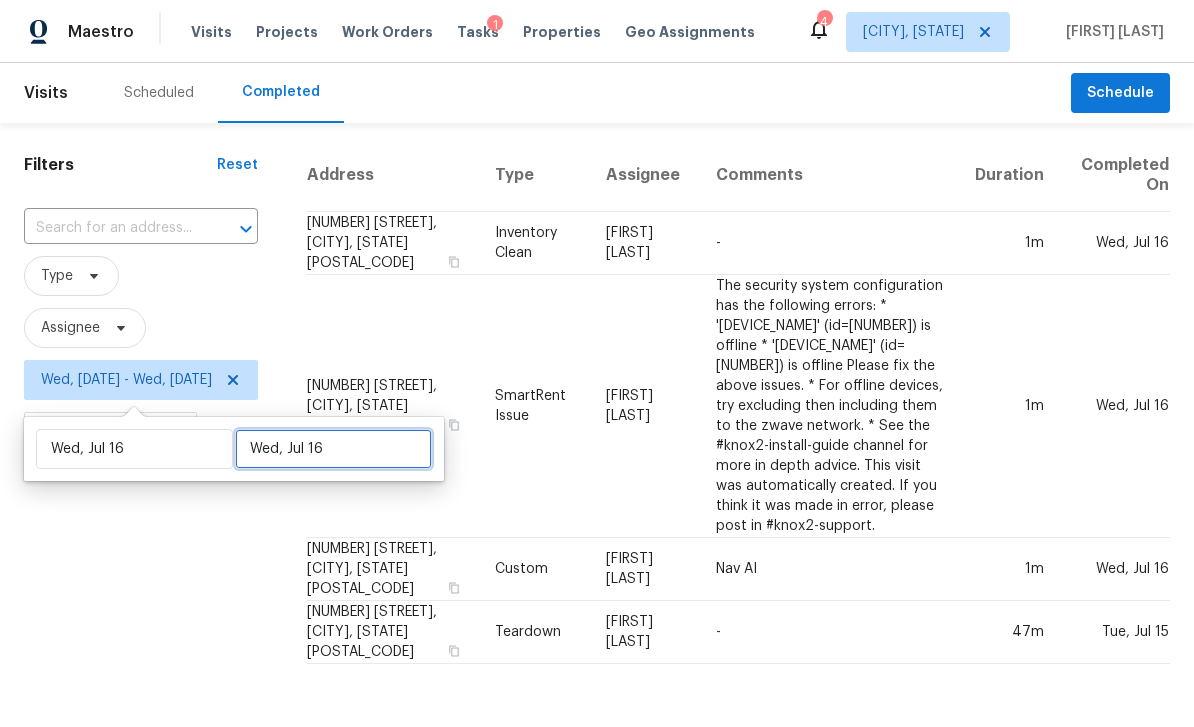 click on "Wed, Jul 16" at bounding box center (333, 449) 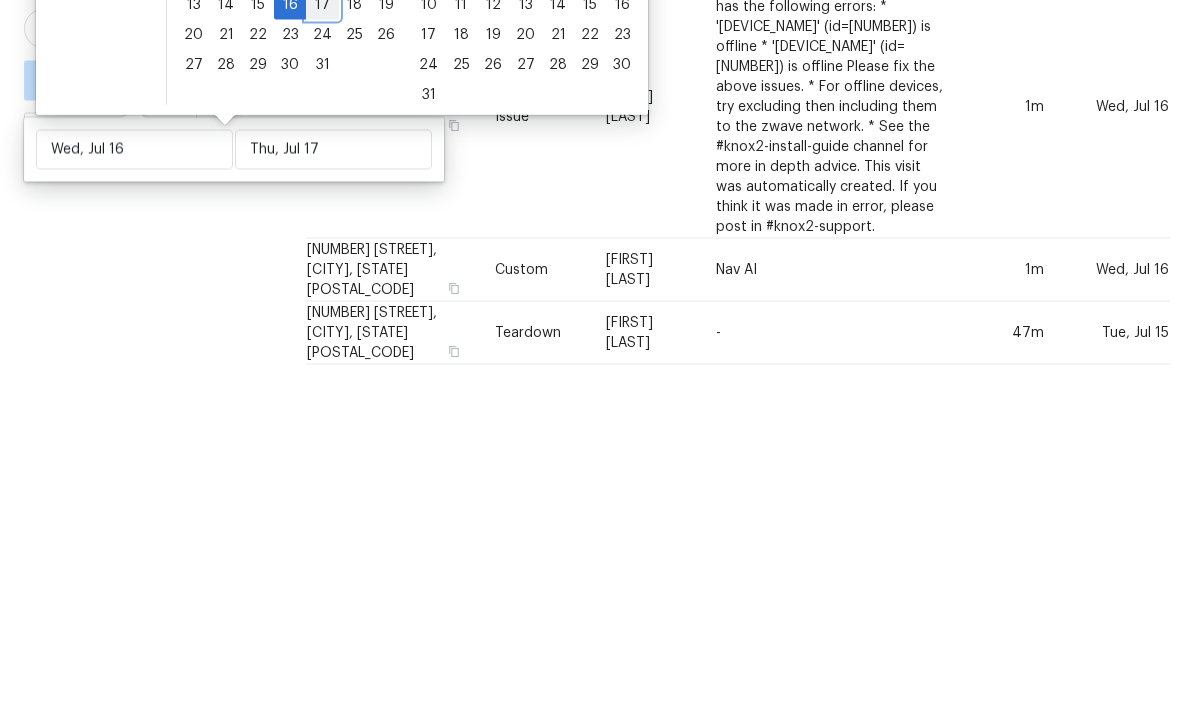 click on "17" at bounding box center (322, 304) 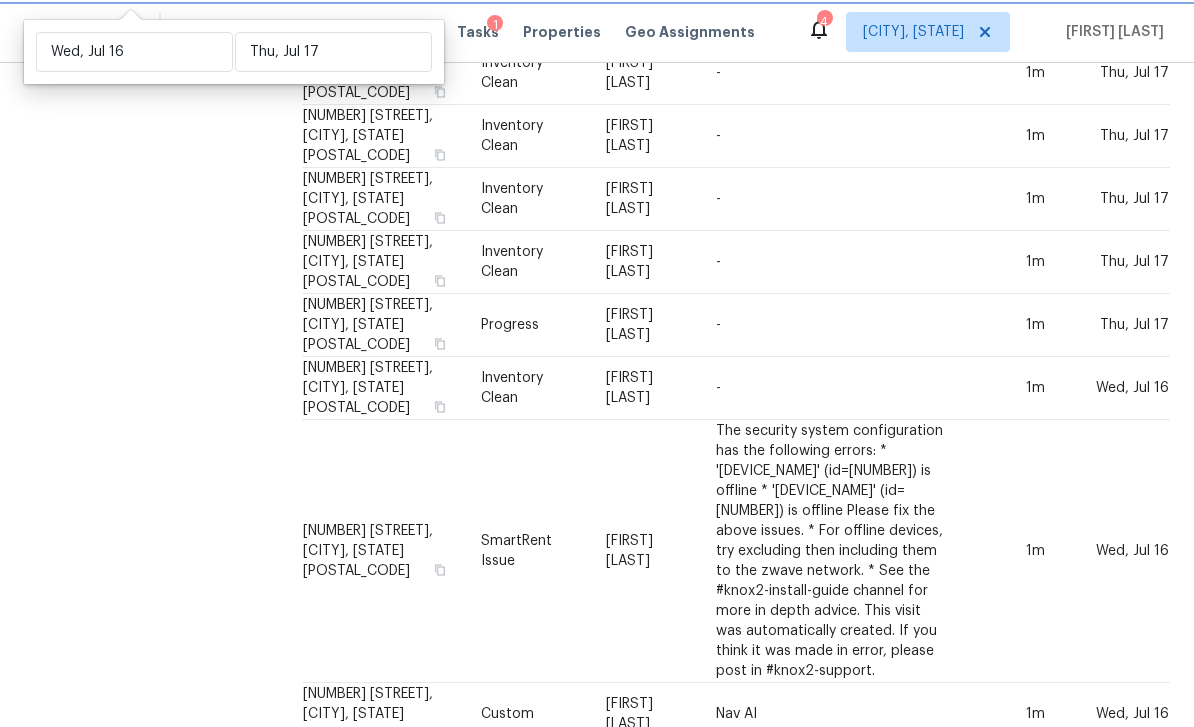 scroll, scrollTop: 421, scrollLeft: 0, axis: vertical 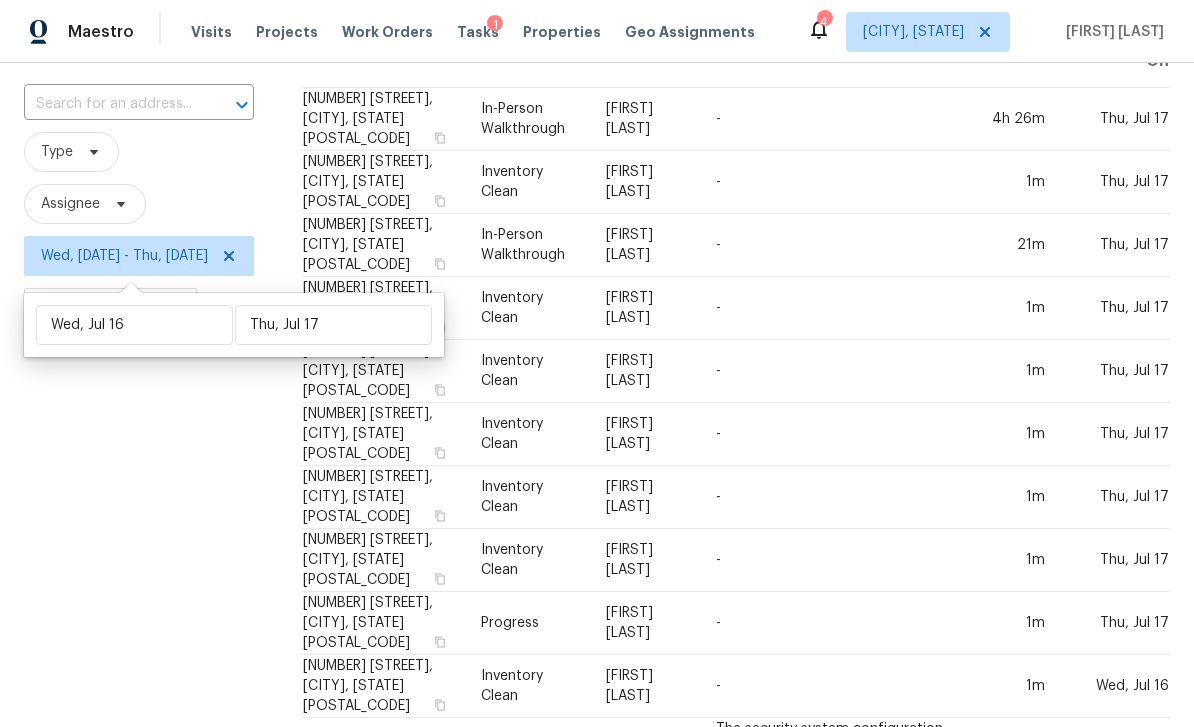 click on "Filters Reset ​ Type Assignee Wed, [DATE] - Thu, [DATE] Completed Date" at bounding box center [139, 561] 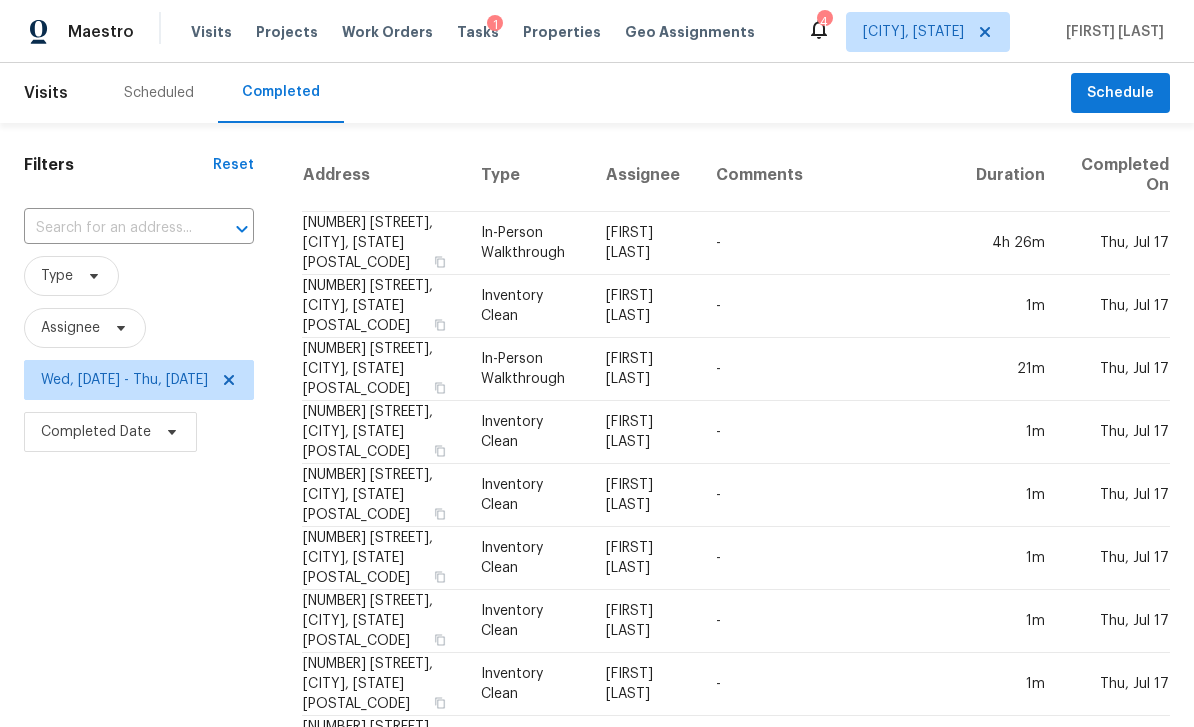 scroll, scrollTop: -8, scrollLeft: 0, axis: vertical 